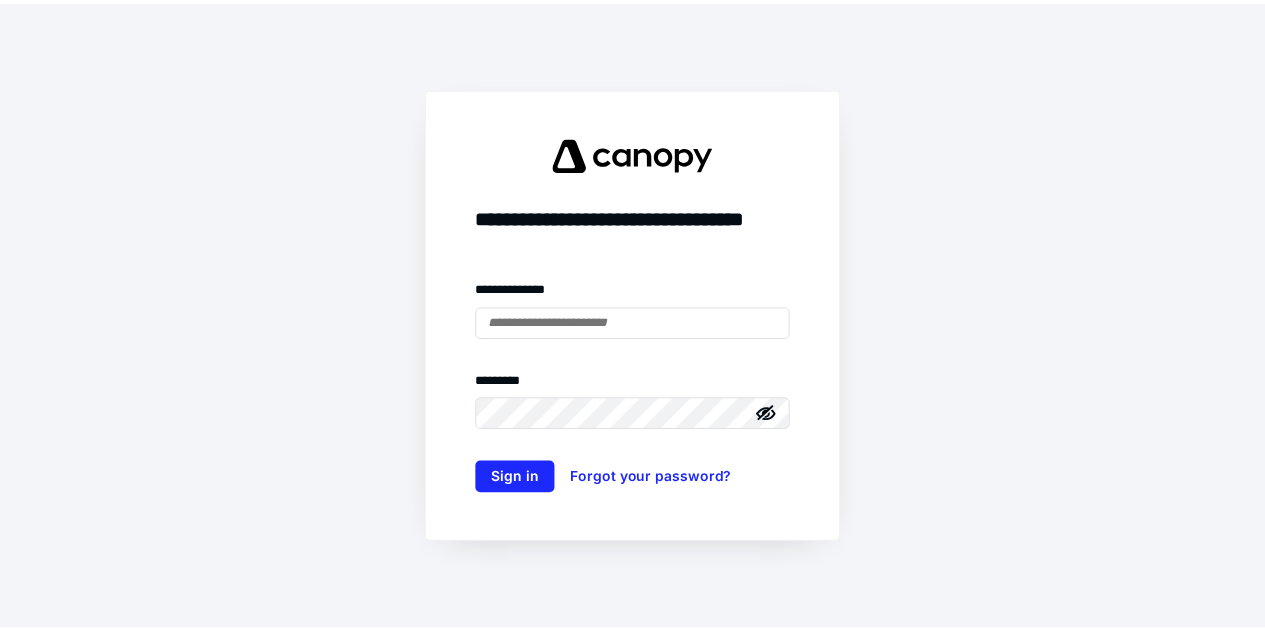 scroll, scrollTop: 0, scrollLeft: 0, axis: both 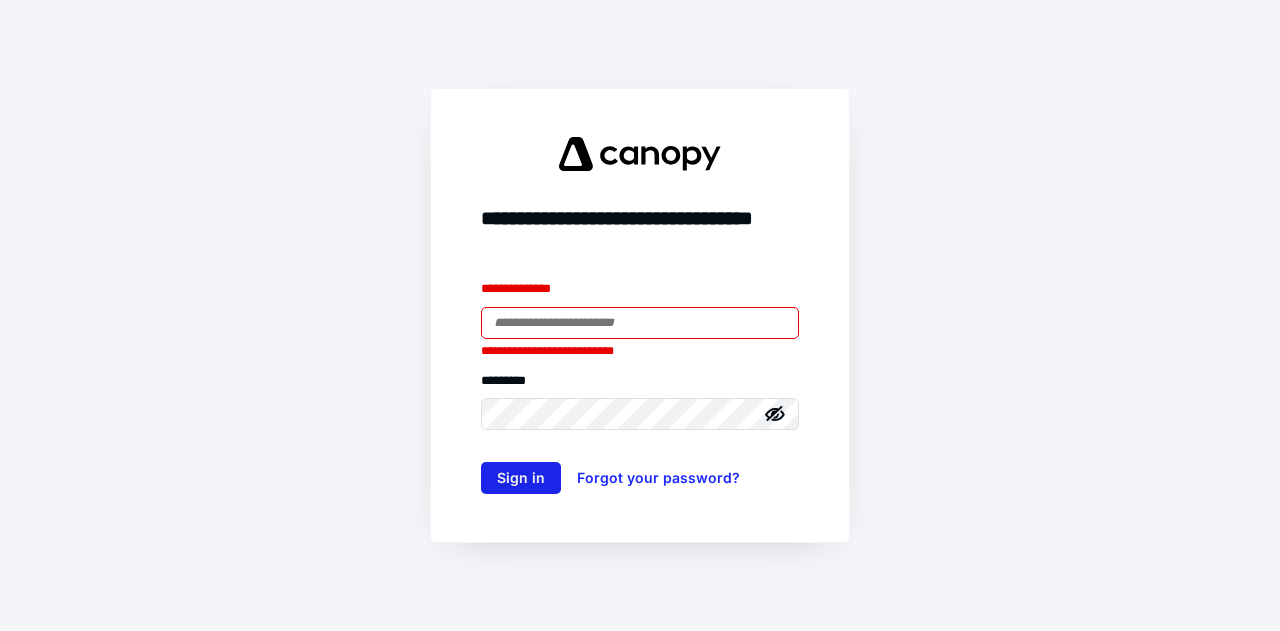type on "**********" 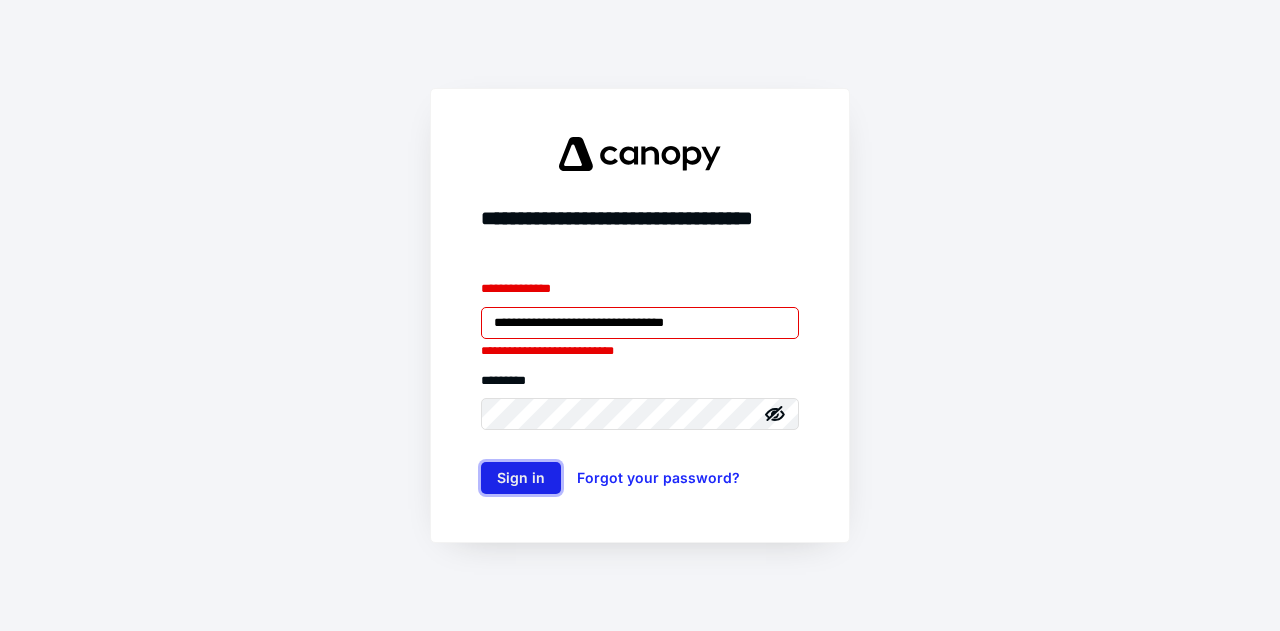 click on "Sign in" at bounding box center (521, 478) 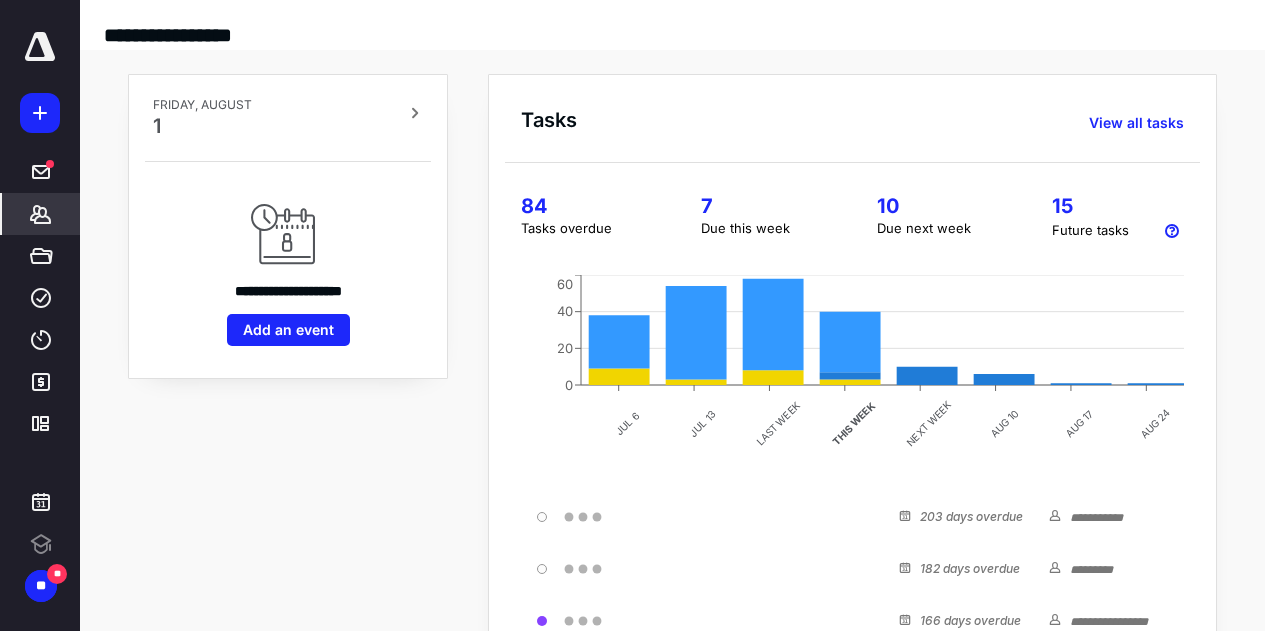 click 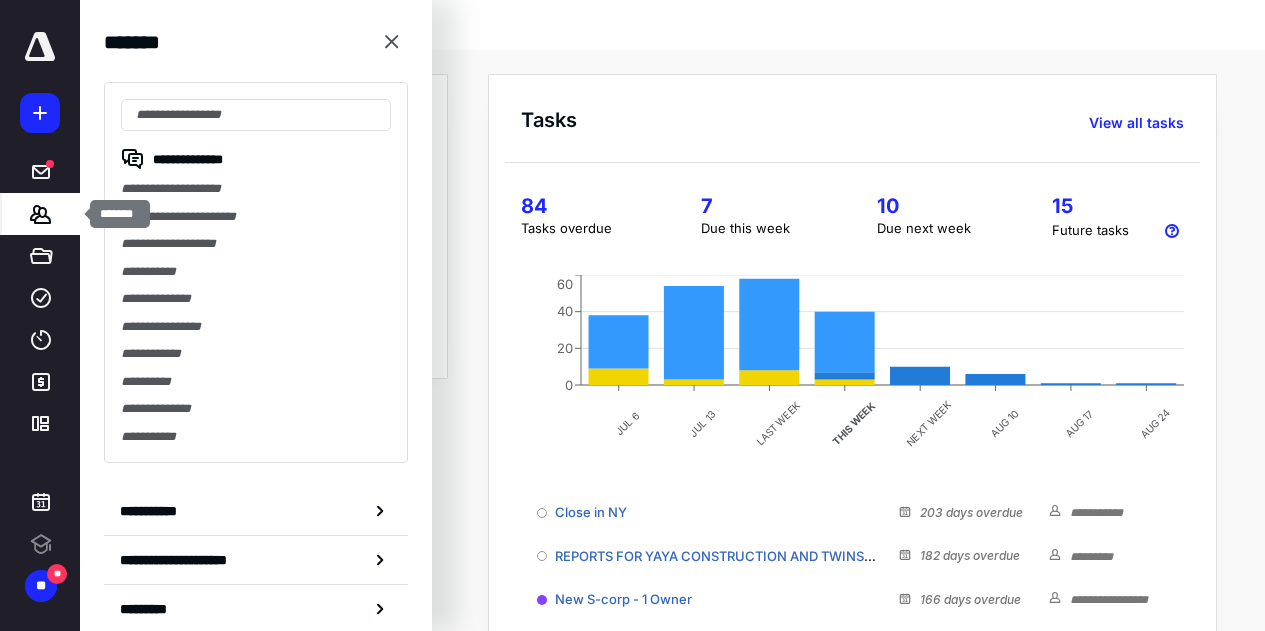 scroll, scrollTop: 0, scrollLeft: 0, axis: both 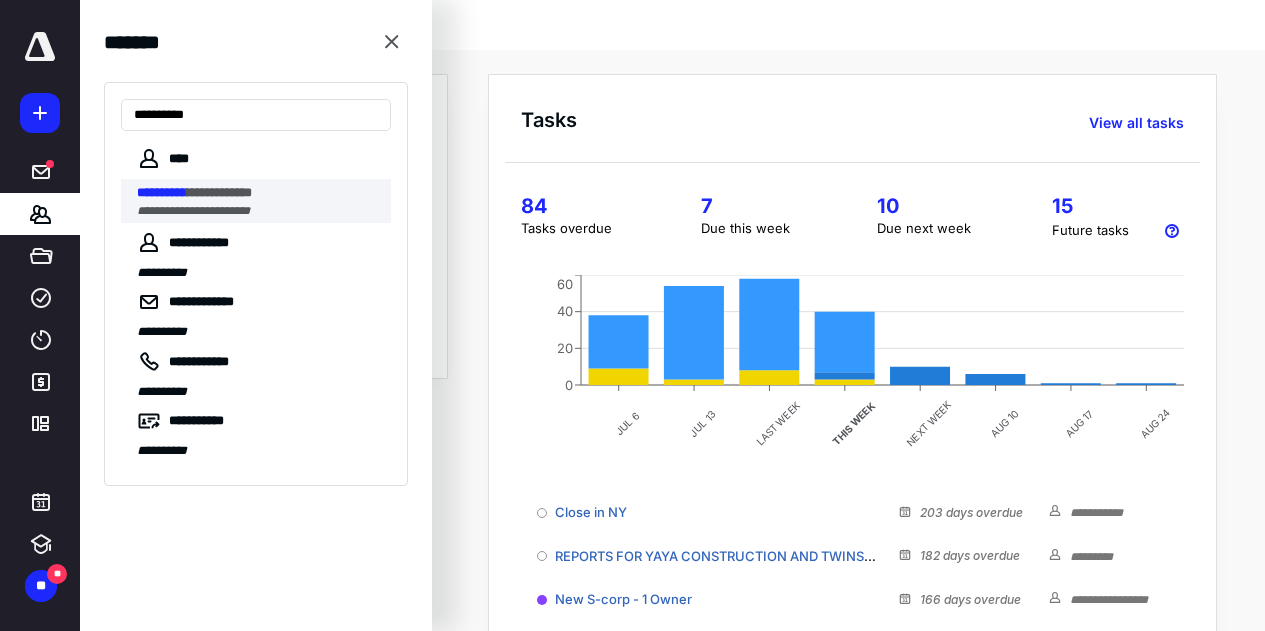 type on "**********" 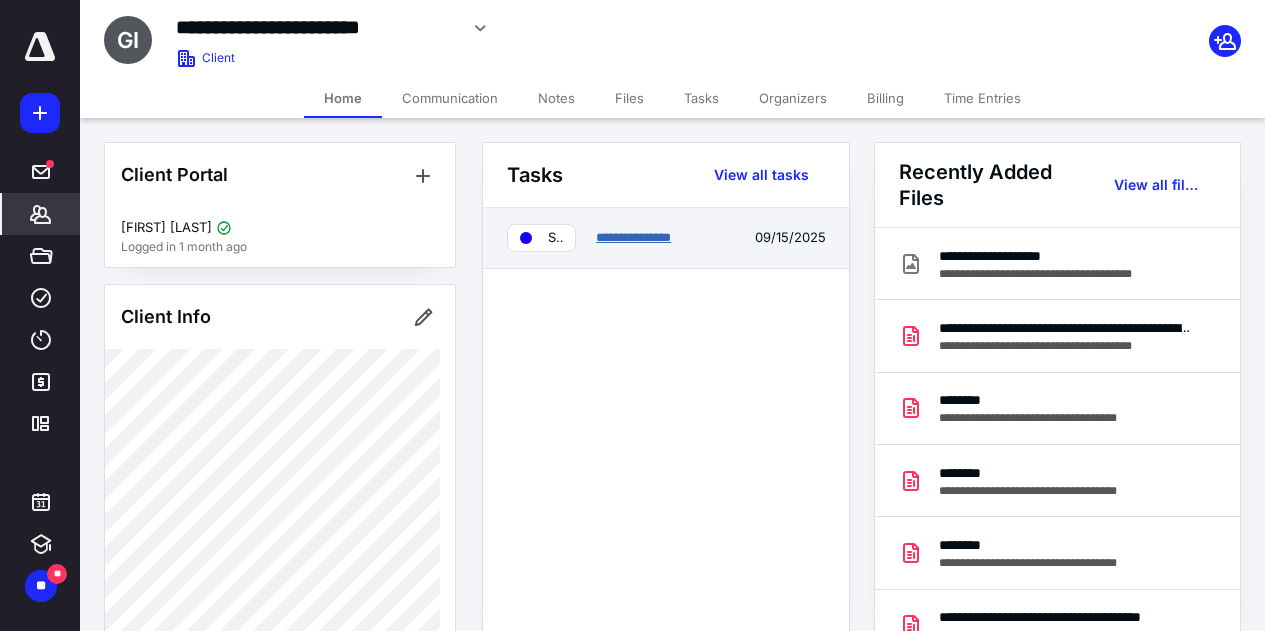 click on "**********" at bounding box center (633, 237) 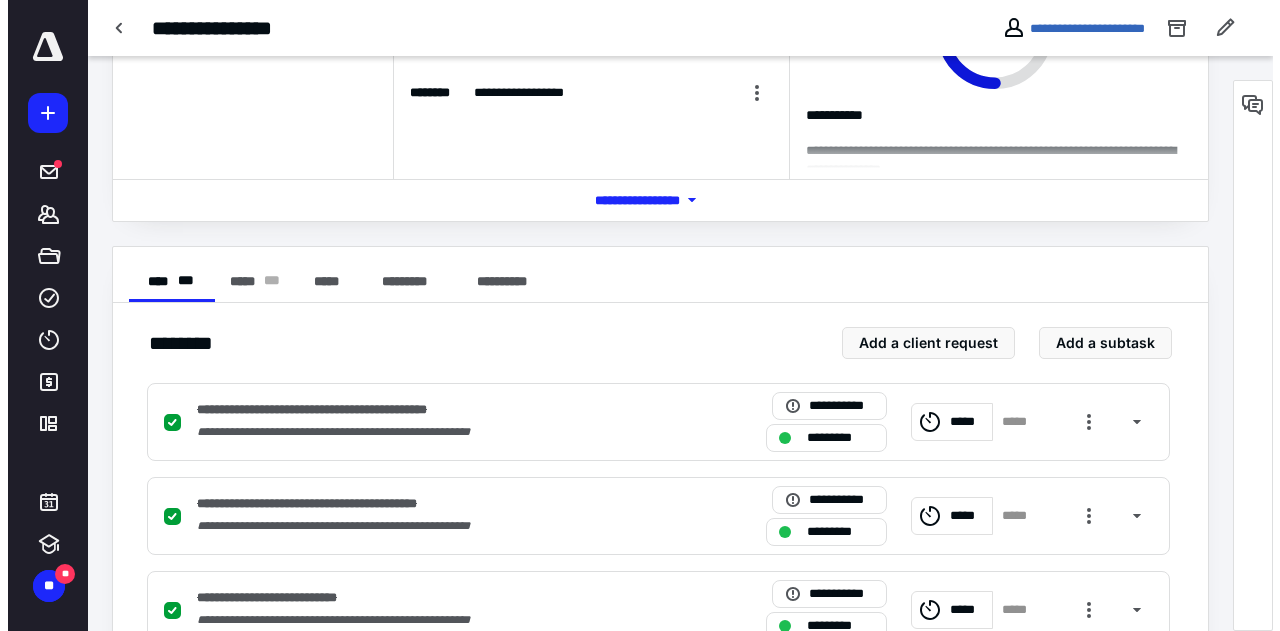 scroll, scrollTop: 0, scrollLeft: 0, axis: both 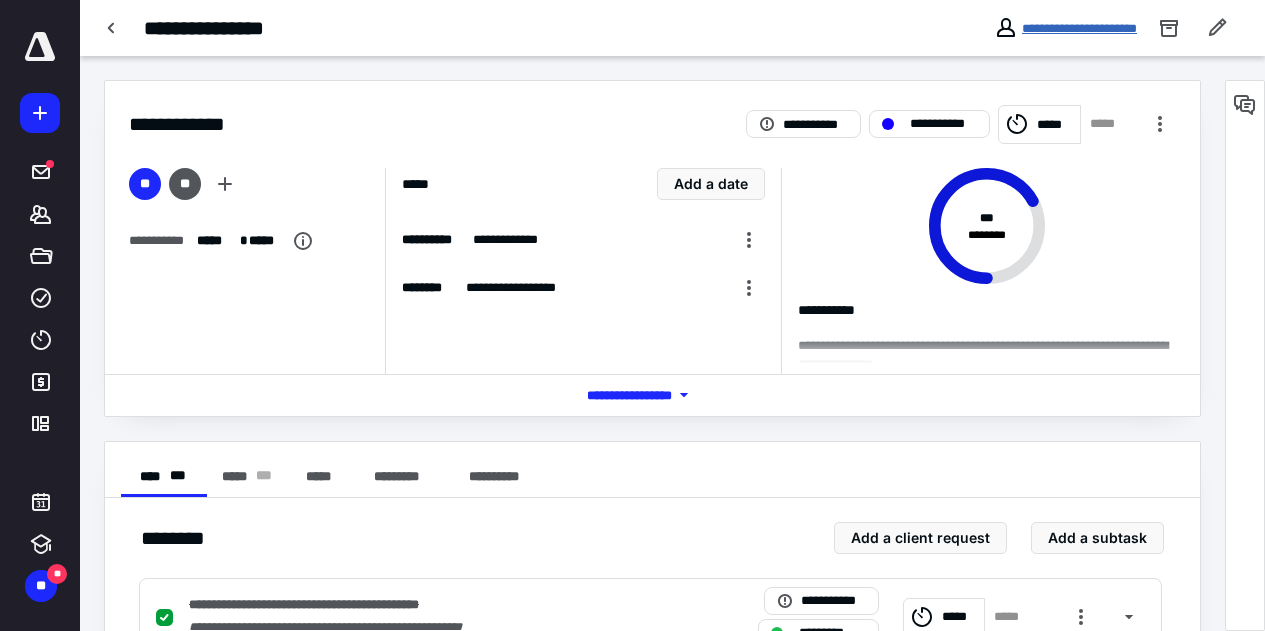 click on "**********" at bounding box center [1079, 28] 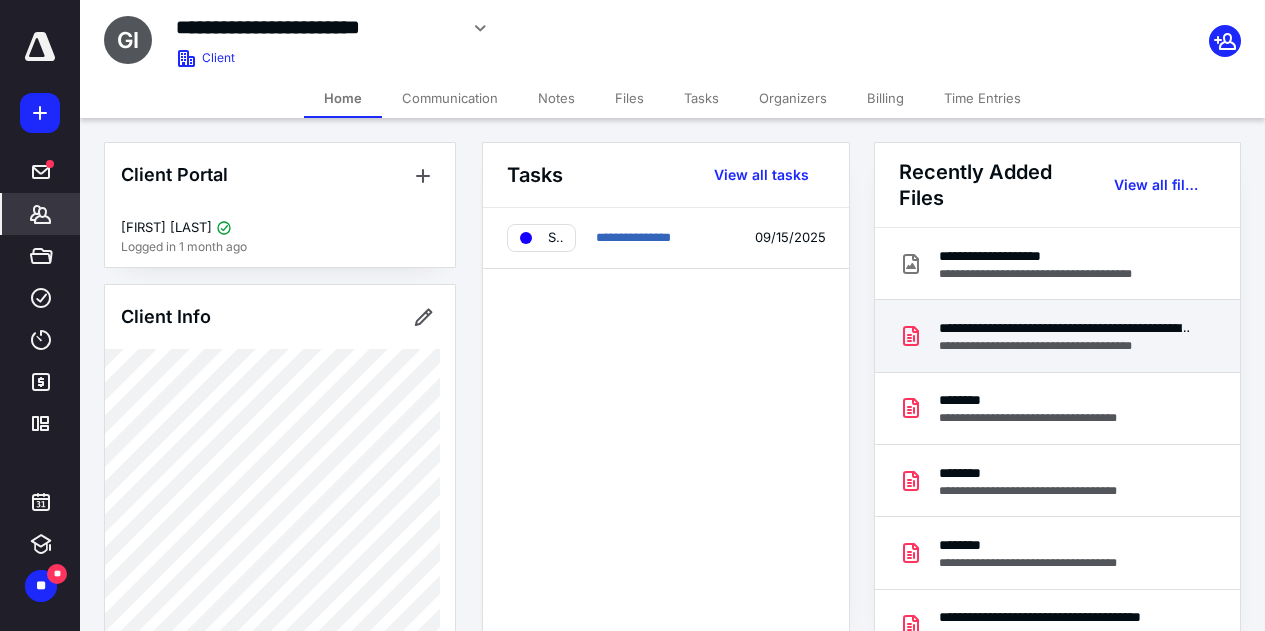 click on "**********" at bounding box center (1066, 346) 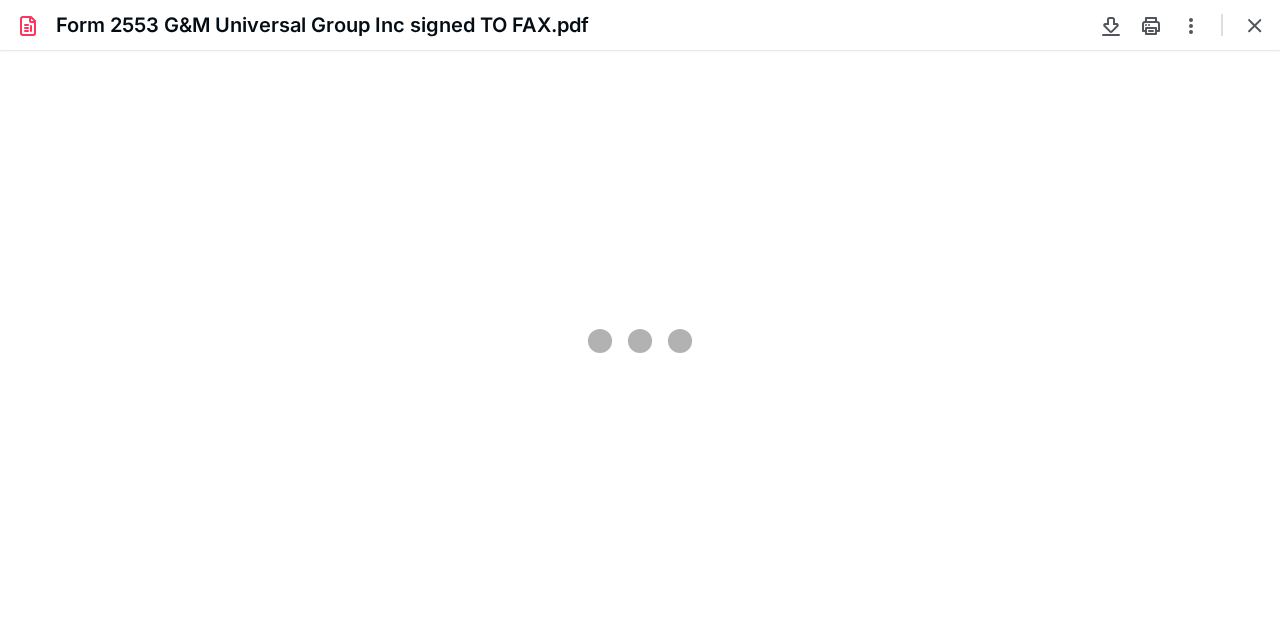 scroll, scrollTop: 0, scrollLeft: 0, axis: both 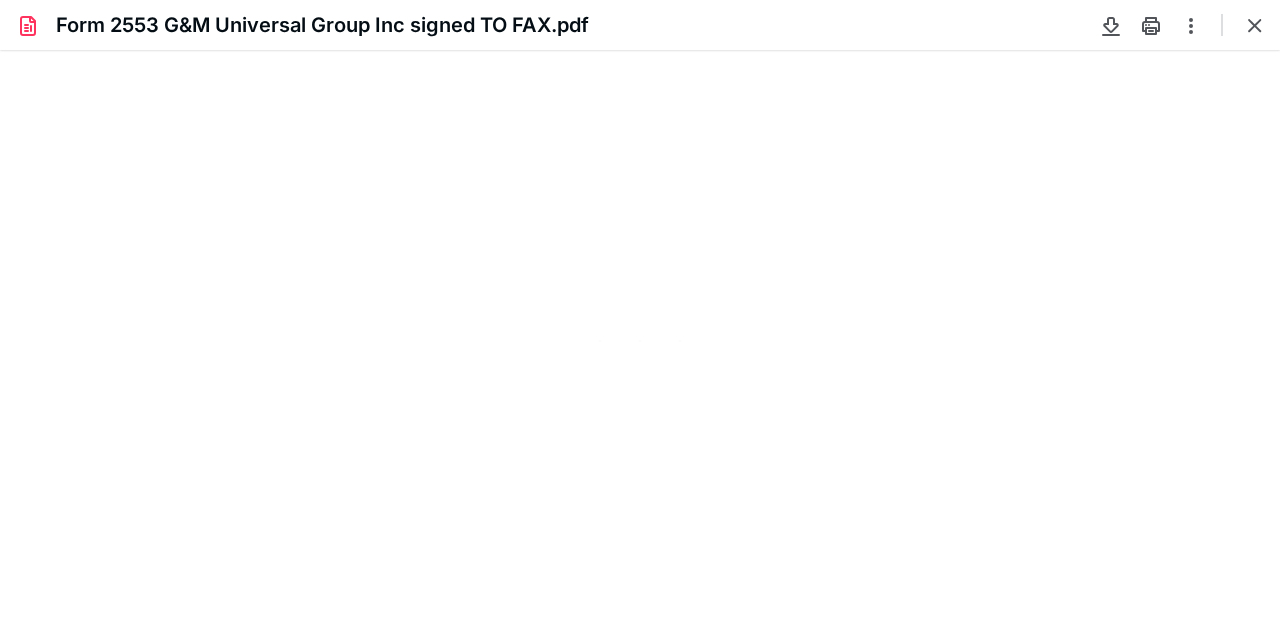 type on "71" 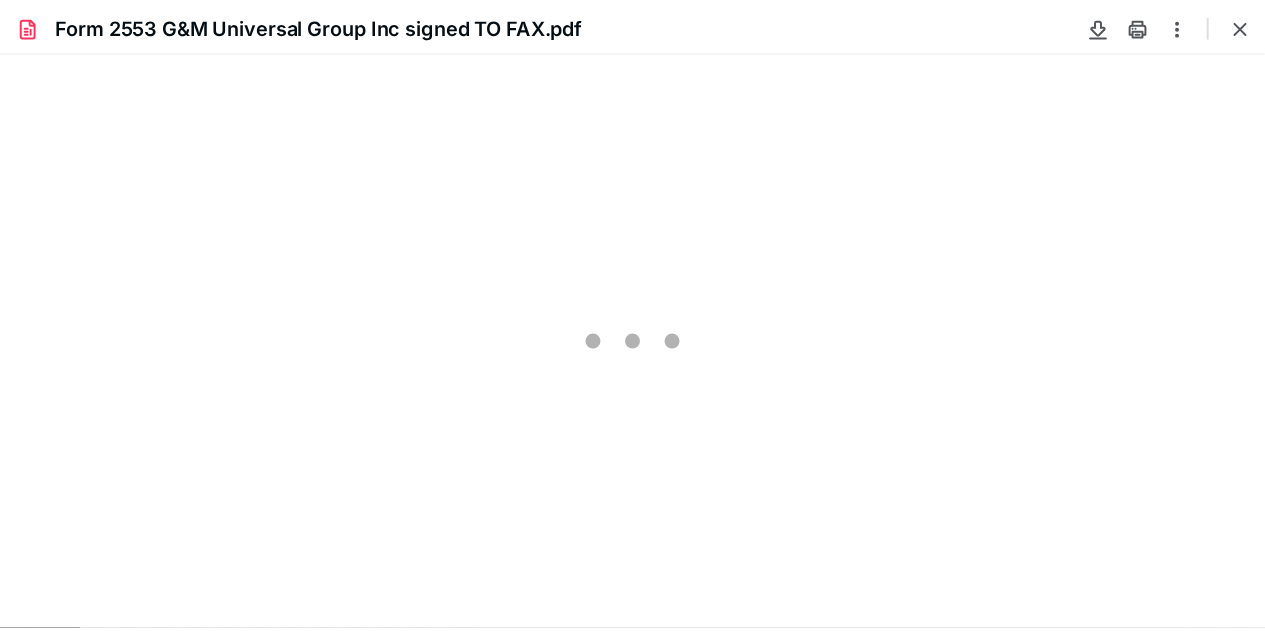 scroll, scrollTop: 39, scrollLeft: 0, axis: vertical 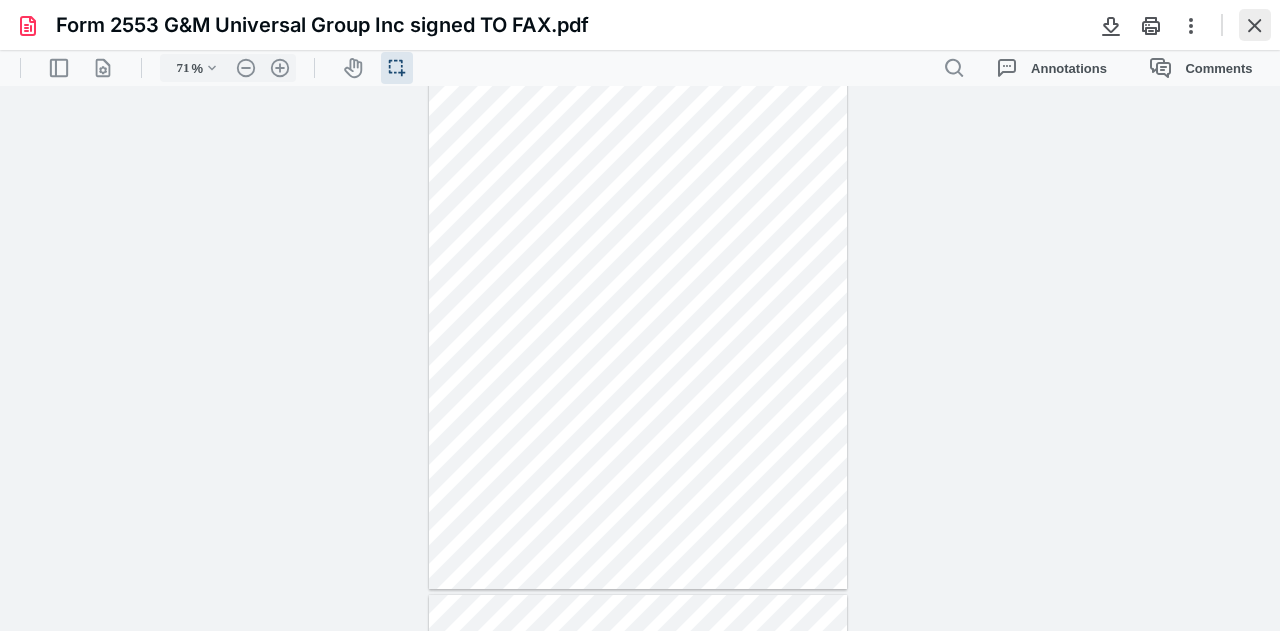 click at bounding box center (1255, 25) 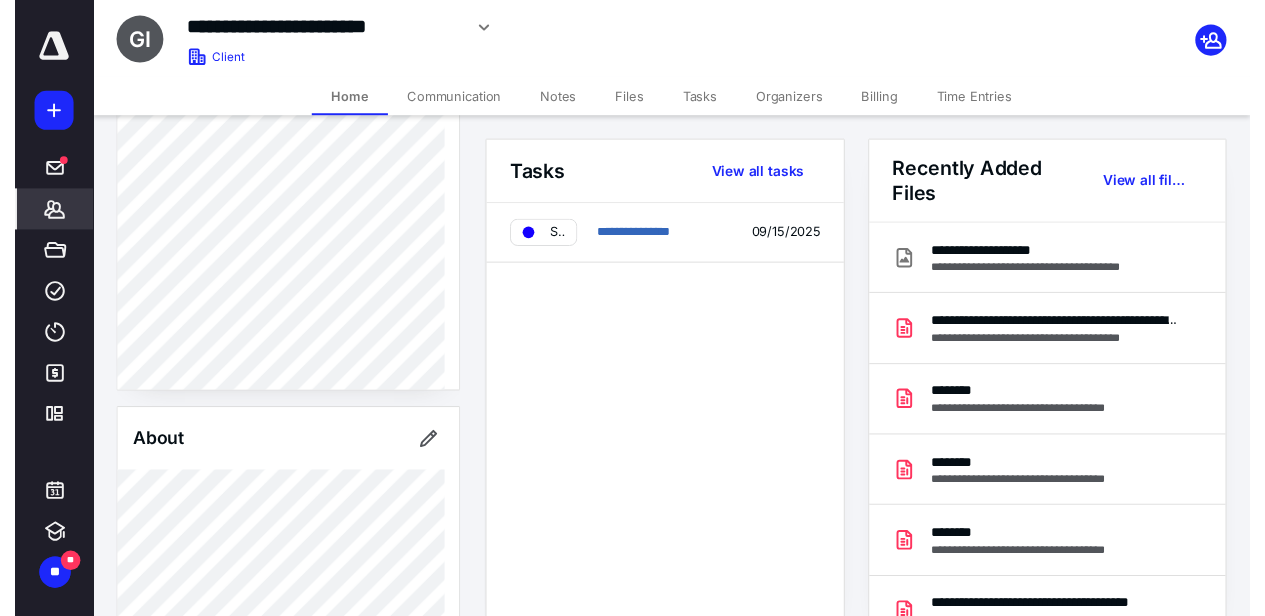 scroll, scrollTop: 0, scrollLeft: 0, axis: both 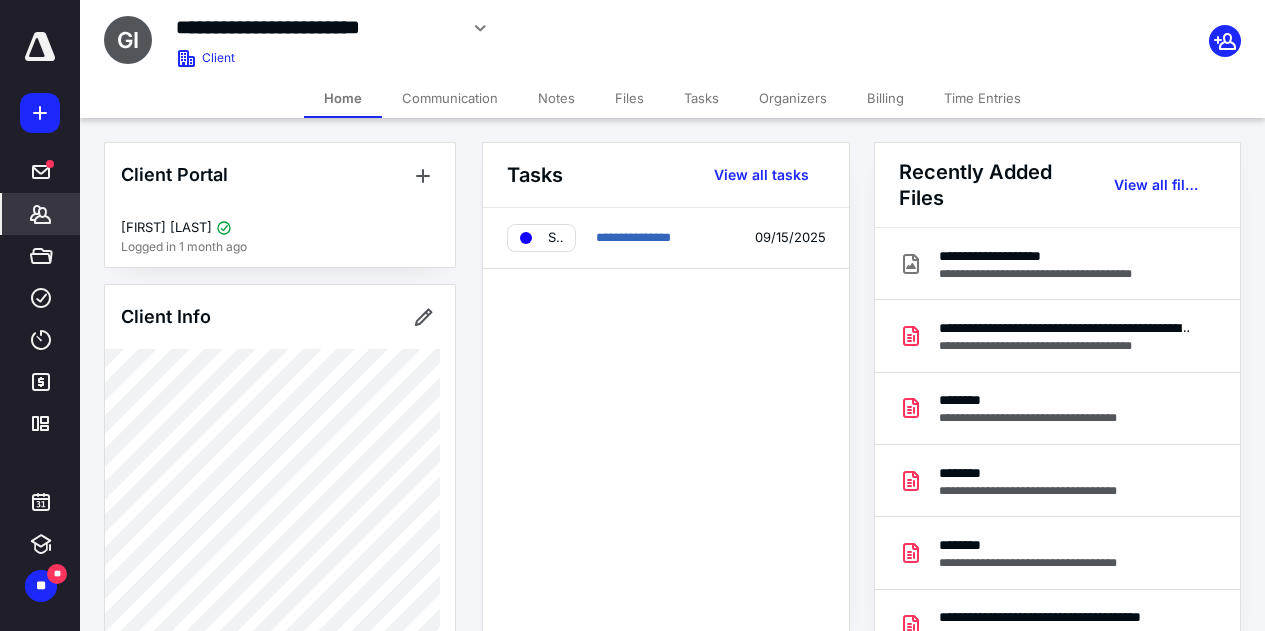 click at bounding box center (40, 47) 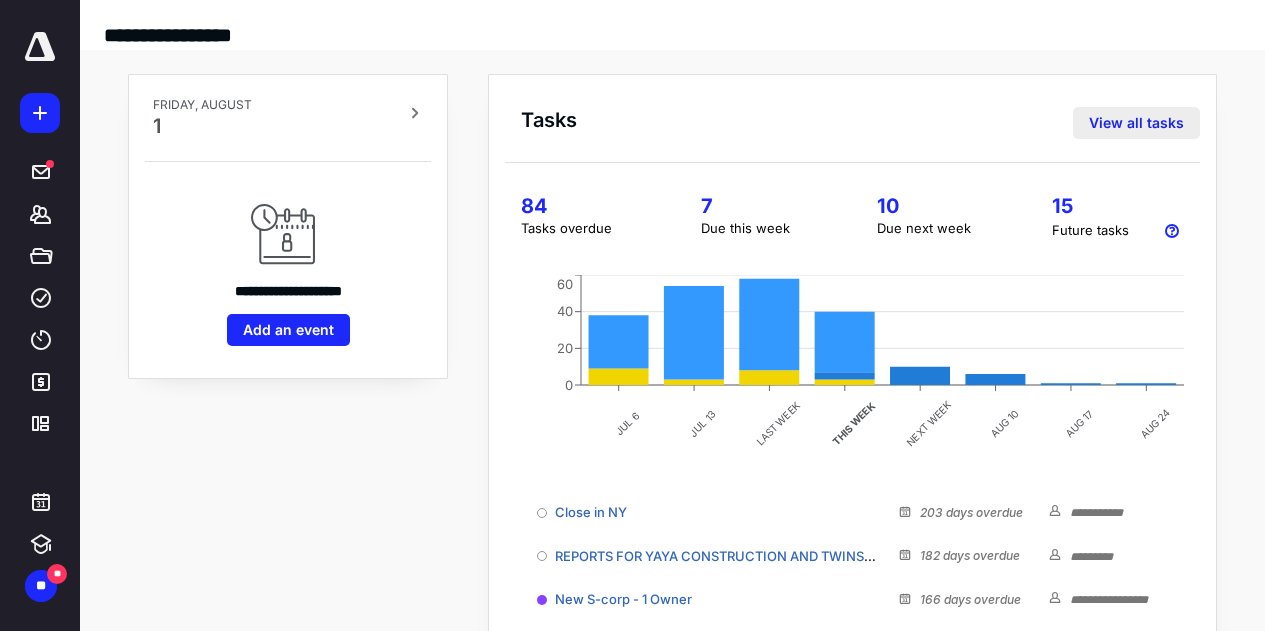 click on "View all tasks" at bounding box center [1136, 123] 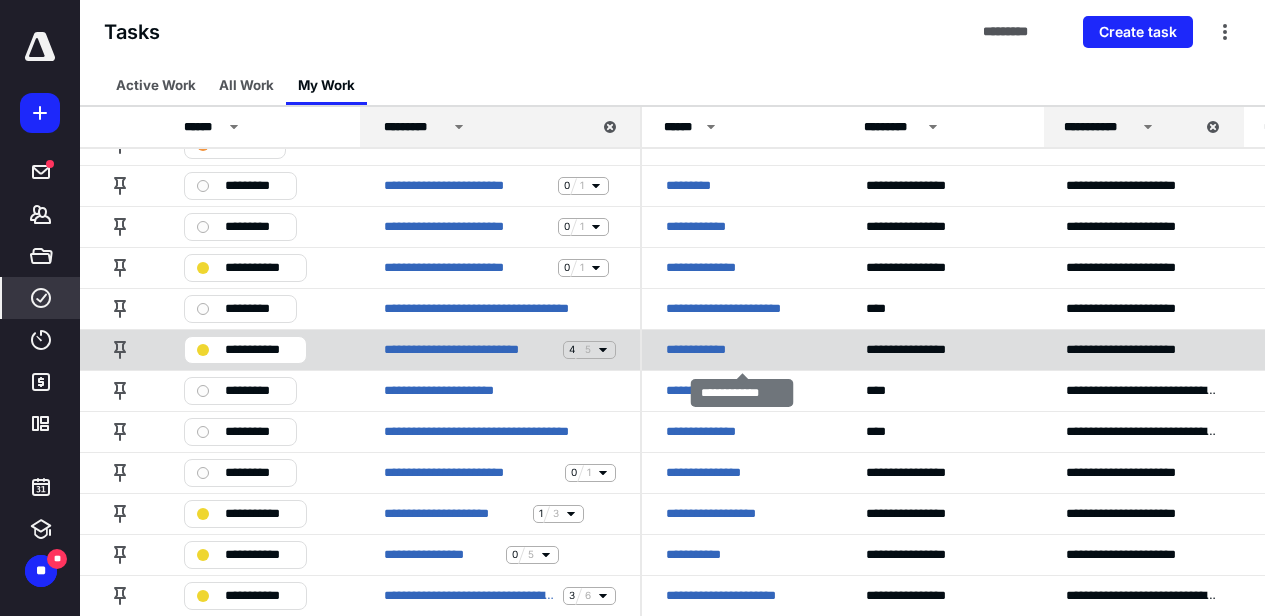 scroll, scrollTop: 1800, scrollLeft: 0, axis: vertical 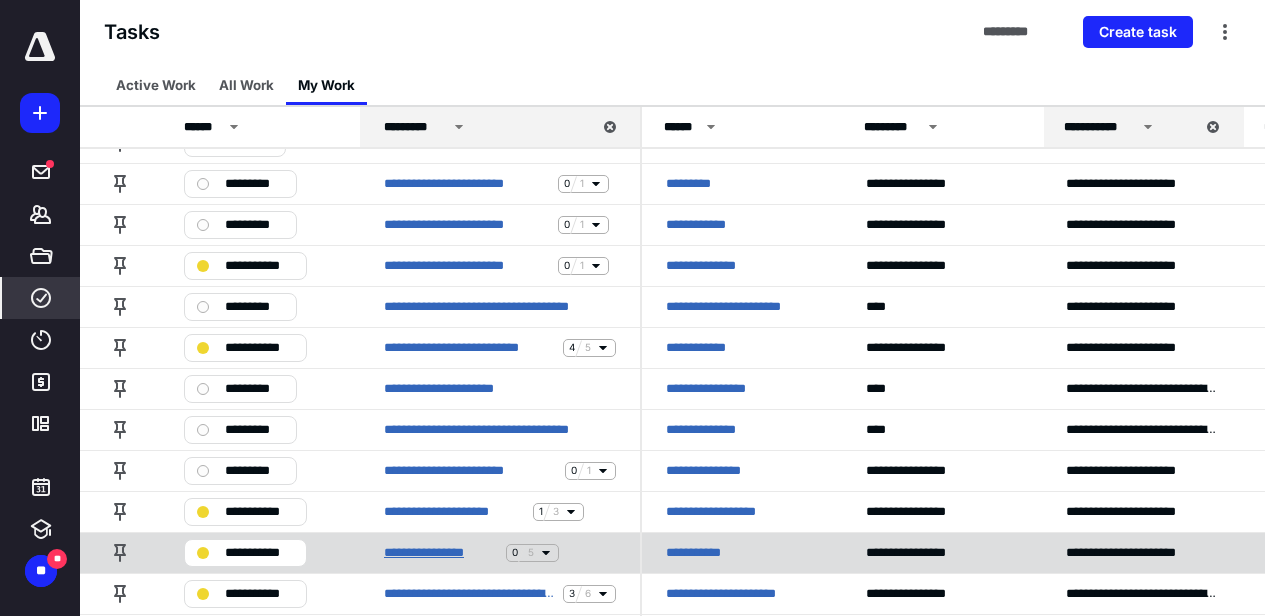 click on "**********" at bounding box center (441, 553) 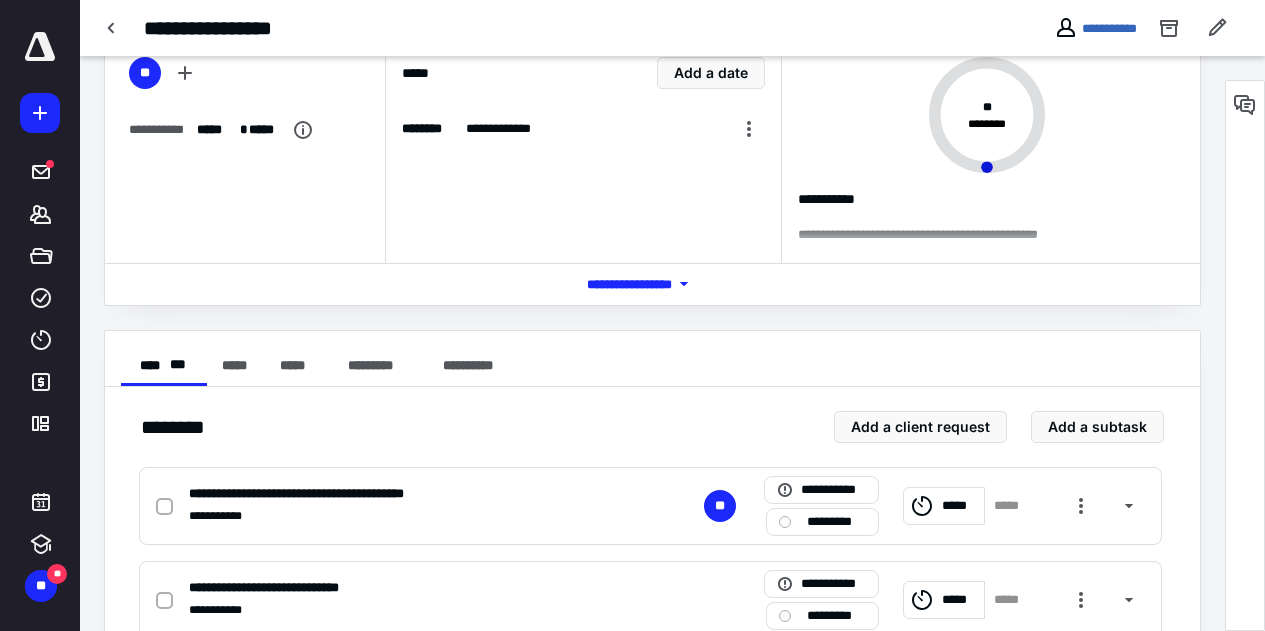 scroll, scrollTop: 100, scrollLeft: 0, axis: vertical 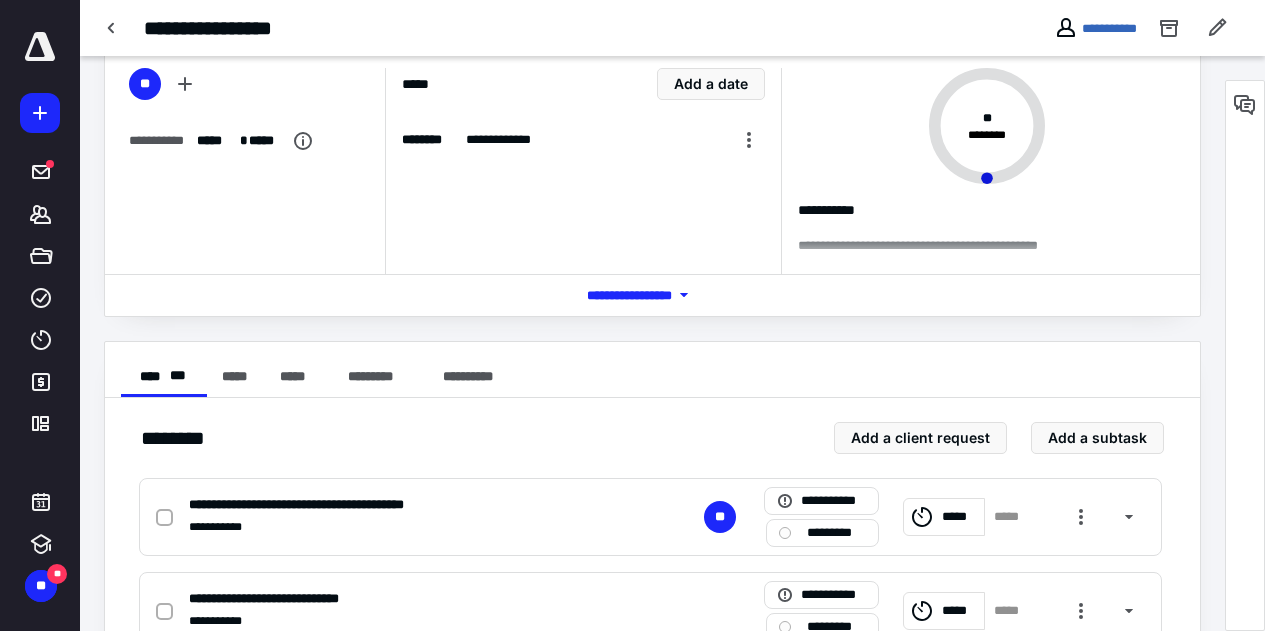 click on "*** **** *******" at bounding box center [653, 295] 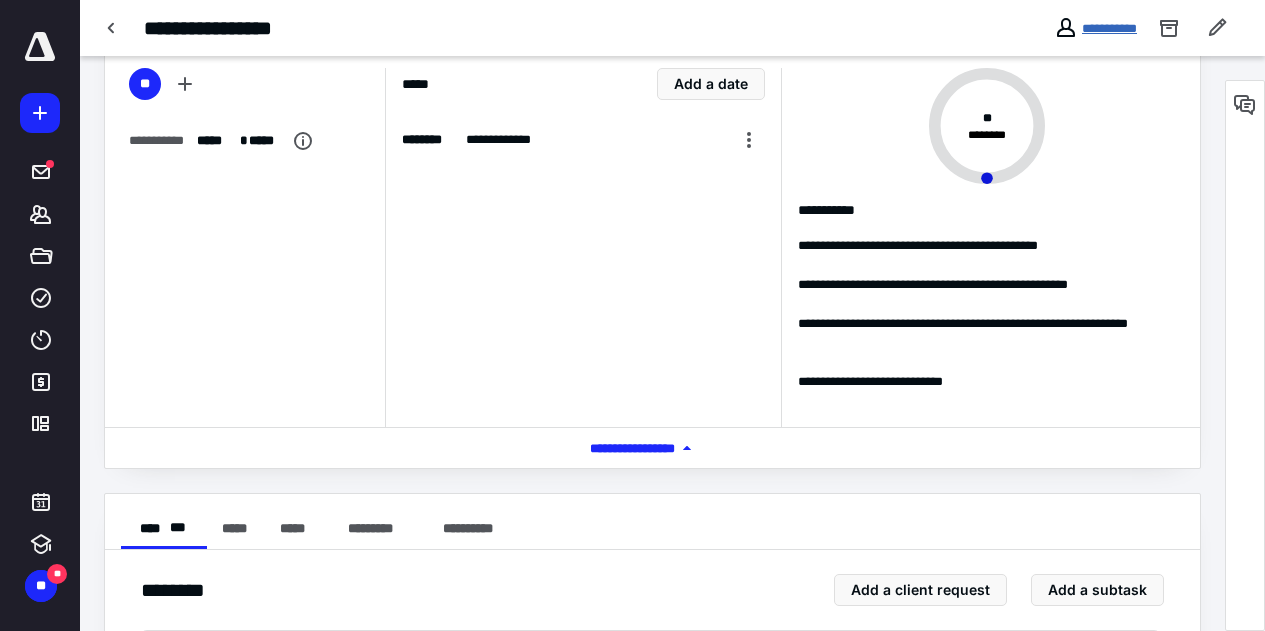 click on "**********" at bounding box center (1109, 28) 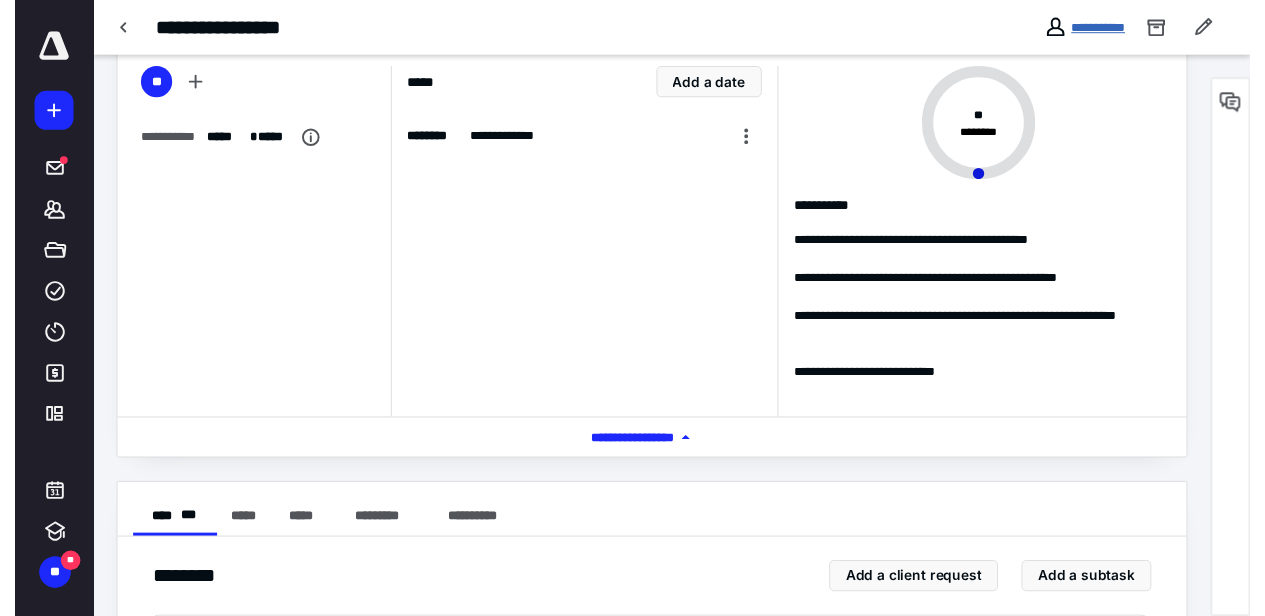 scroll, scrollTop: 0, scrollLeft: 0, axis: both 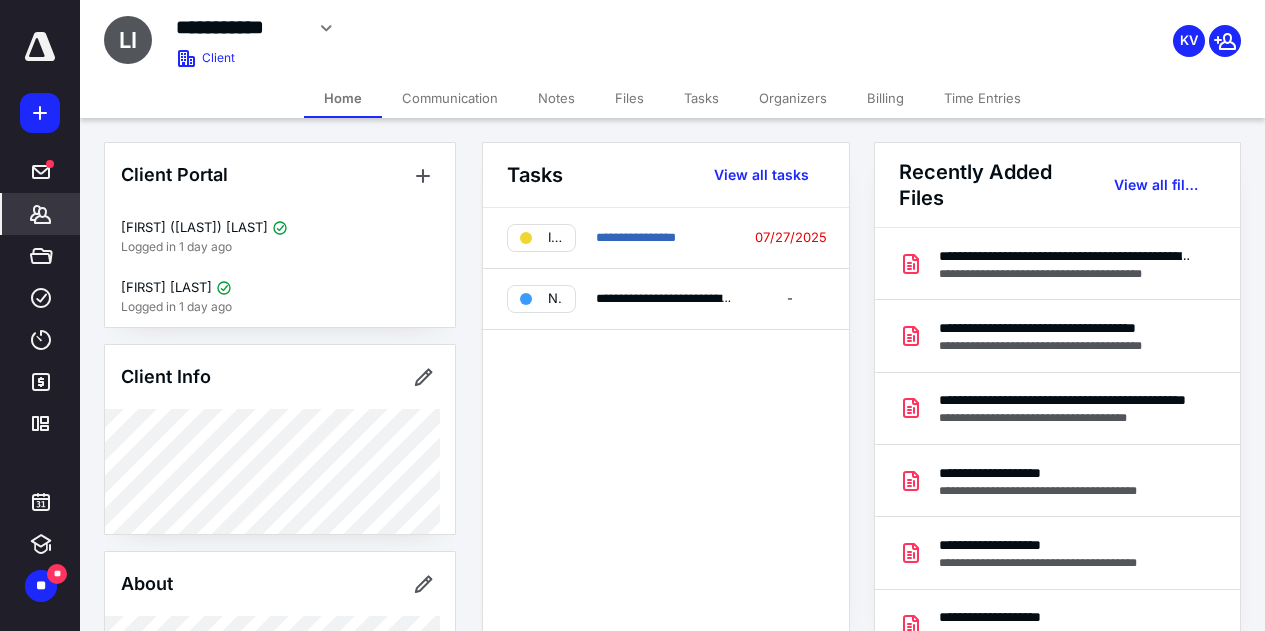 click at bounding box center [40, 47] 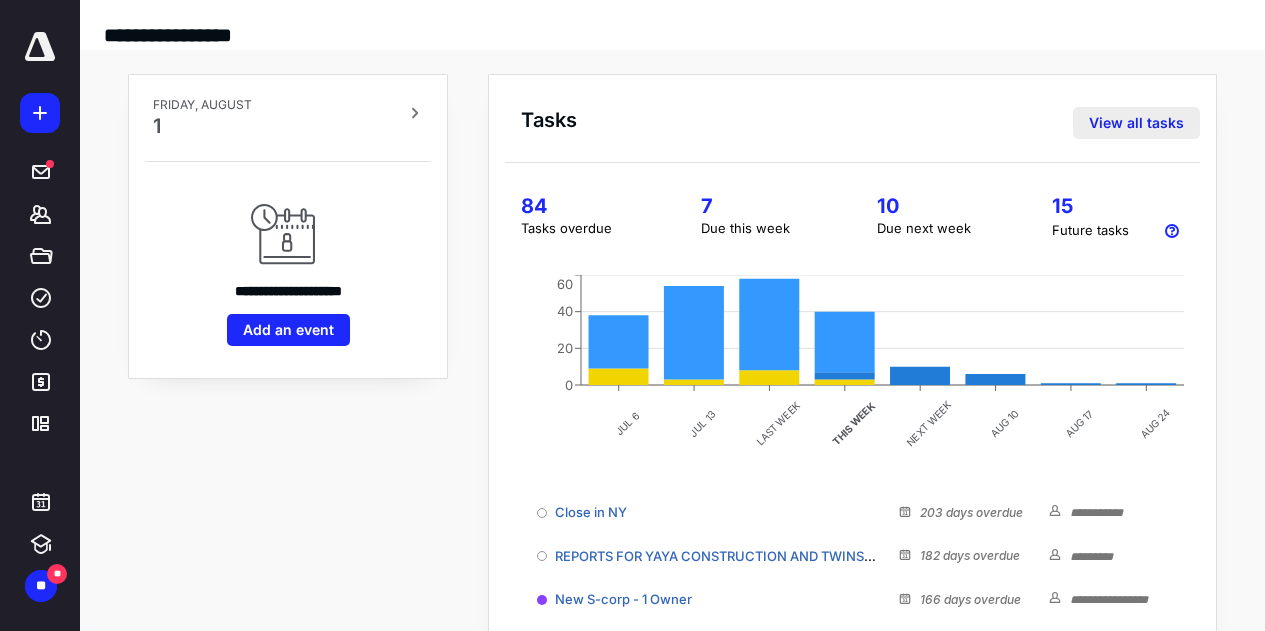click on "View all tasks" at bounding box center [1136, 123] 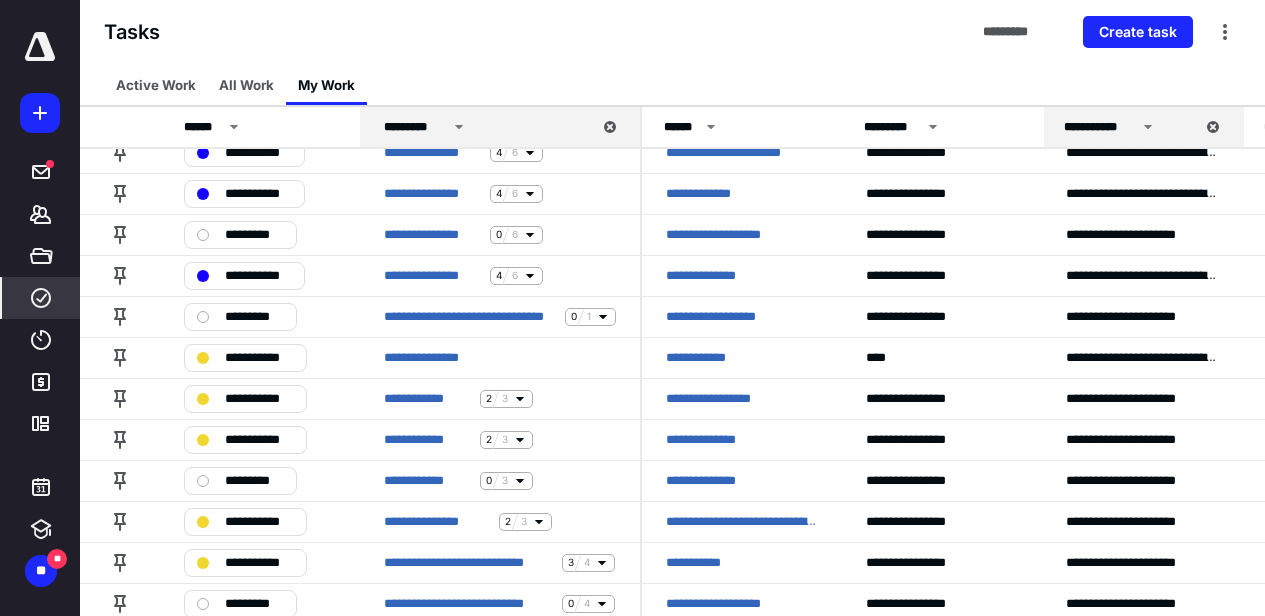scroll, scrollTop: 1300, scrollLeft: 0, axis: vertical 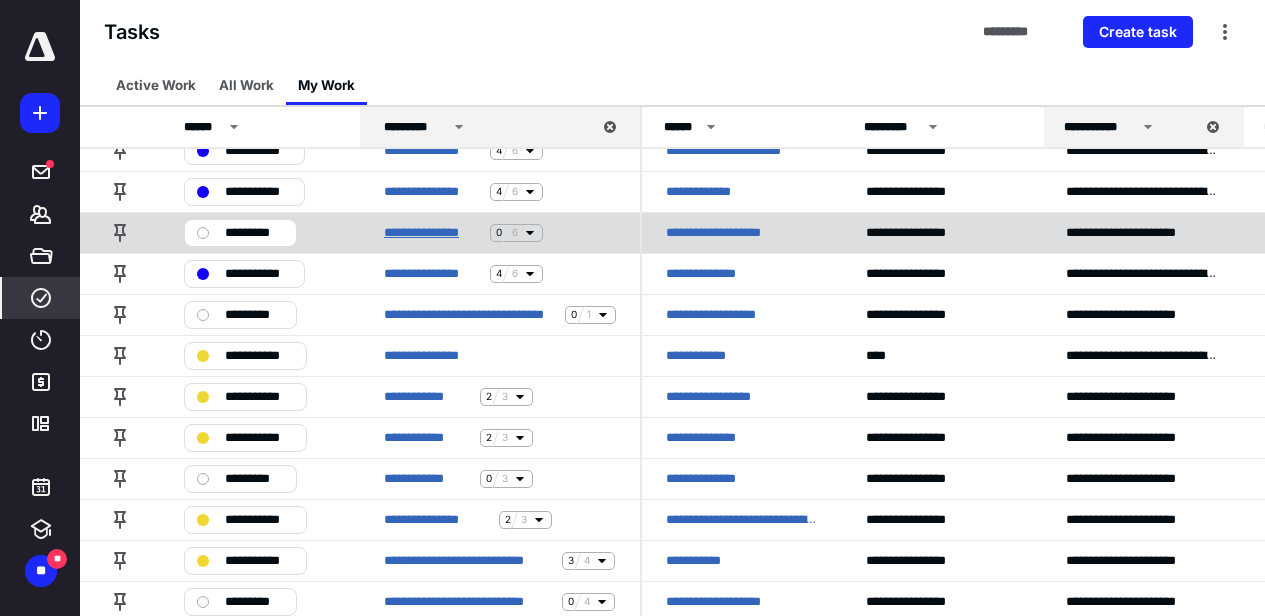 click on "**********" at bounding box center (433, 233) 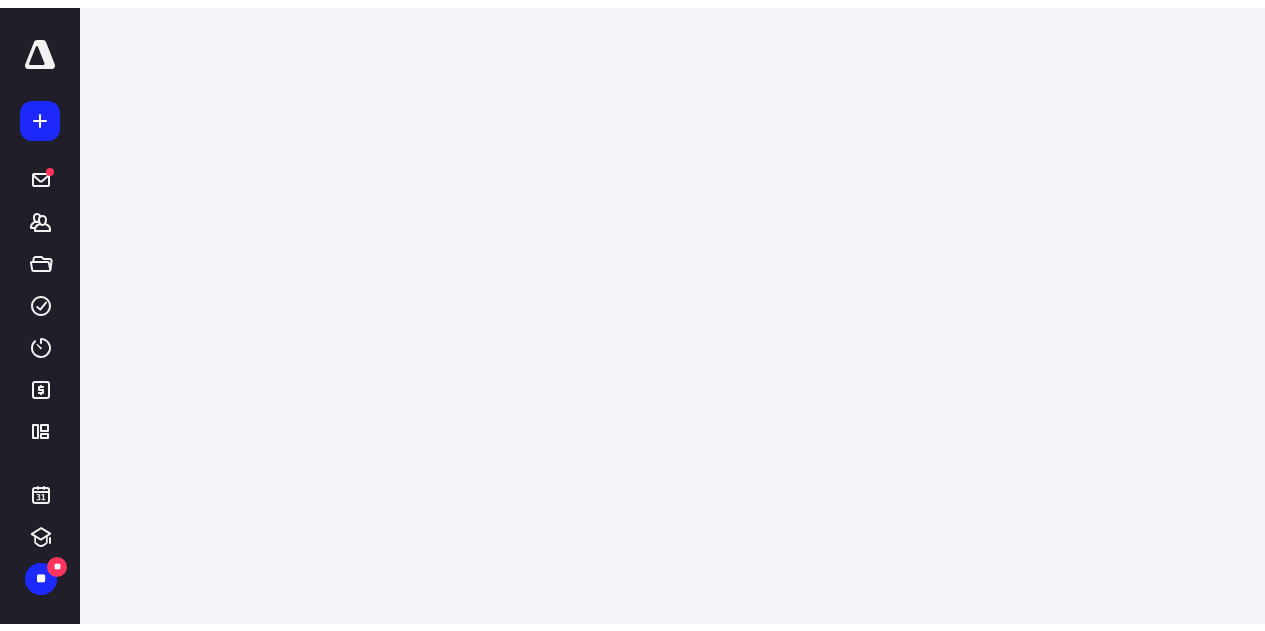 scroll, scrollTop: 0, scrollLeft: 0, axis: both 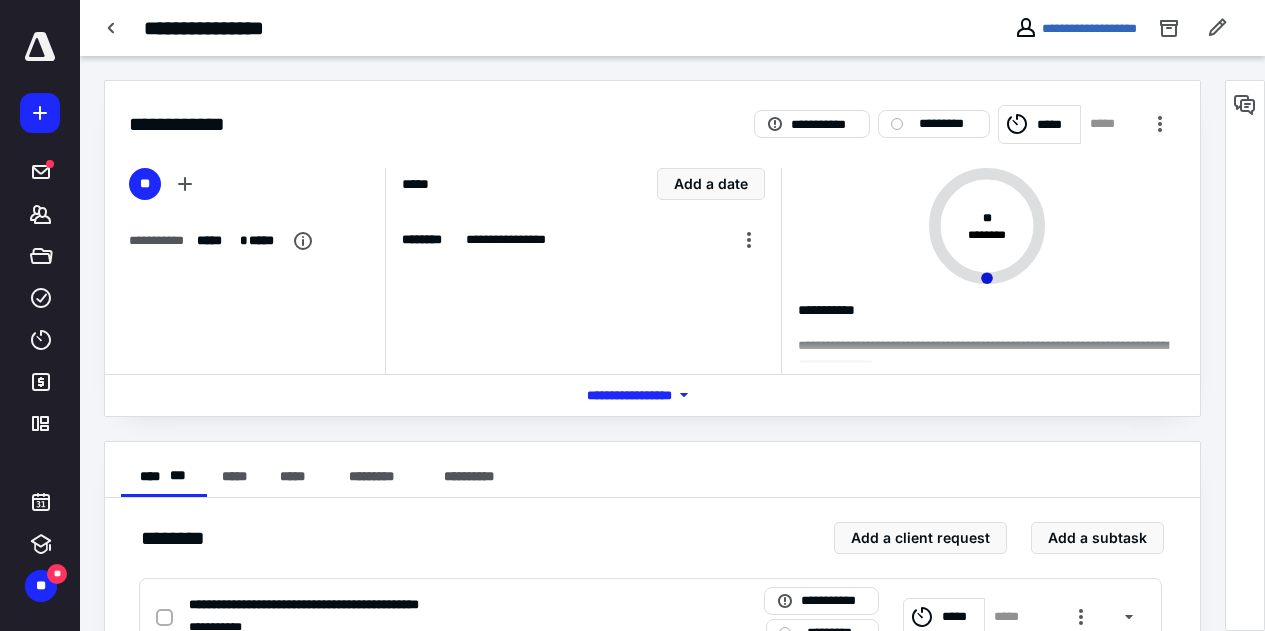 click on "*** **** *******" at bounding box center (652, 394) 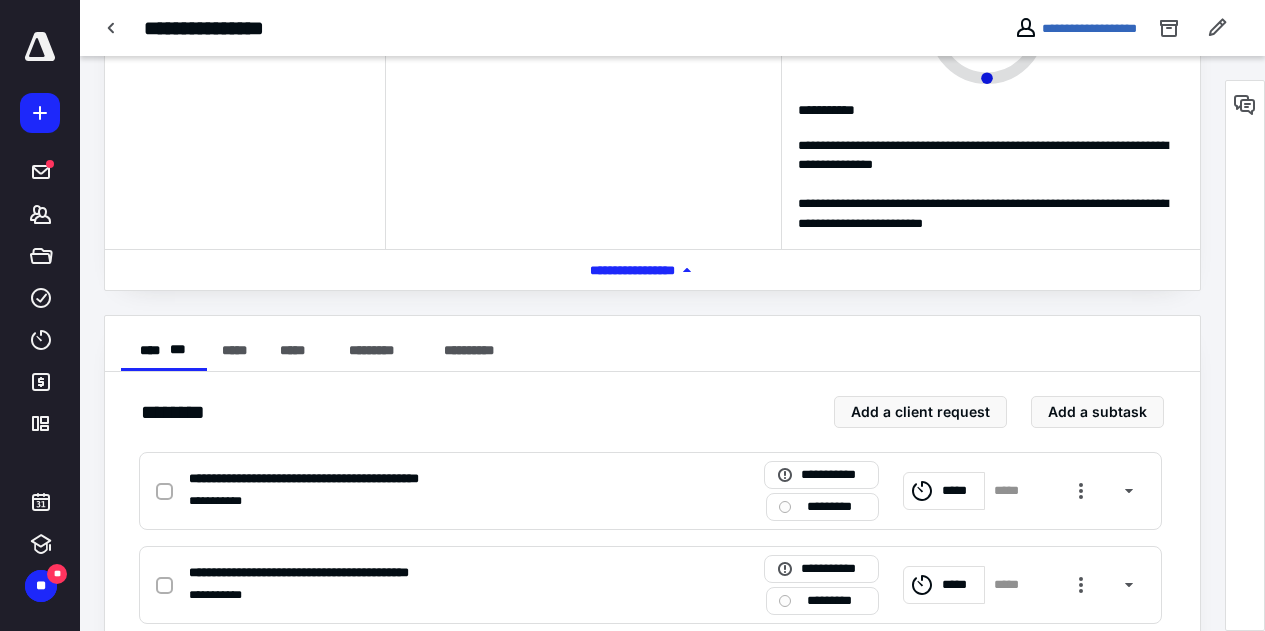 scroll, scrollTop: 300, scrollLeft: 0, axis: vertical 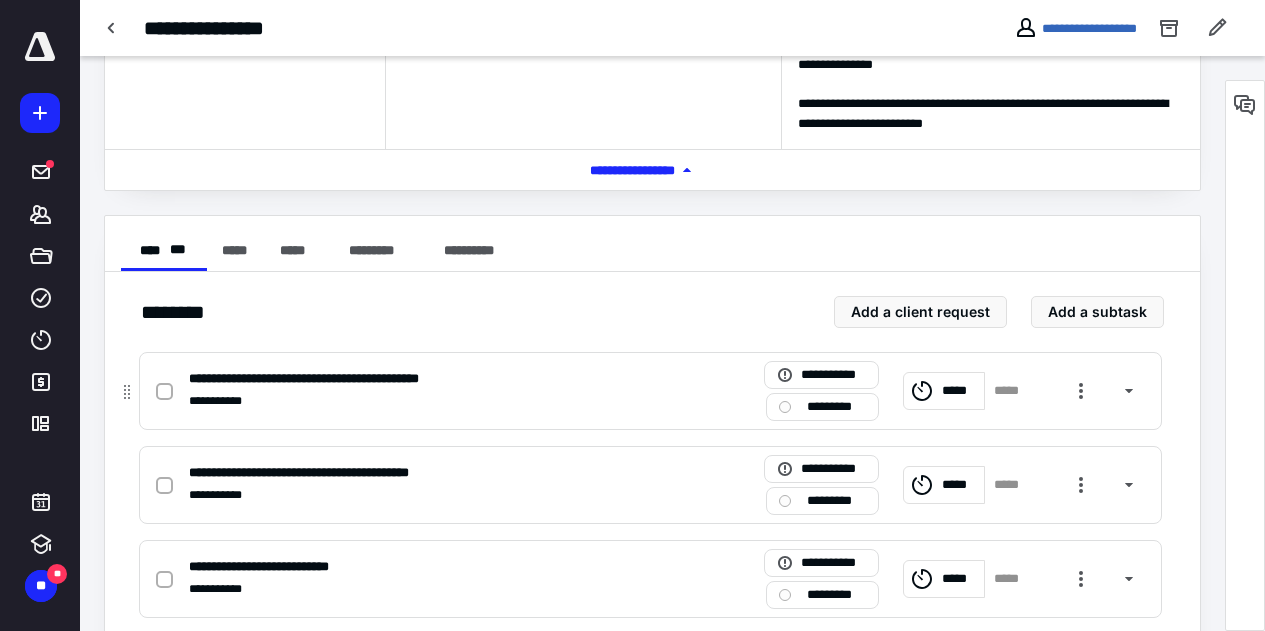 click on "**********" at bounding box center [388, 379] 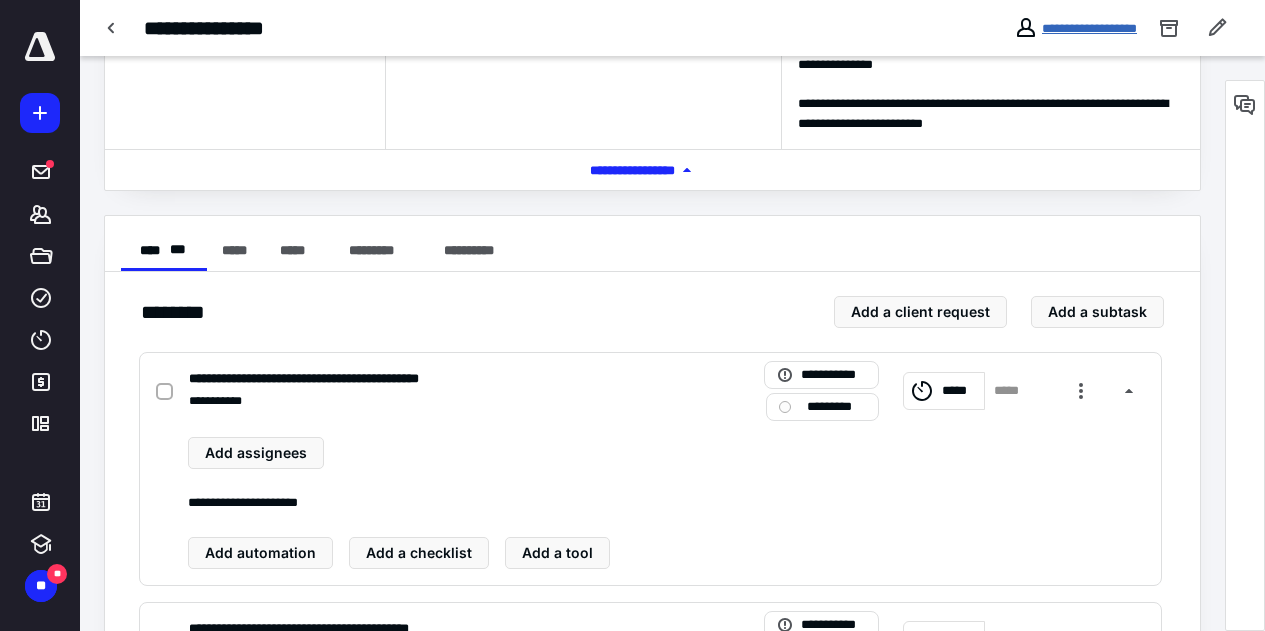 click on "**********" at bounding box center [1089, 28] 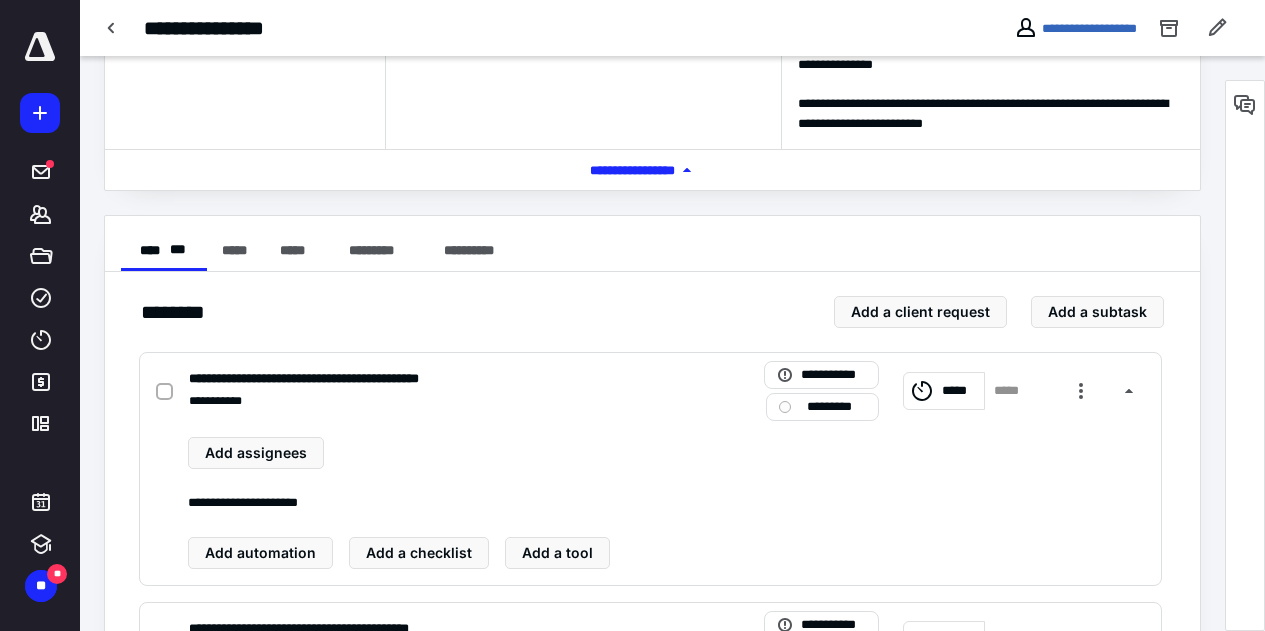 scroll, scrollTop: 0, scrollLeft: 0, axis: both 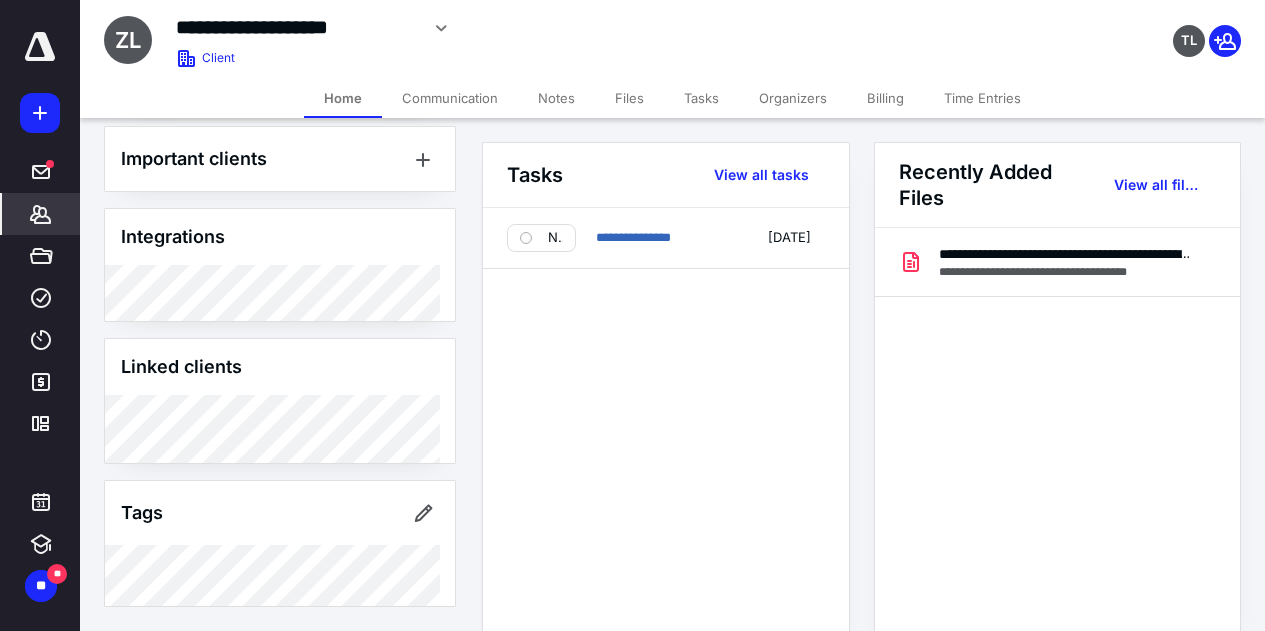 click on "Files" at bounding box center (629, 98) 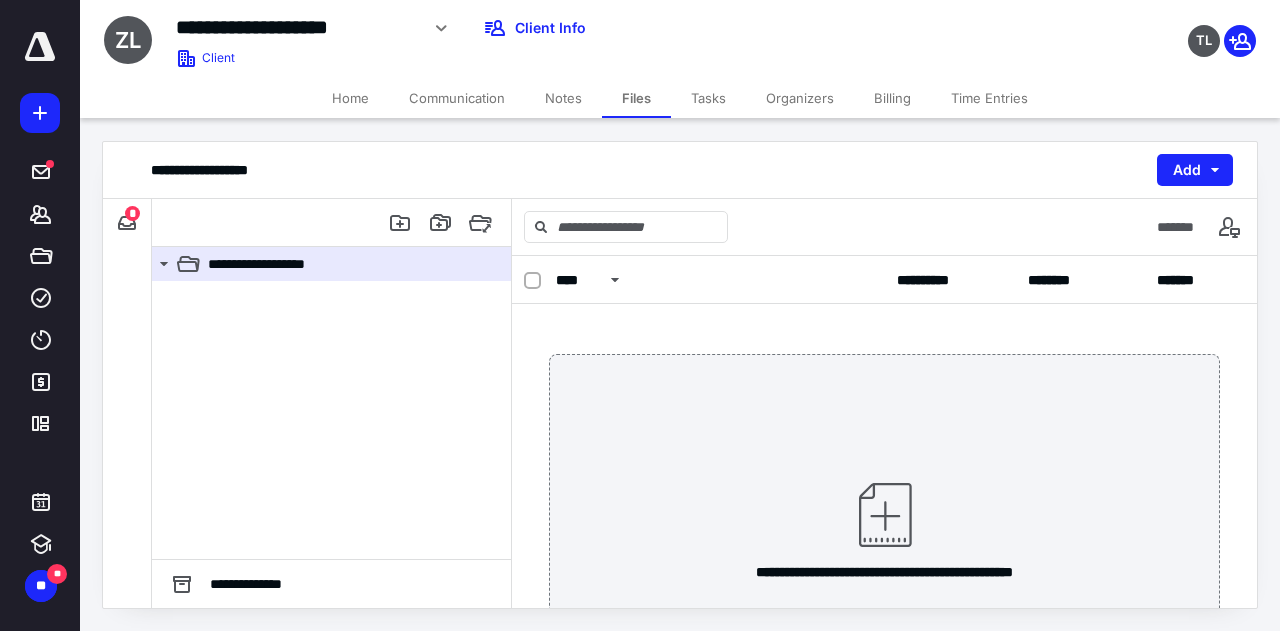 click on "Home" at bounding box center (350, 98) 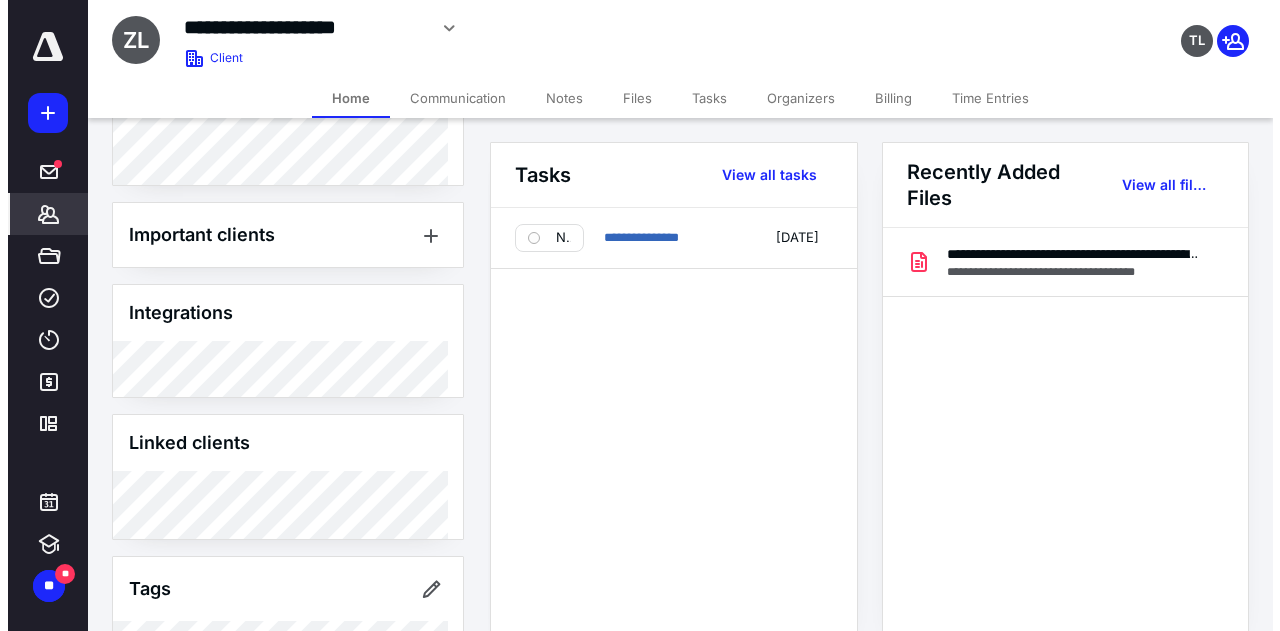 scroll, scrollTop: 777, scrollLeft: 0, axis: vertical 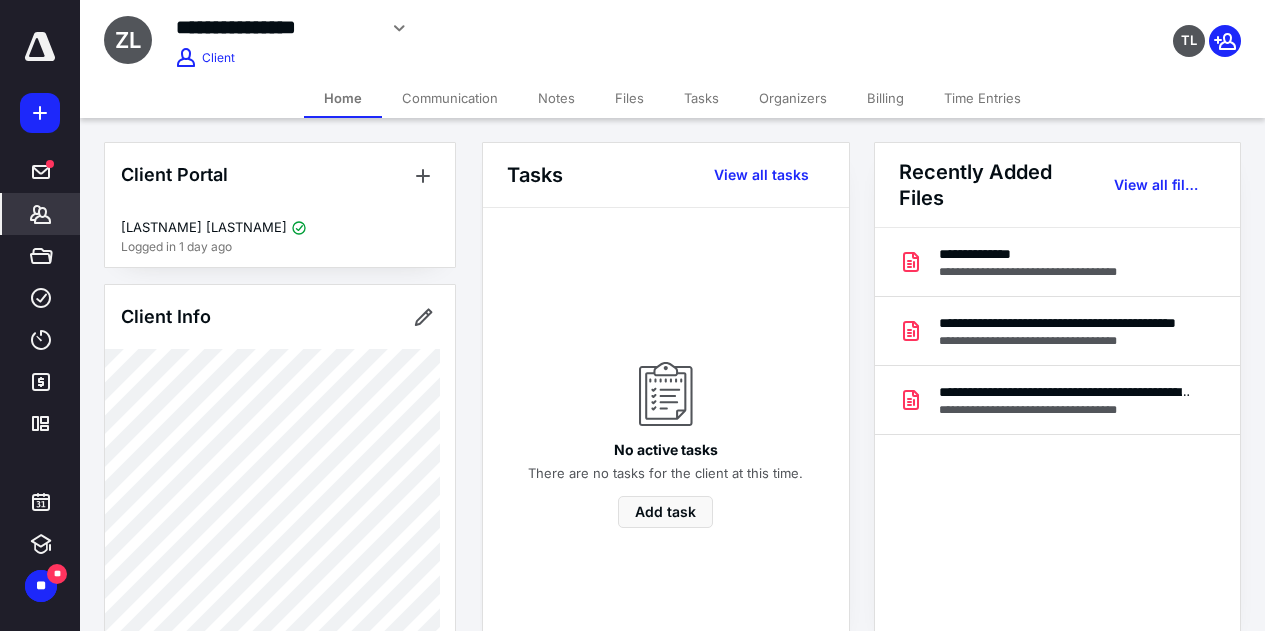 click on "Files" at bounding box center [629, 98] 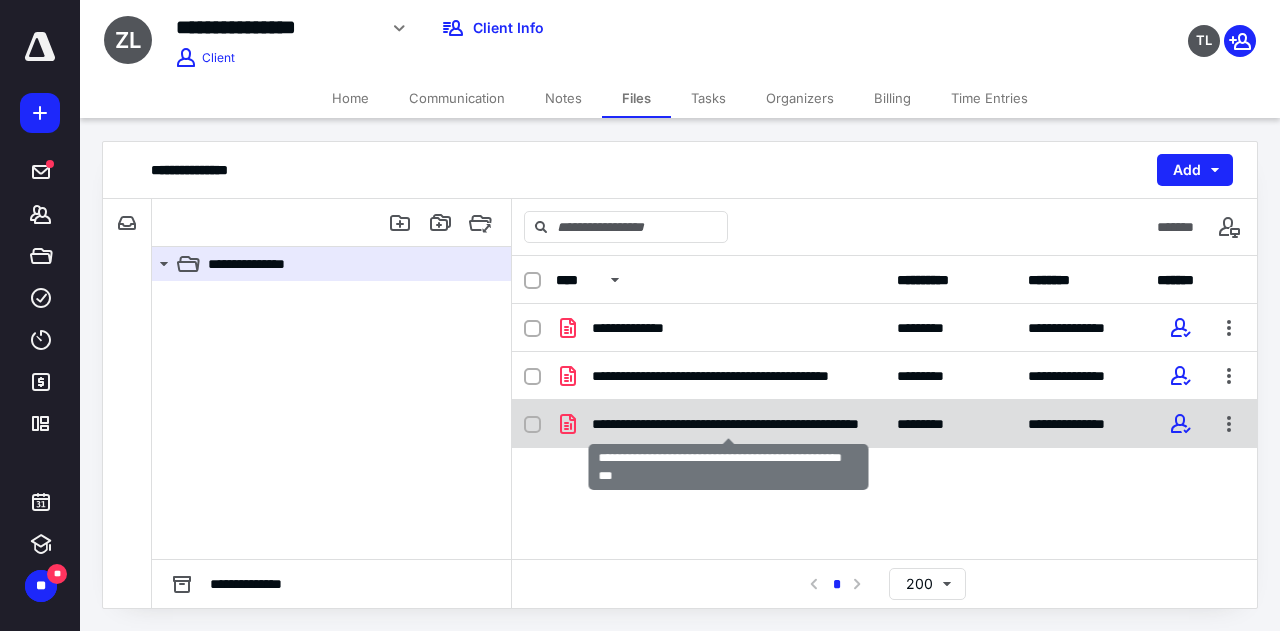 click on "**********" at bounding box center (728, 424) 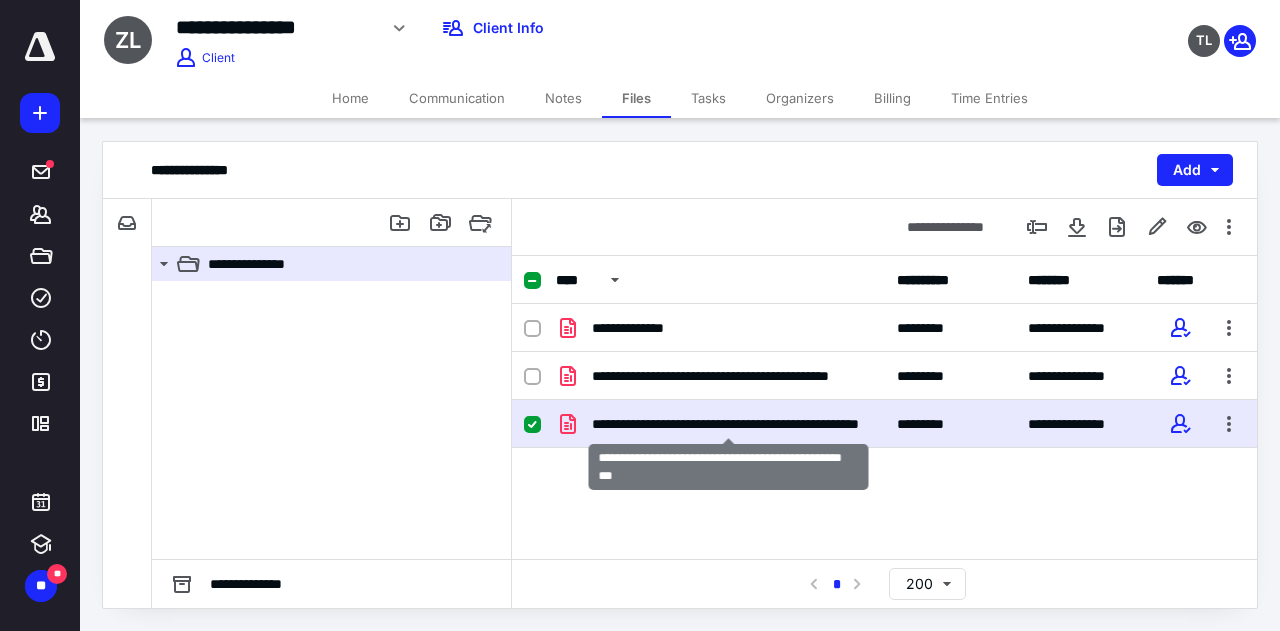 click on "**********" at bounding box center (728, 424) 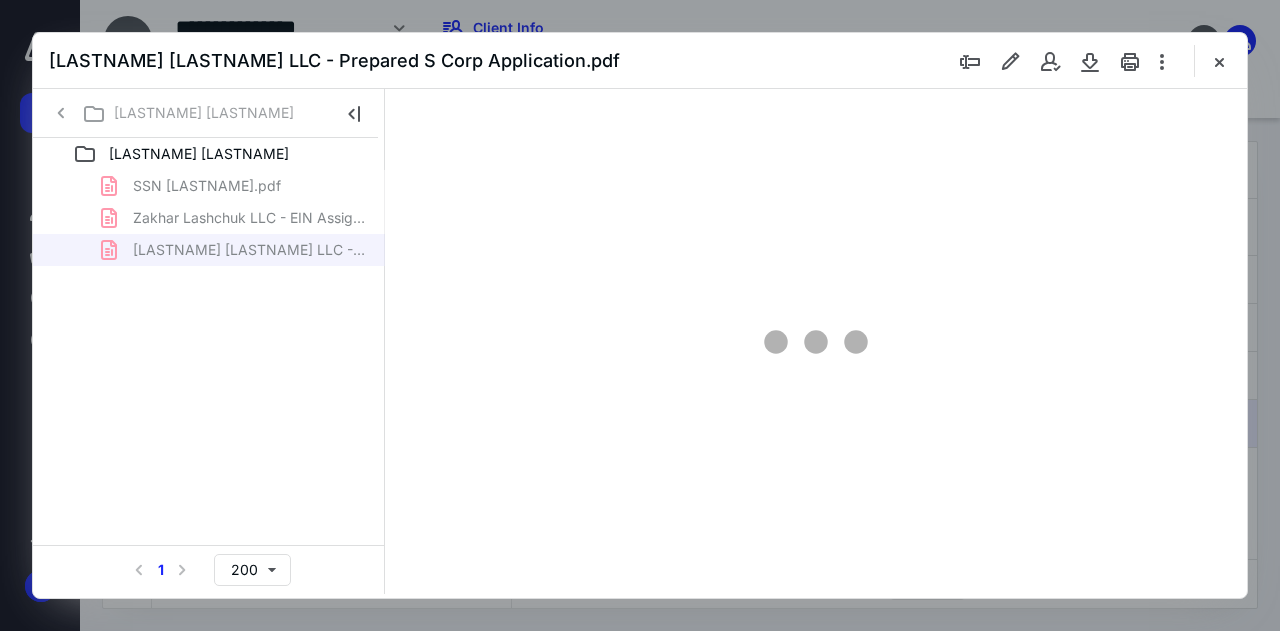 scroll, scrollTop: 0, scrollLeft: 0, axis: both 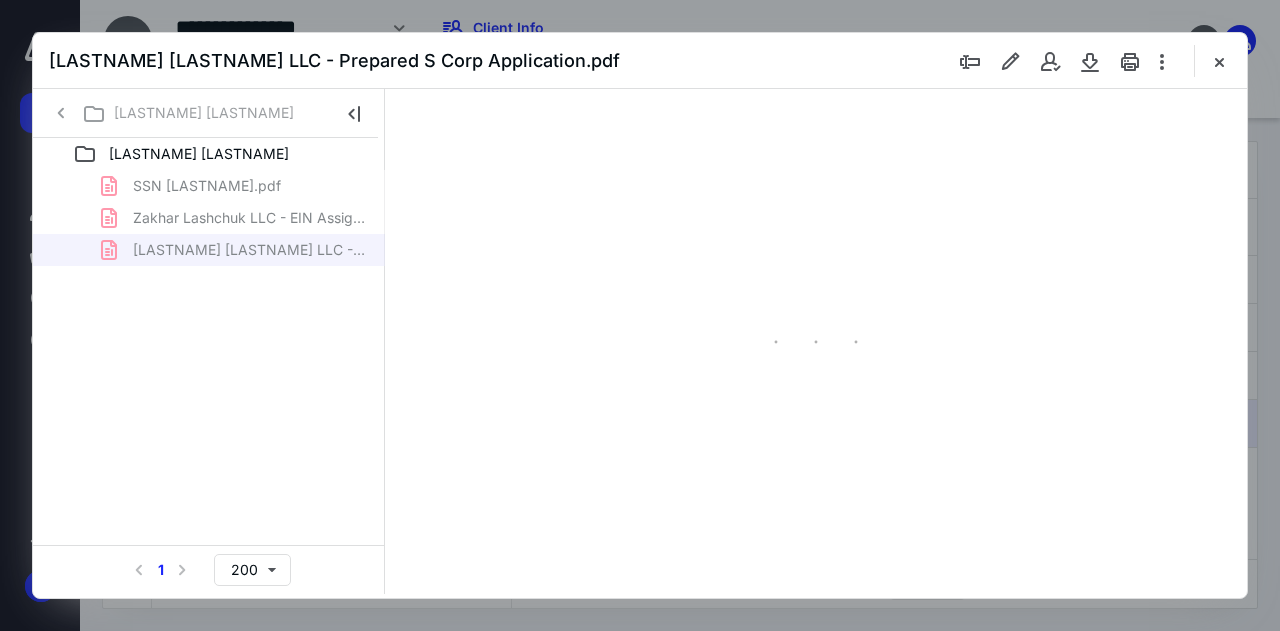 type on "51" 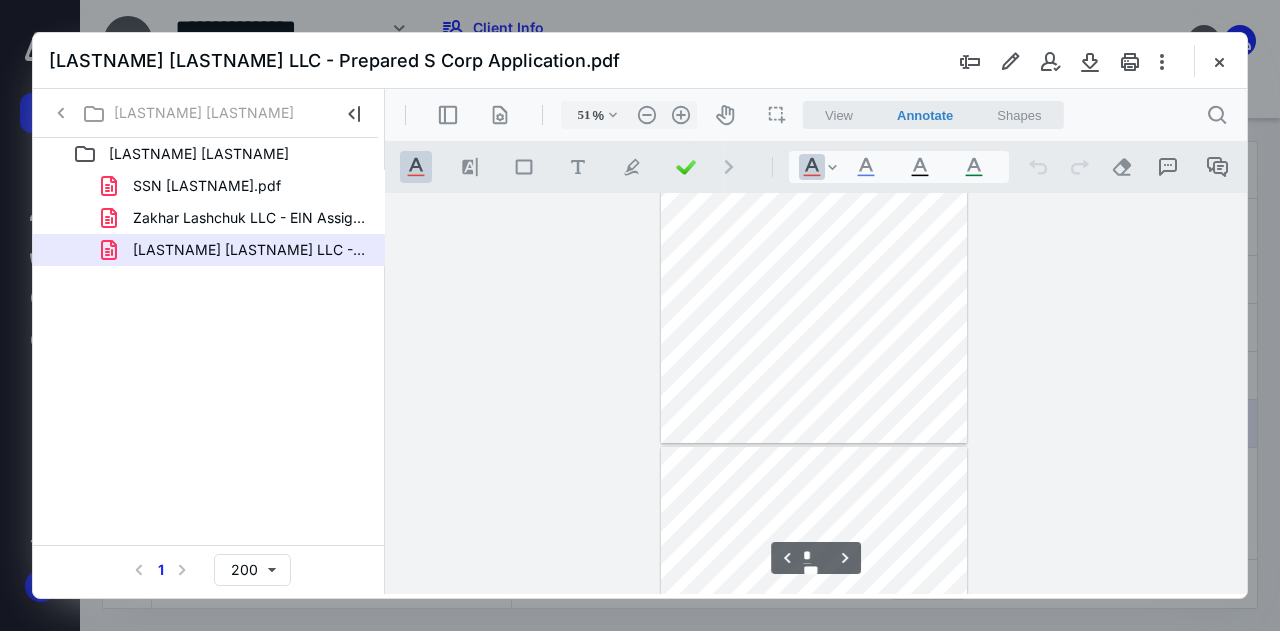 scroll, scrollTop: 899, scrollLeft: 0, axis: vertical 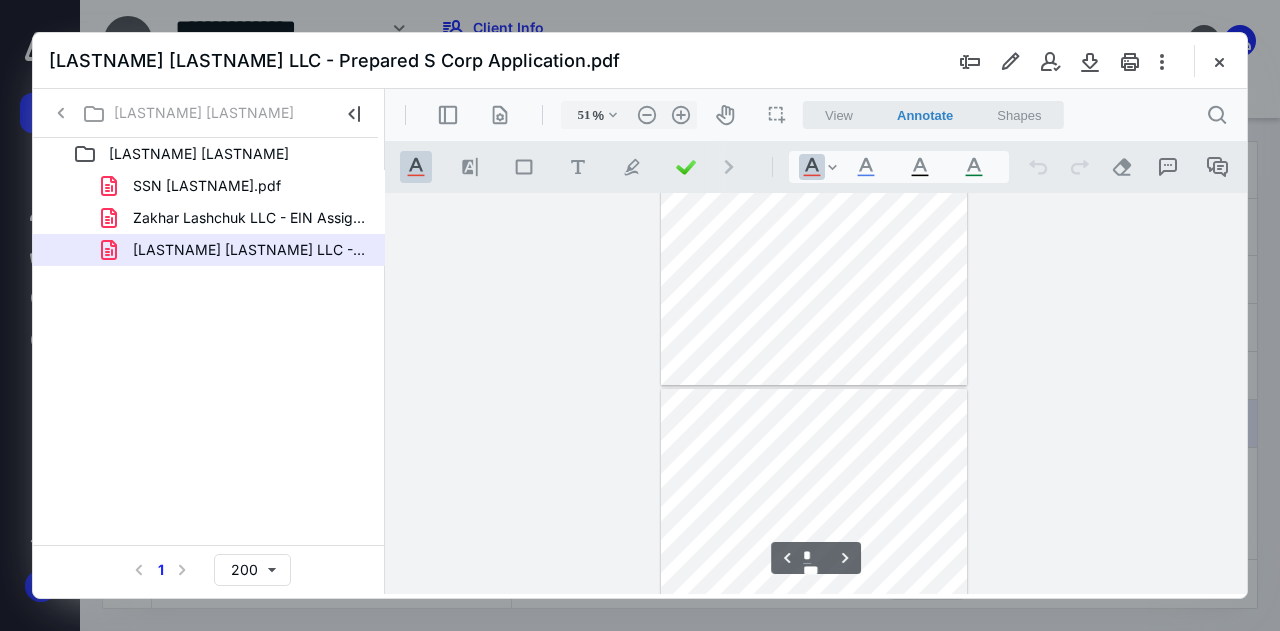 type on "*" 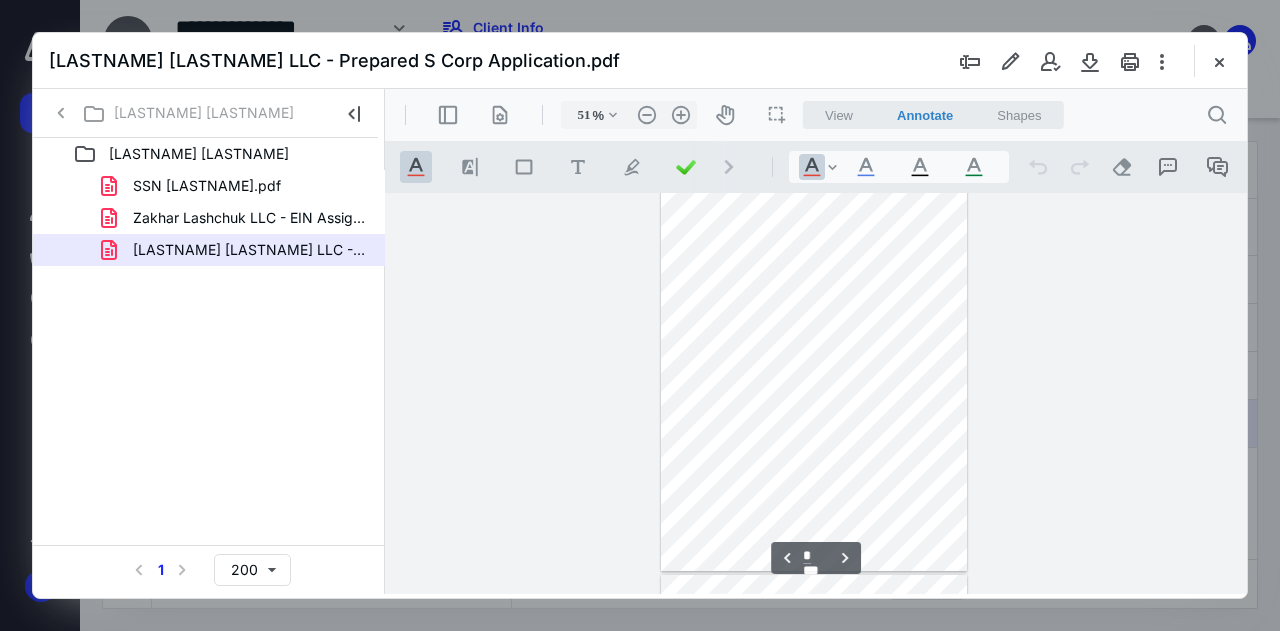scroll, scrollTop: 399, scrollLeft: 0, axis: vertical 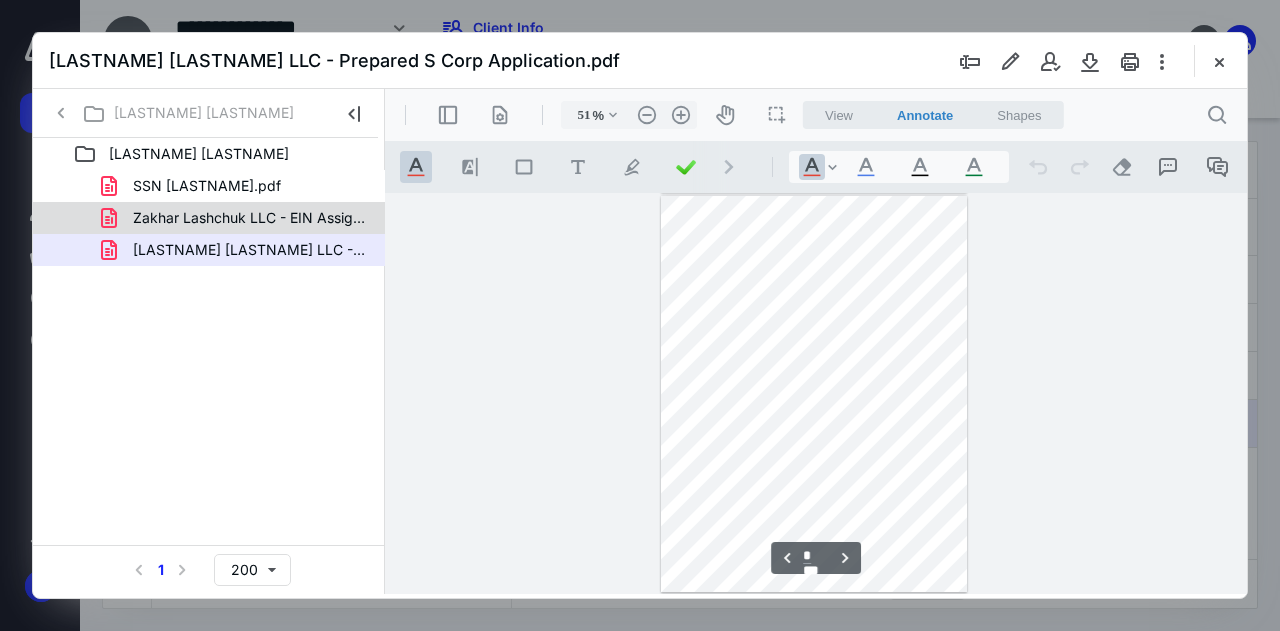 click on "Zakhar Lashchuk LLC - EIN Assignment Letter.pdf" at bounding box center [209, 218] 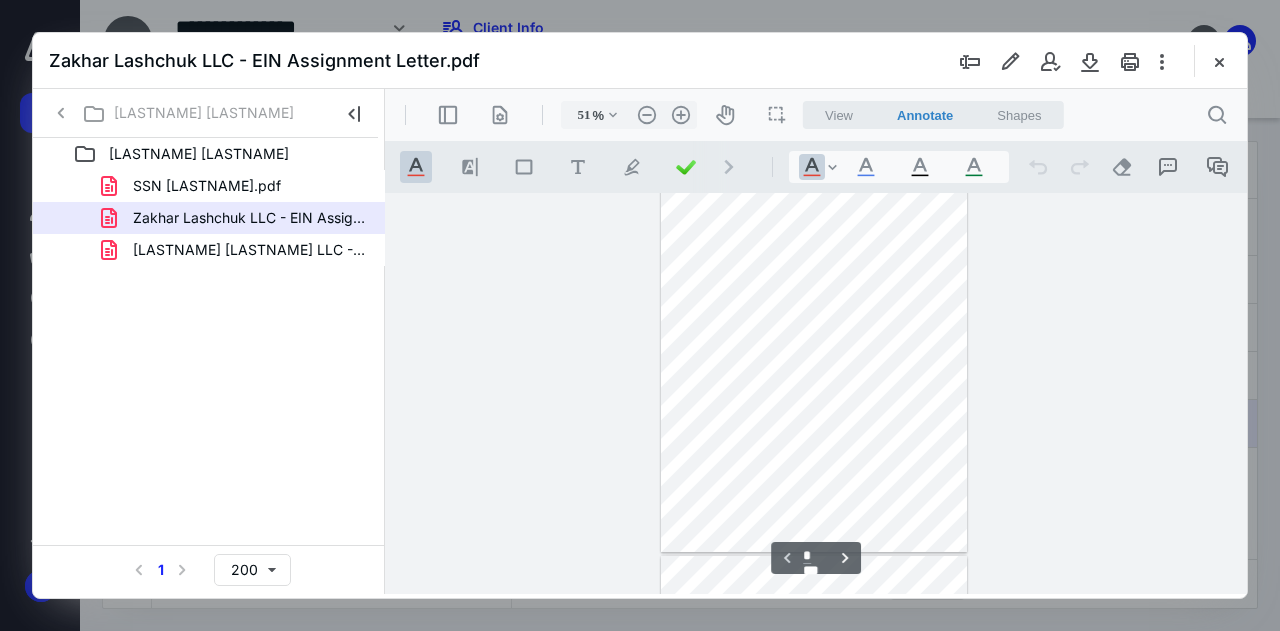 scroll, scrollTop: 0, scrollLeft: 0, axis: both 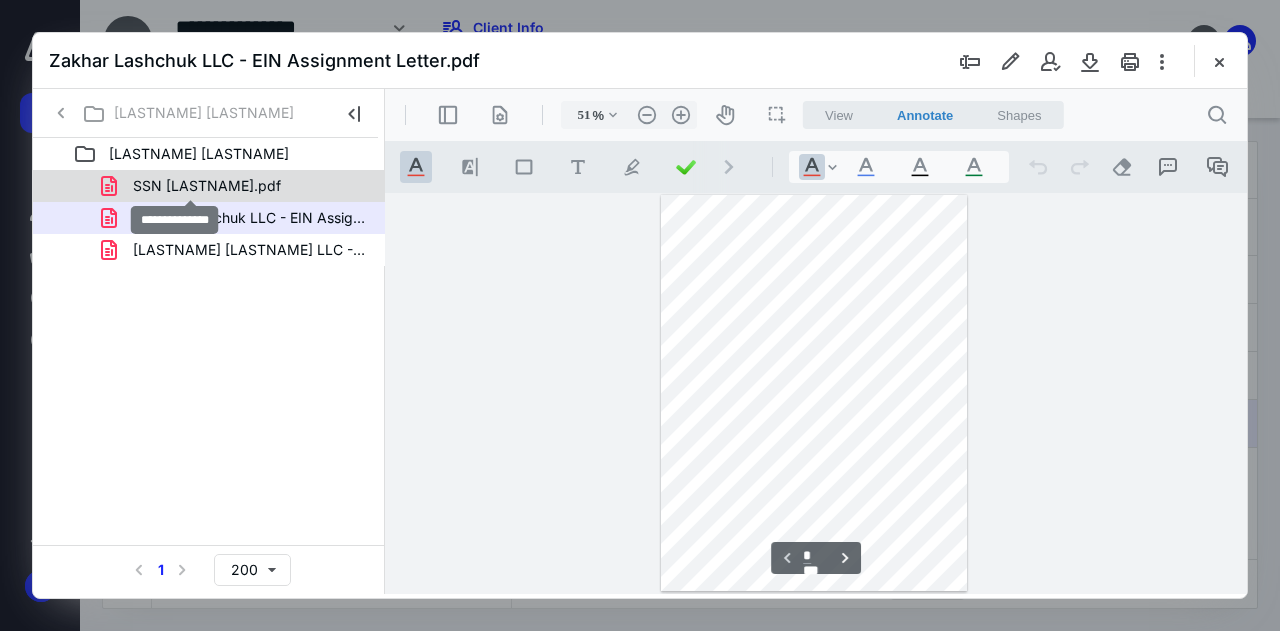 click on "SSN [LASTNAME].pdf" at bounding box center [207, 186] 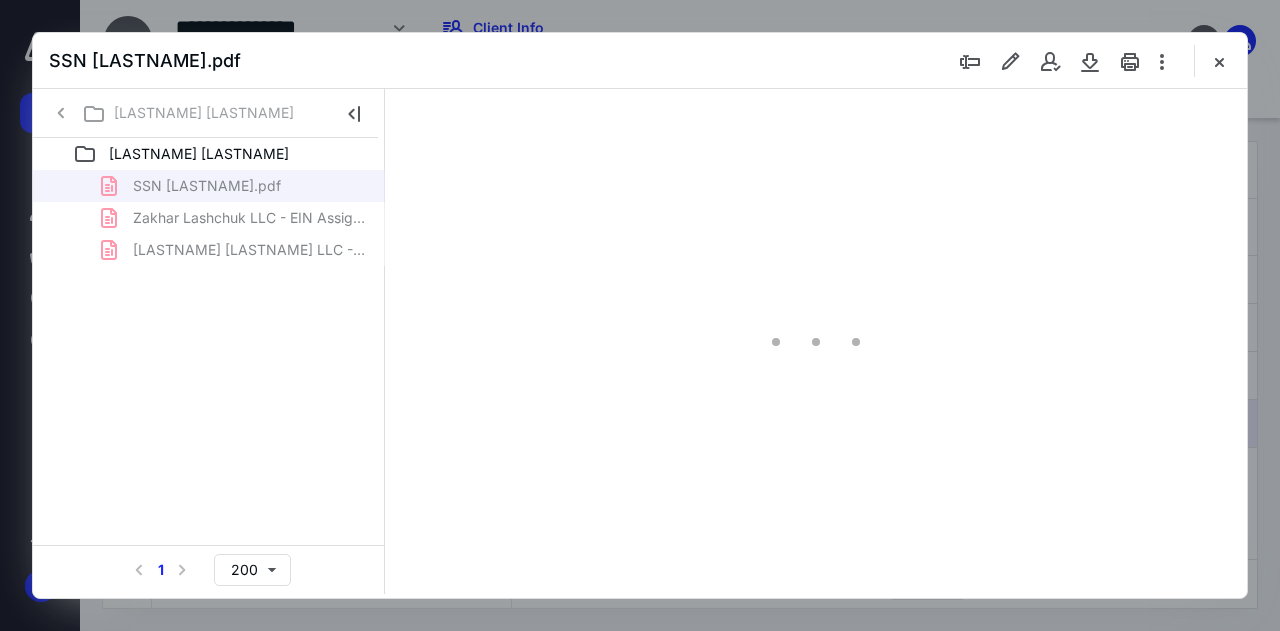 type on "21" 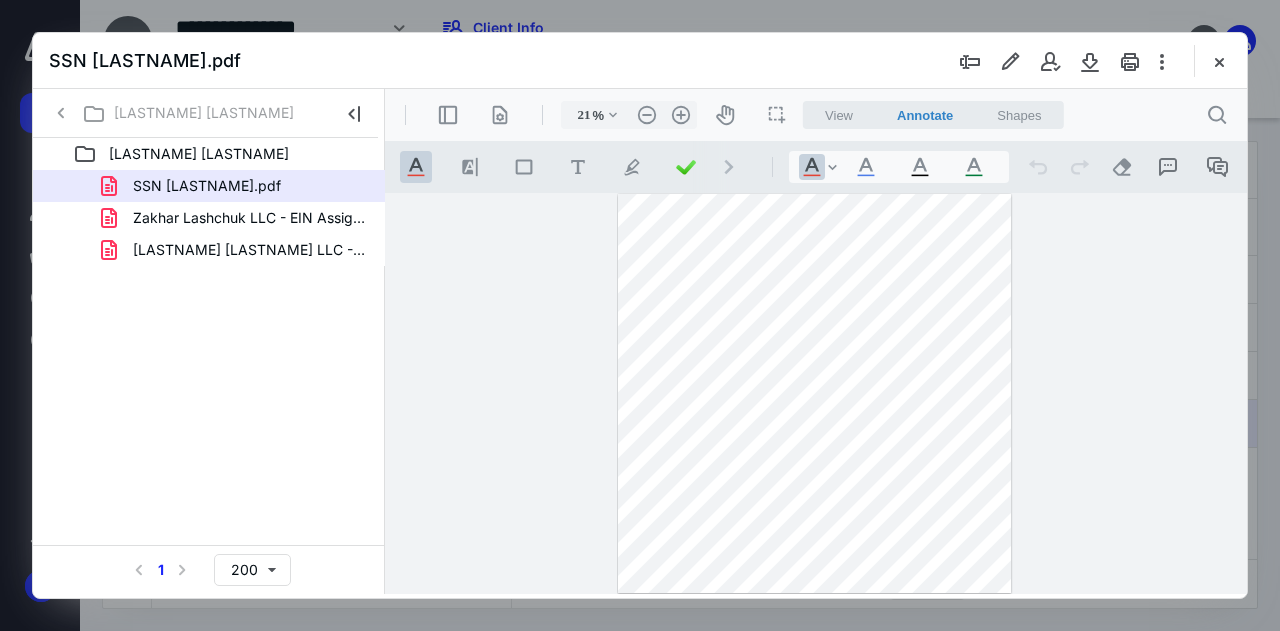 click at bounding box center (1219, 61) 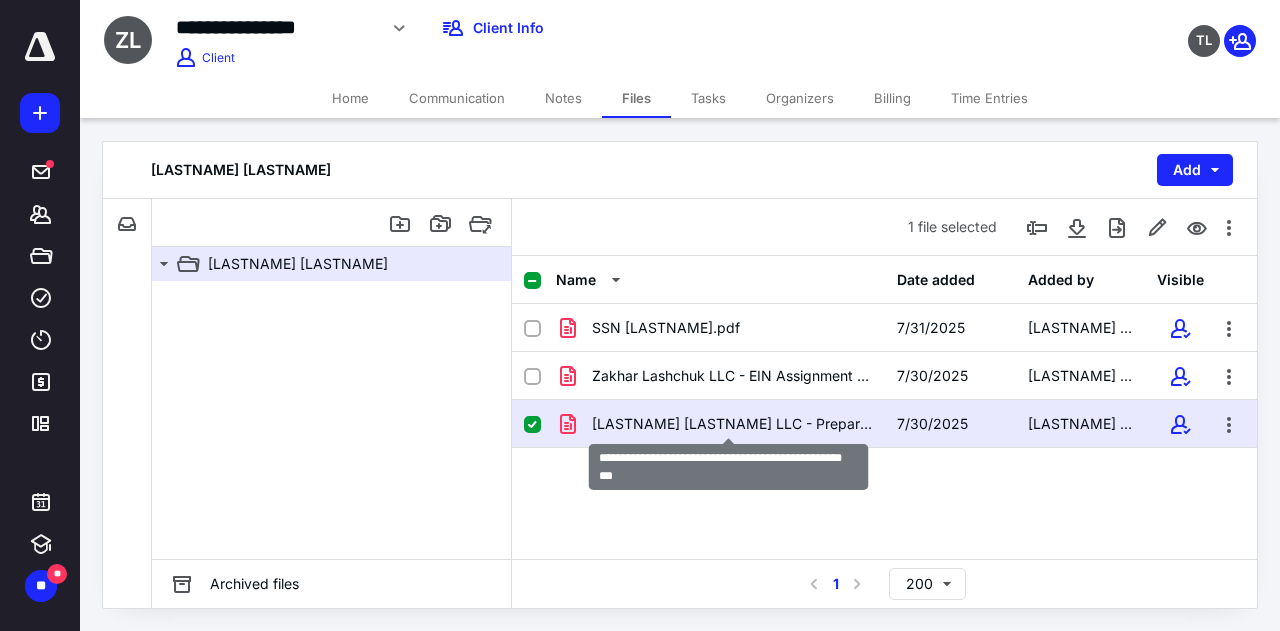 click on "[LASTNAME] [LASTNAME] LLC - Prepared S Corp Application.pdf" at bounding box center [732, 424] 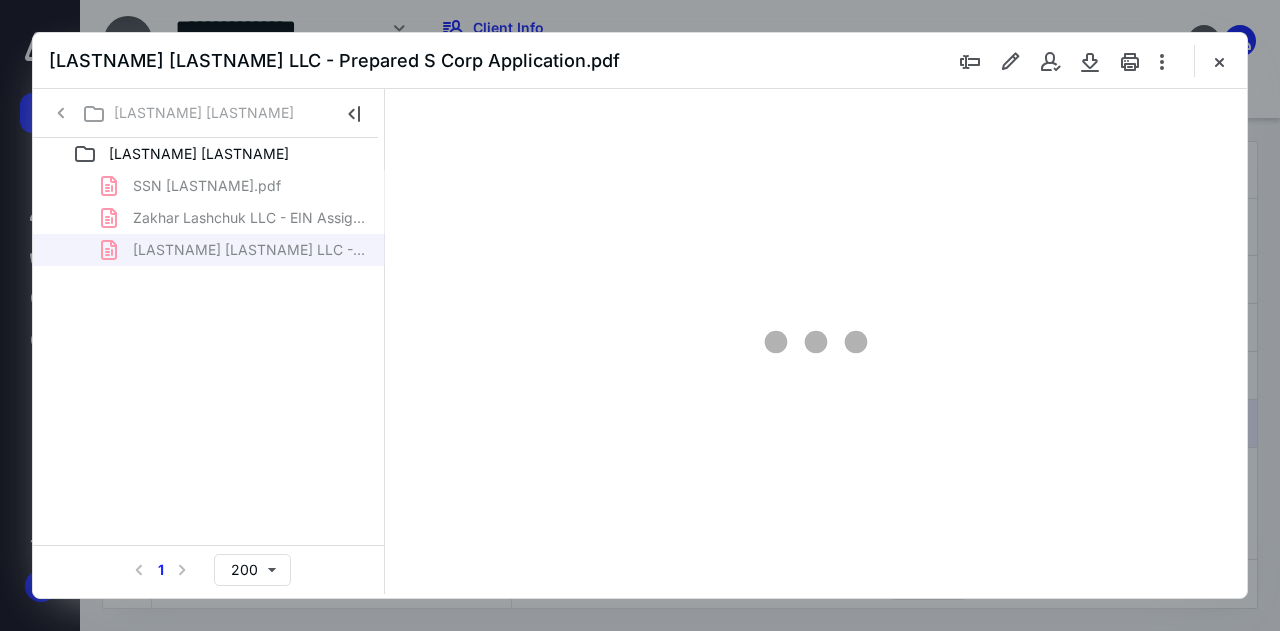 scroll, scrollTop: 0, scrollLeft: 0, axis: both 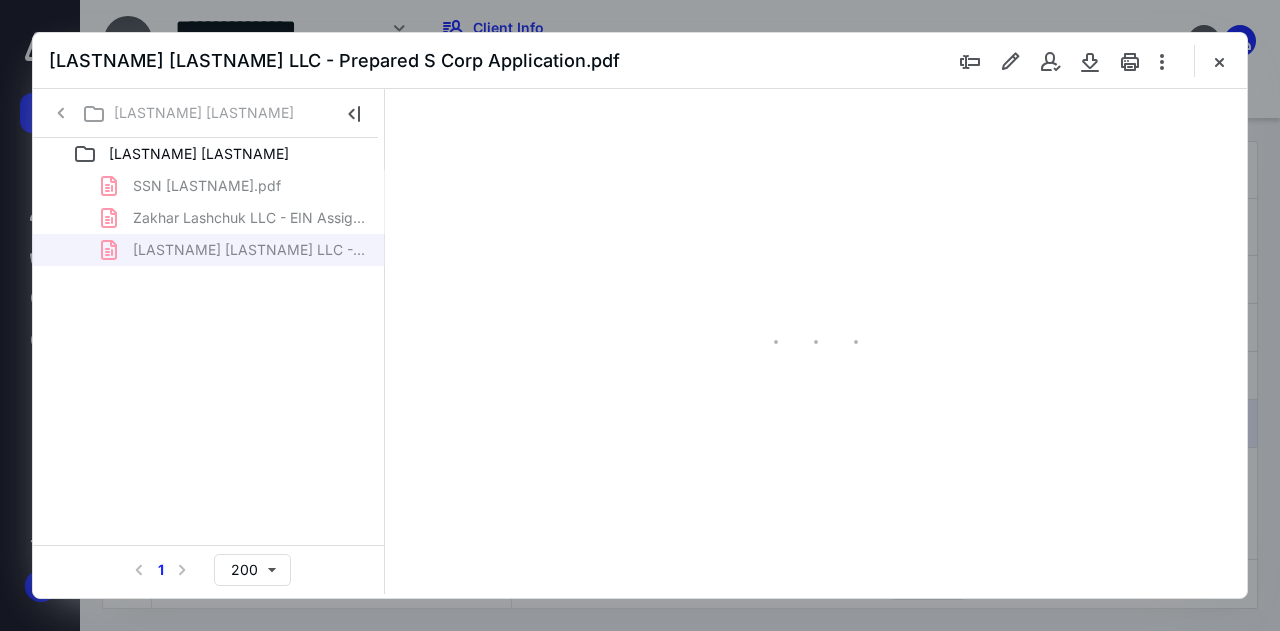 type on "51" 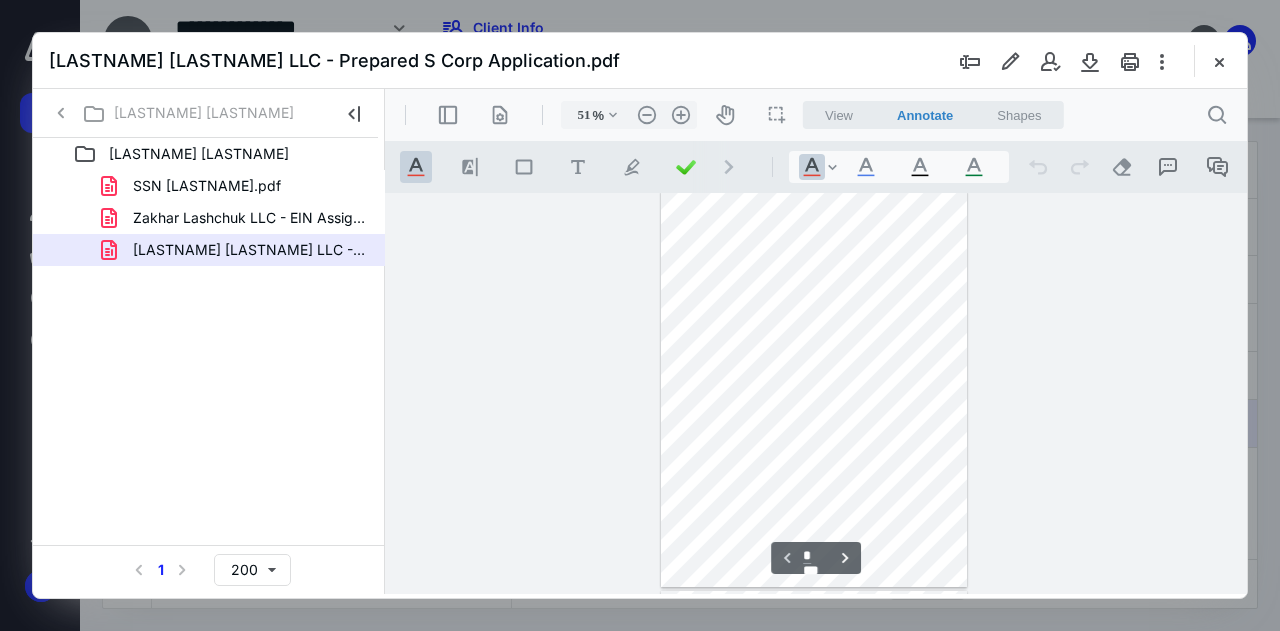 scroll, scrollTop: 0, scrollLeft: 0, axis: both 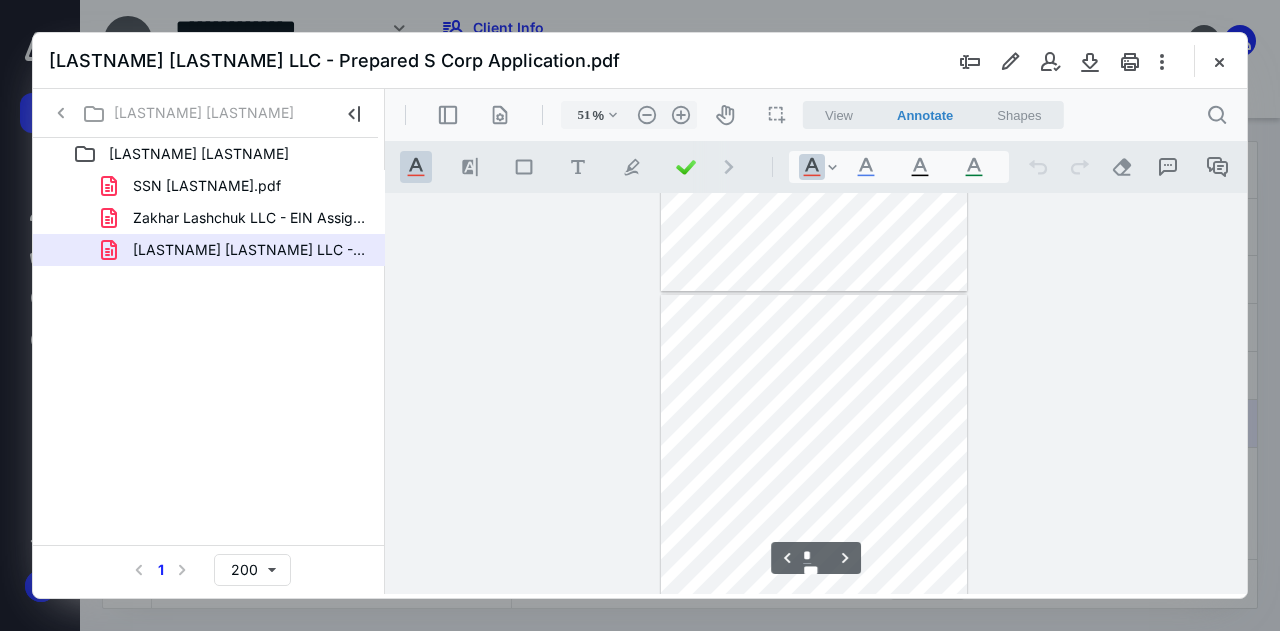 type on "*" 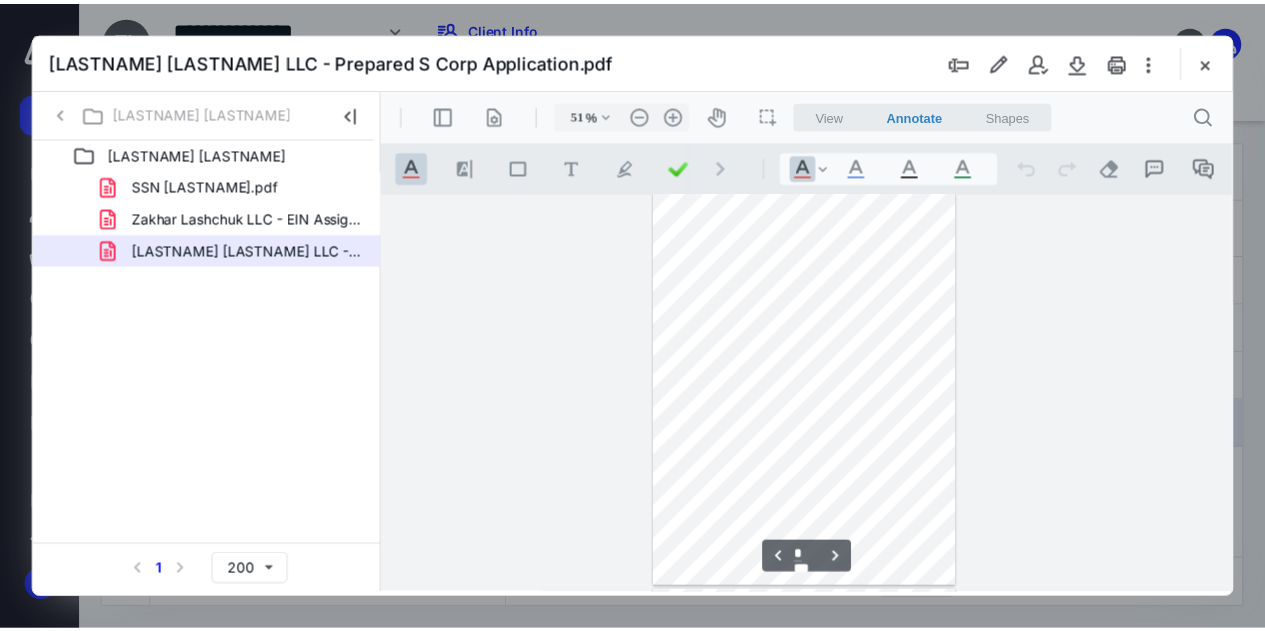scroll, scrollTop: 400, scrollLeft: 0, axis: vertical 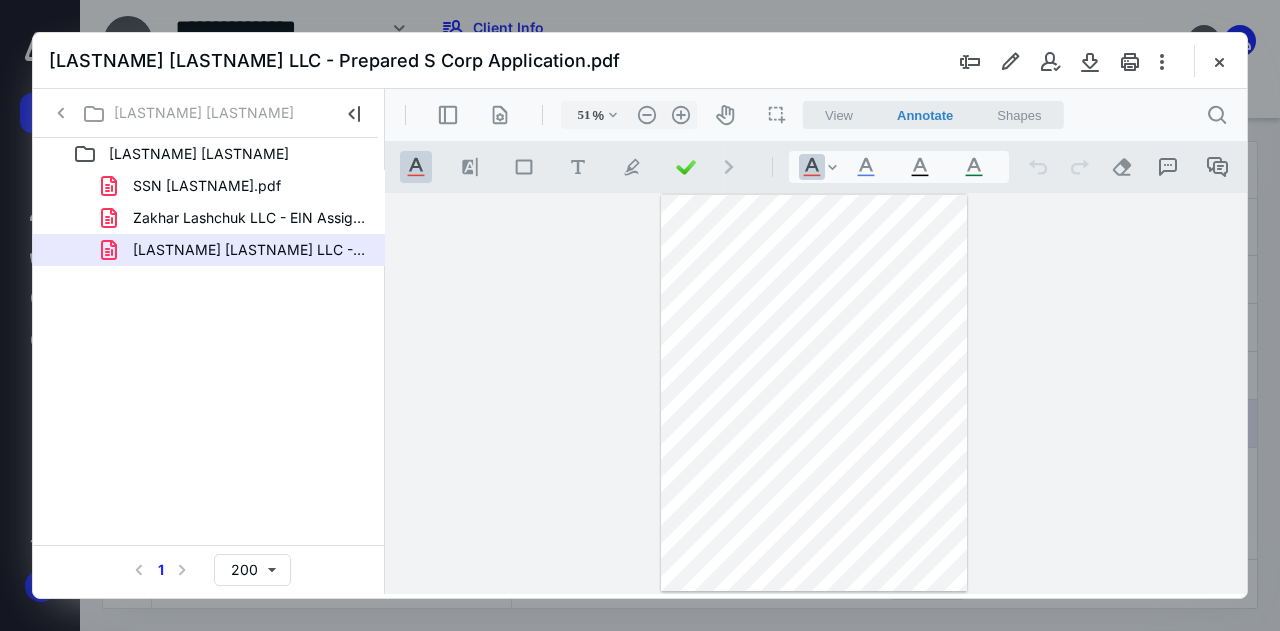 click on "**********" at bounding box center [816, 393] 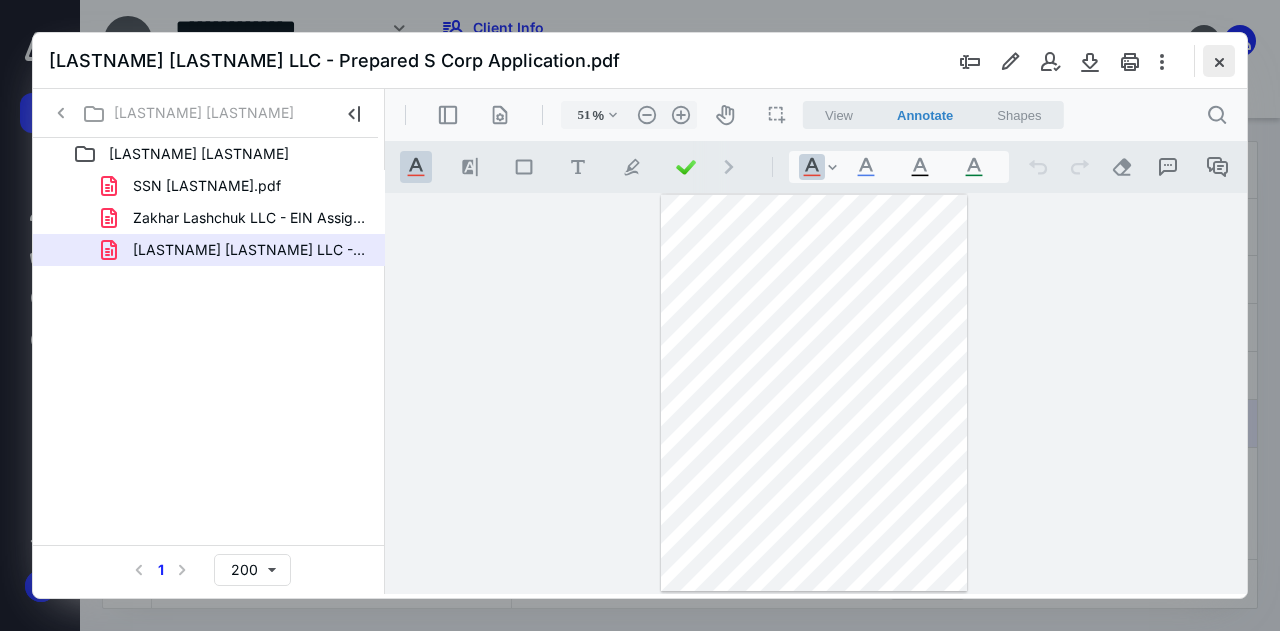 click at bounding box center (1219, 61) 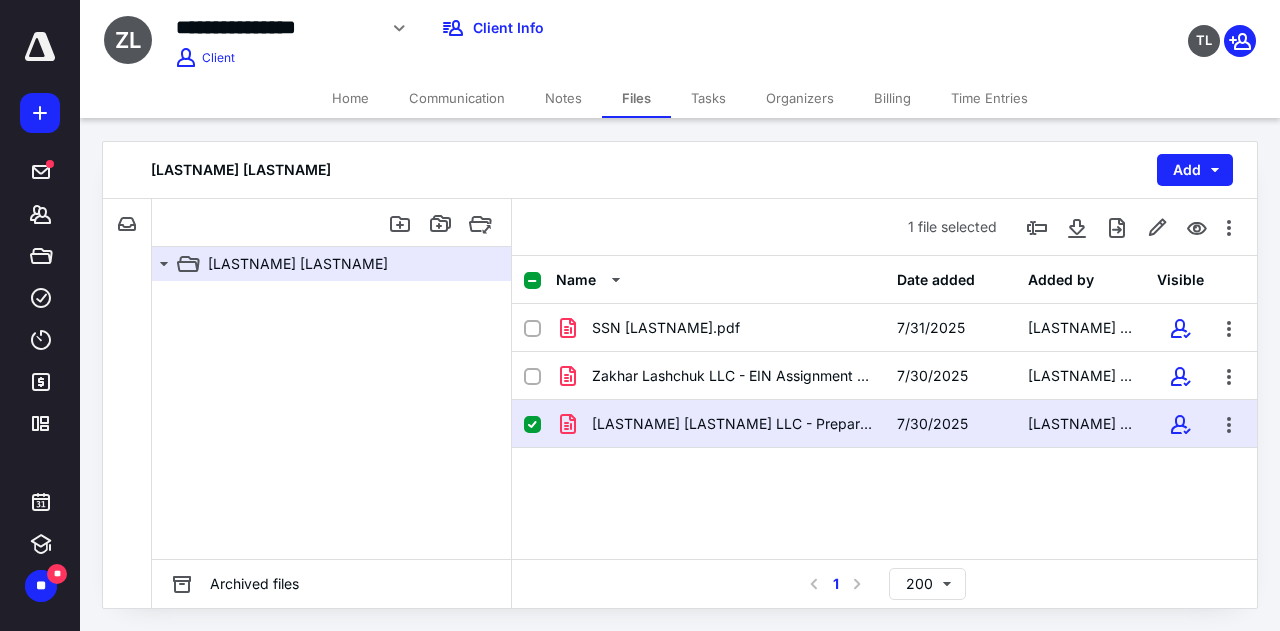 click at bounding box center [40, 47] 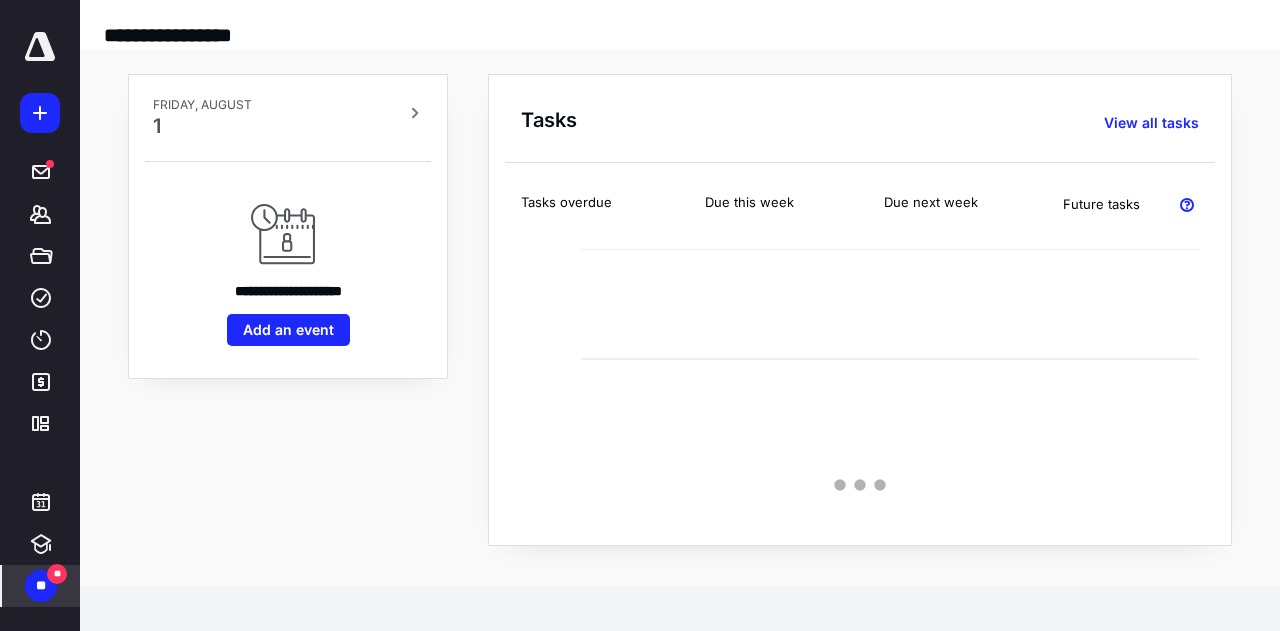 click on "**" at bounding box center [41, 586] 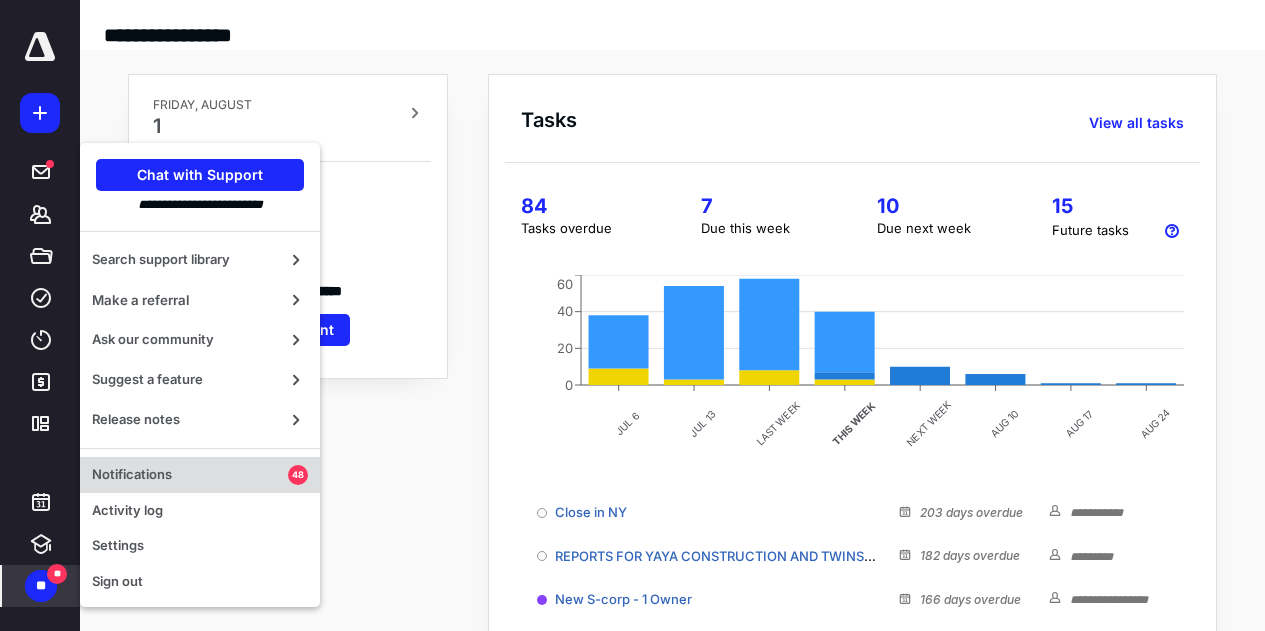 click on "Notifications" at bounding box center (190, 475) 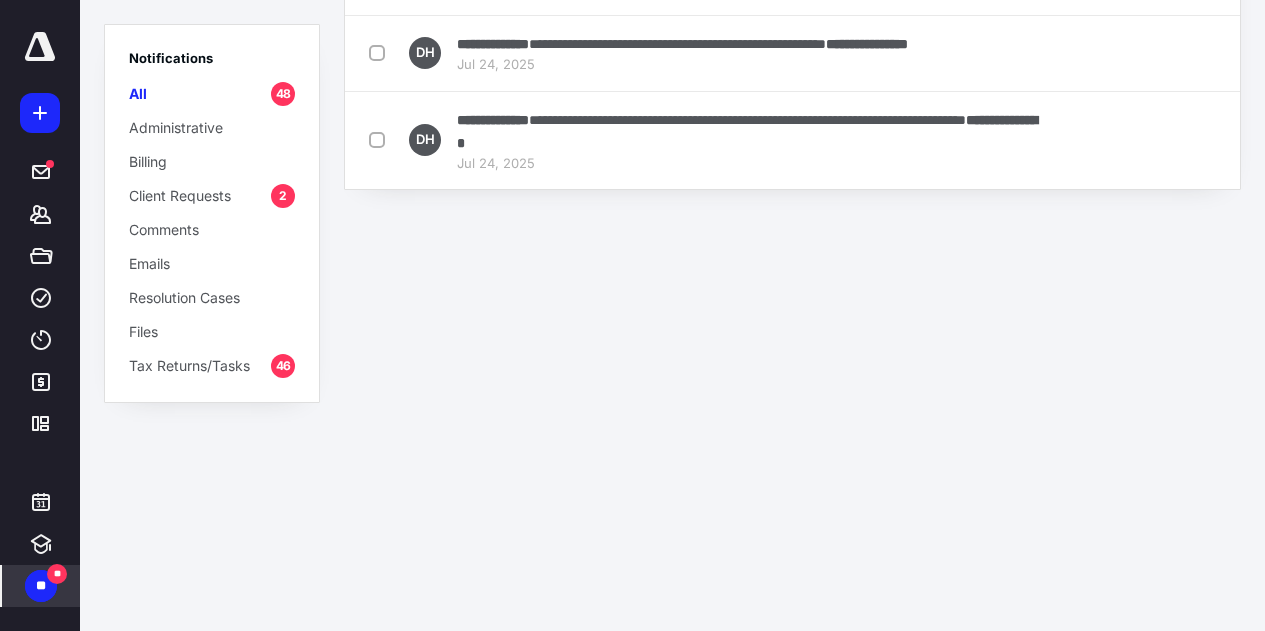 scroll, scrollTop: 4009, scrollLeft: 0, axis: vertical 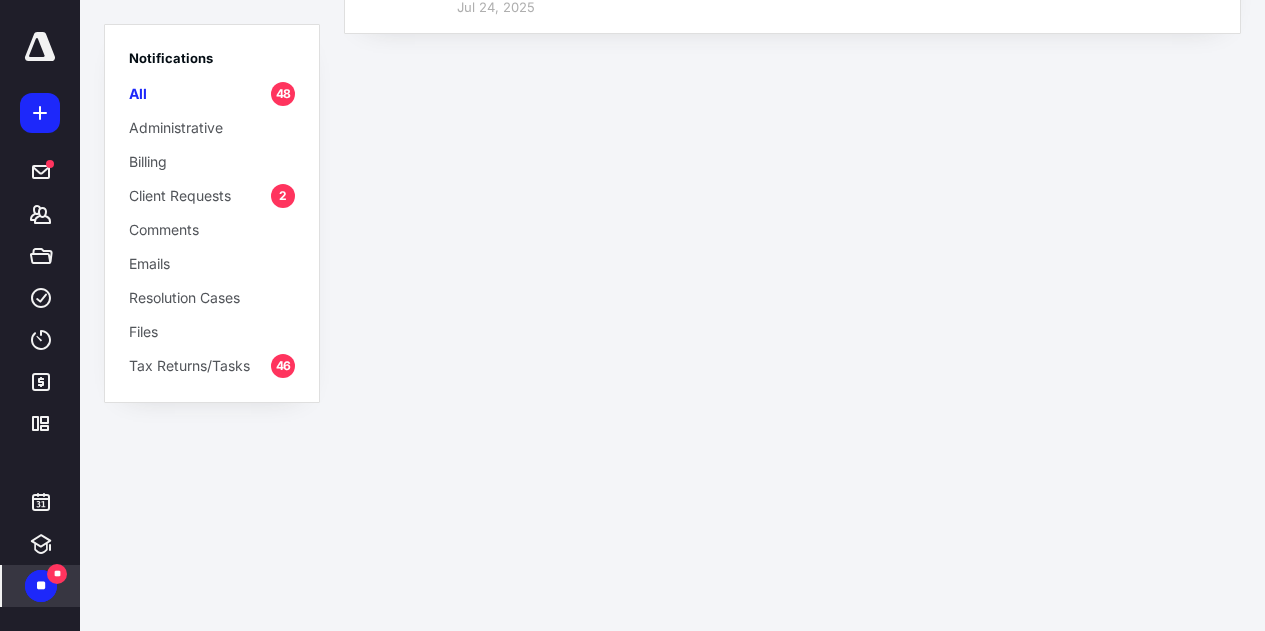 click at bounding box center [40, 47] 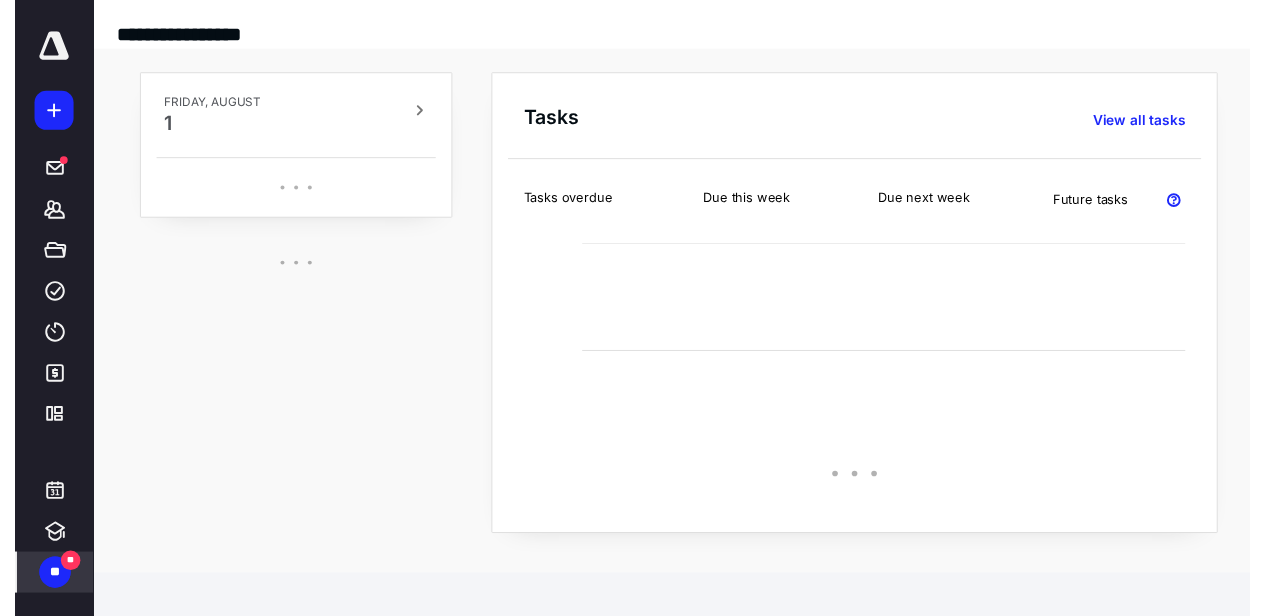 scroll, scrollTop: 0, scrollLeft: 0, axis: both 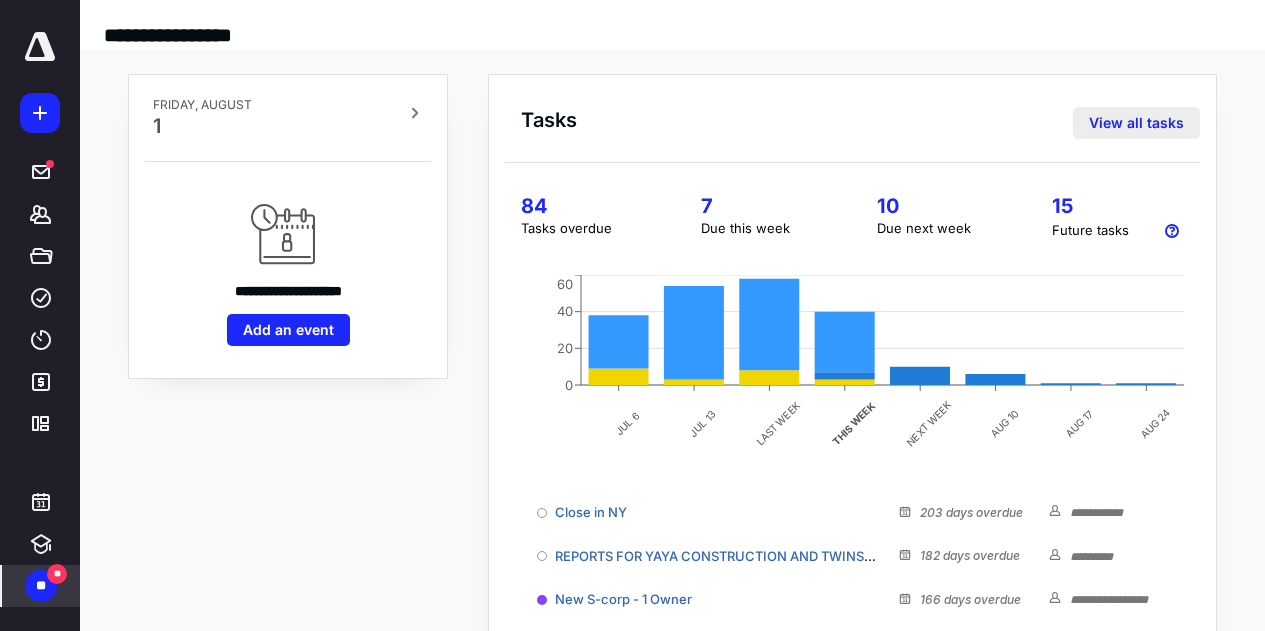 click on "View all tasks" at bounding box center [1136, 123] 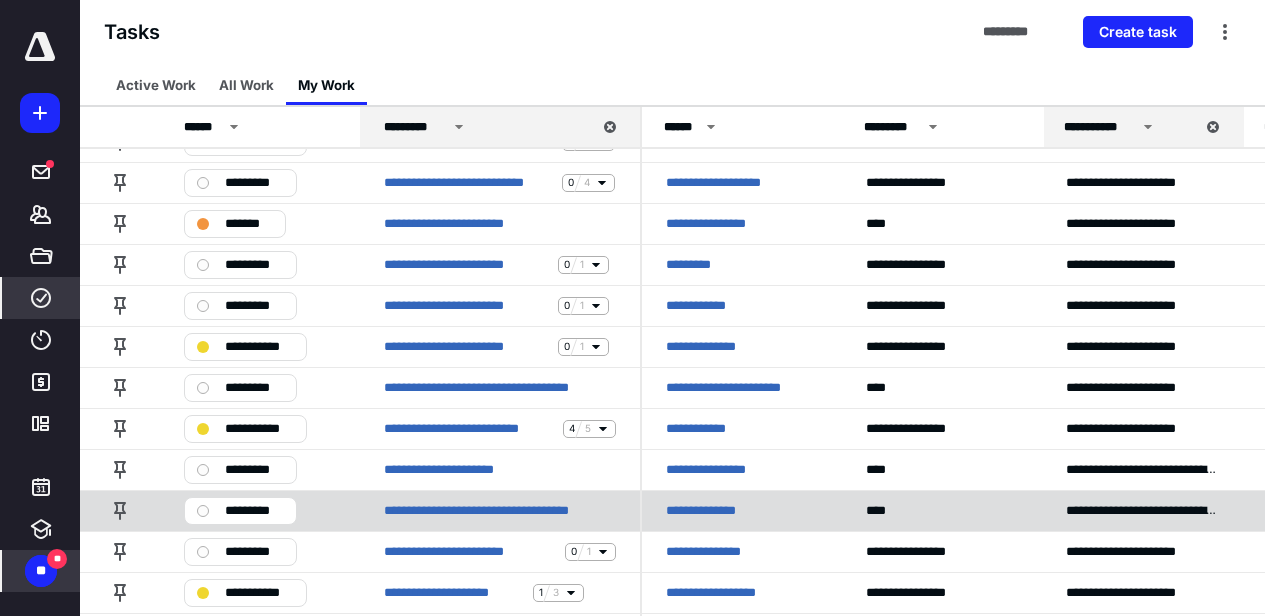 scroll, scrollTop: 1700, scrollLeft: 0, axis: vertical 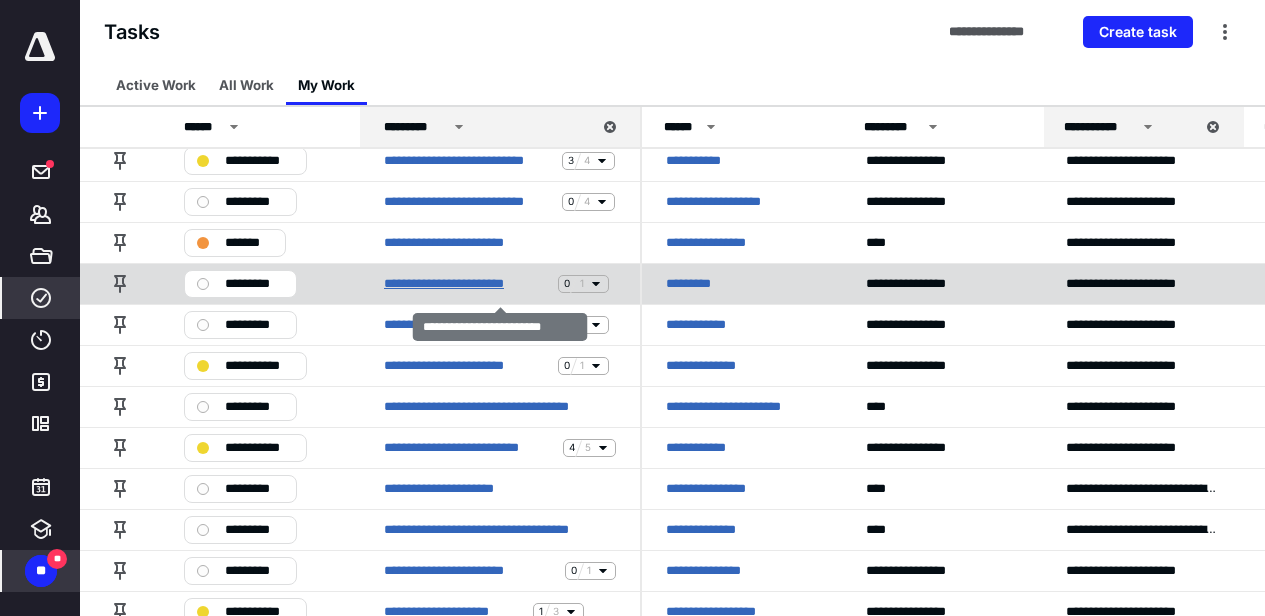 click on "**********" at bounding box center (467, 284) 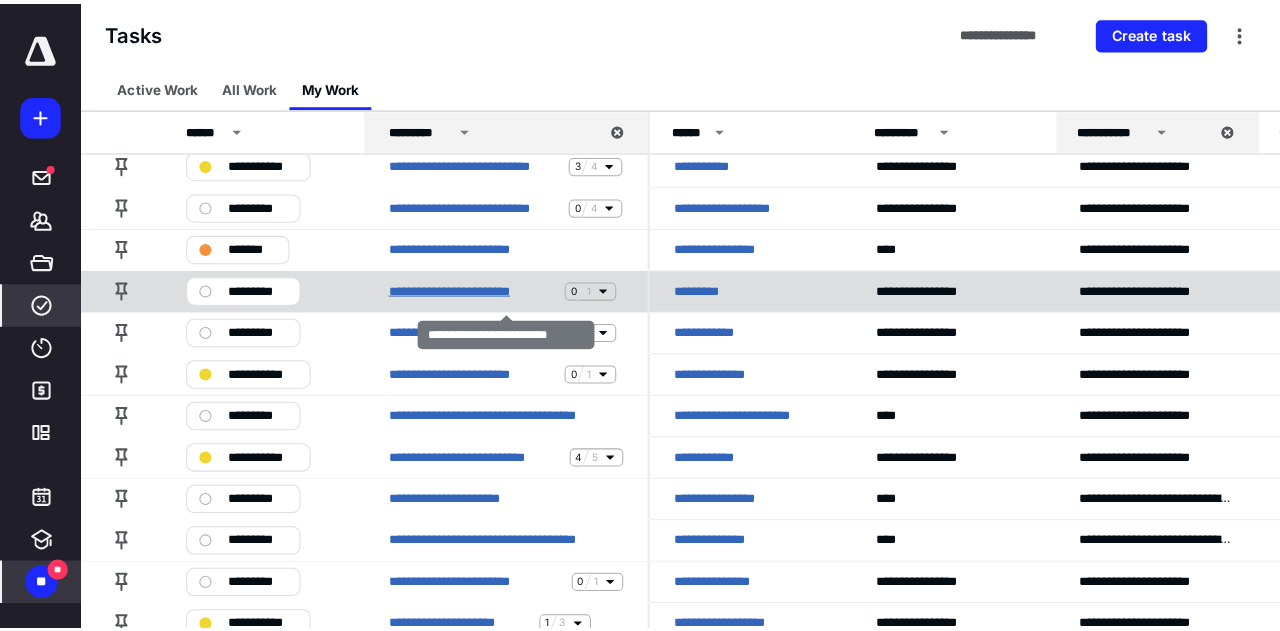 scroll, scrollTop: 0, scrollLeft: 0, axis: both 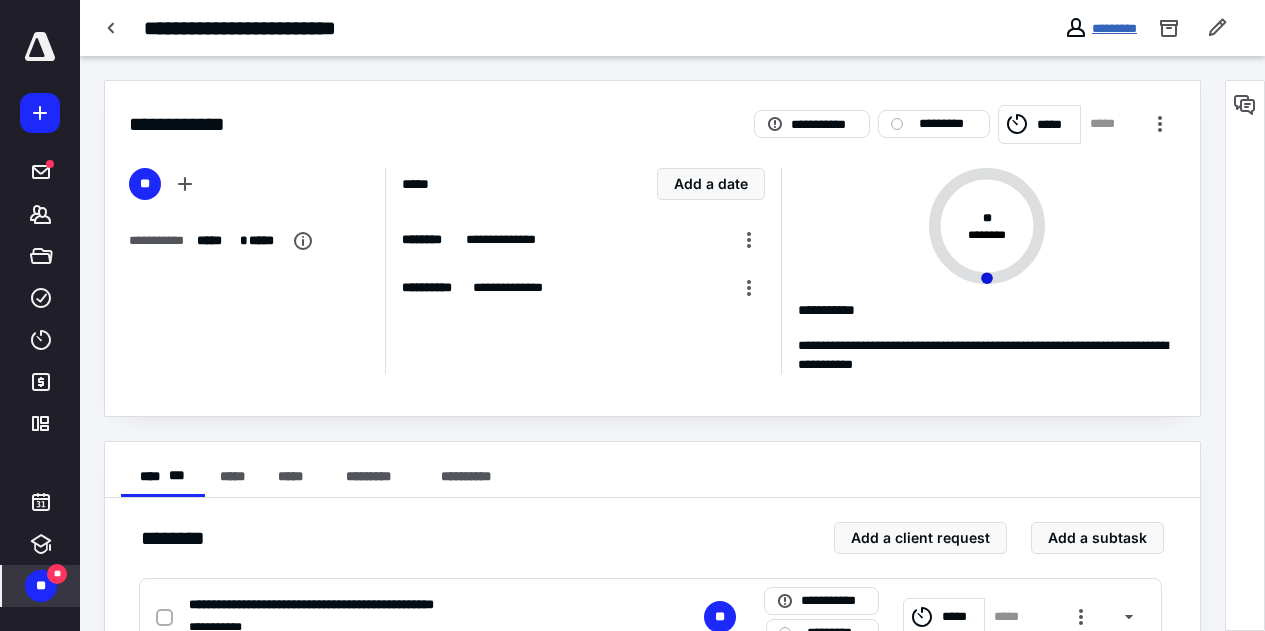 click on "*********" at bounding box center (1114, 28) 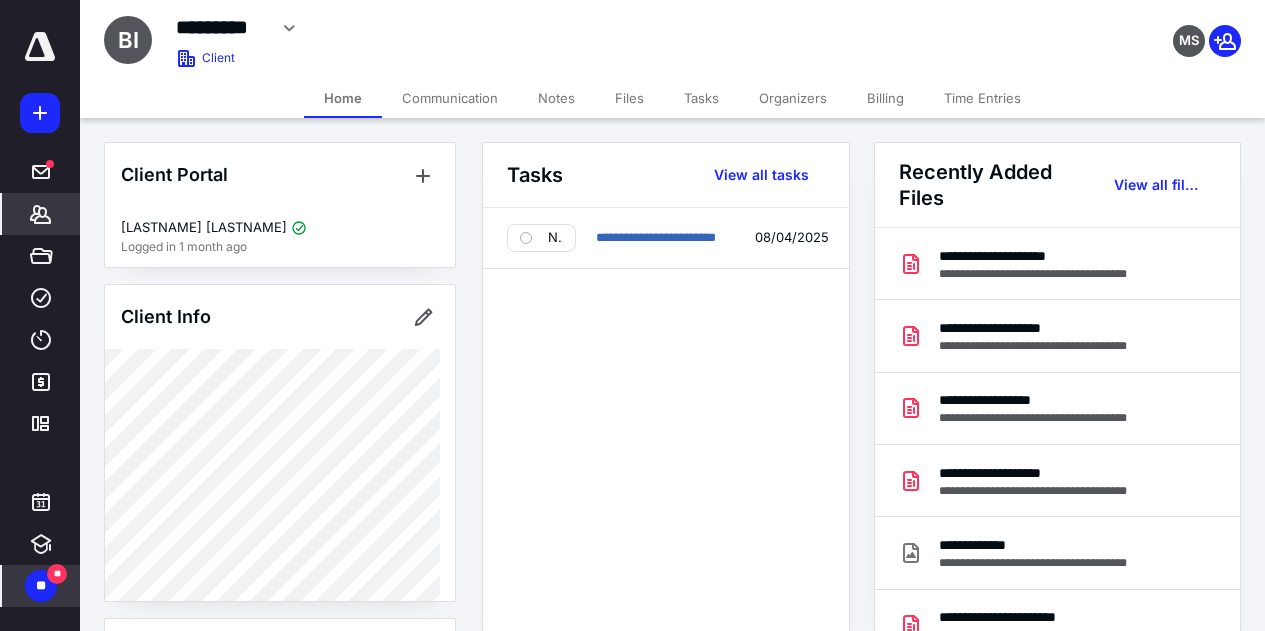 click on "**********" at bounding box center (666, 424) 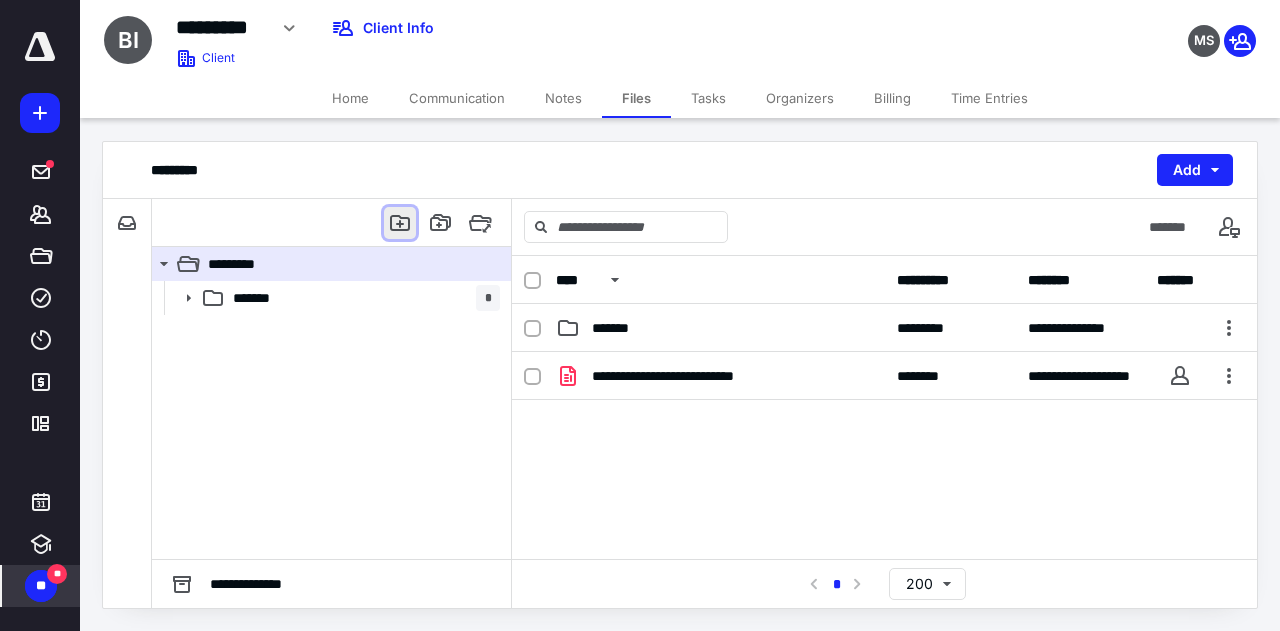 click at bounding box center (400, 223) 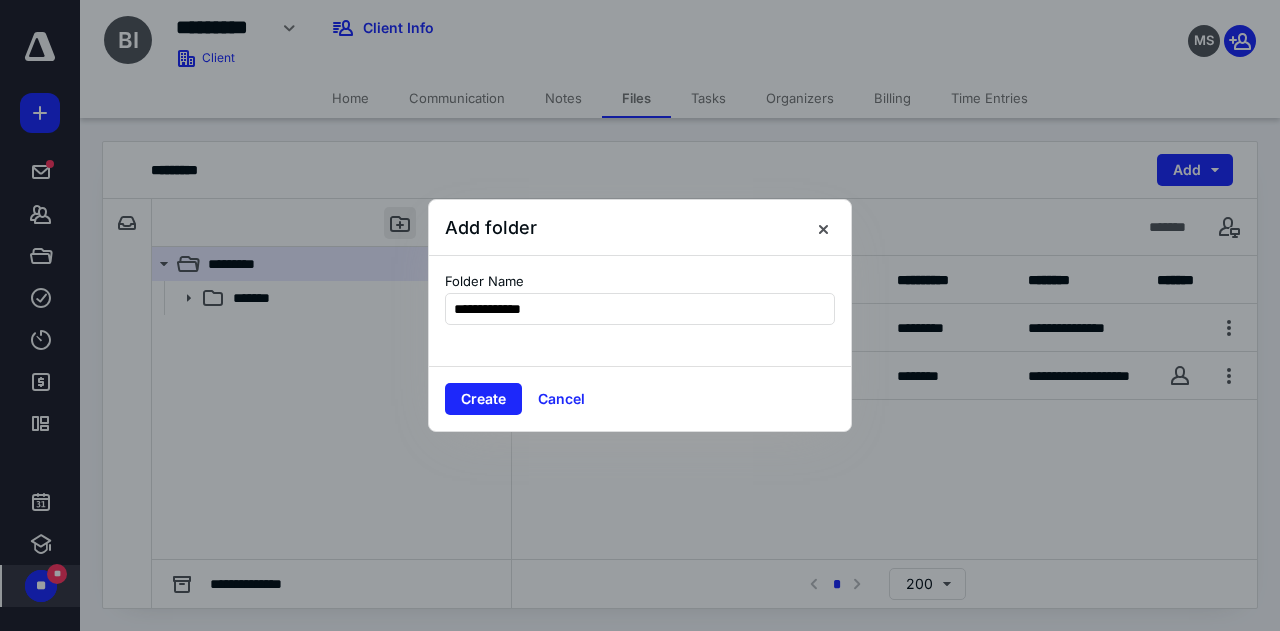 type on "**********" 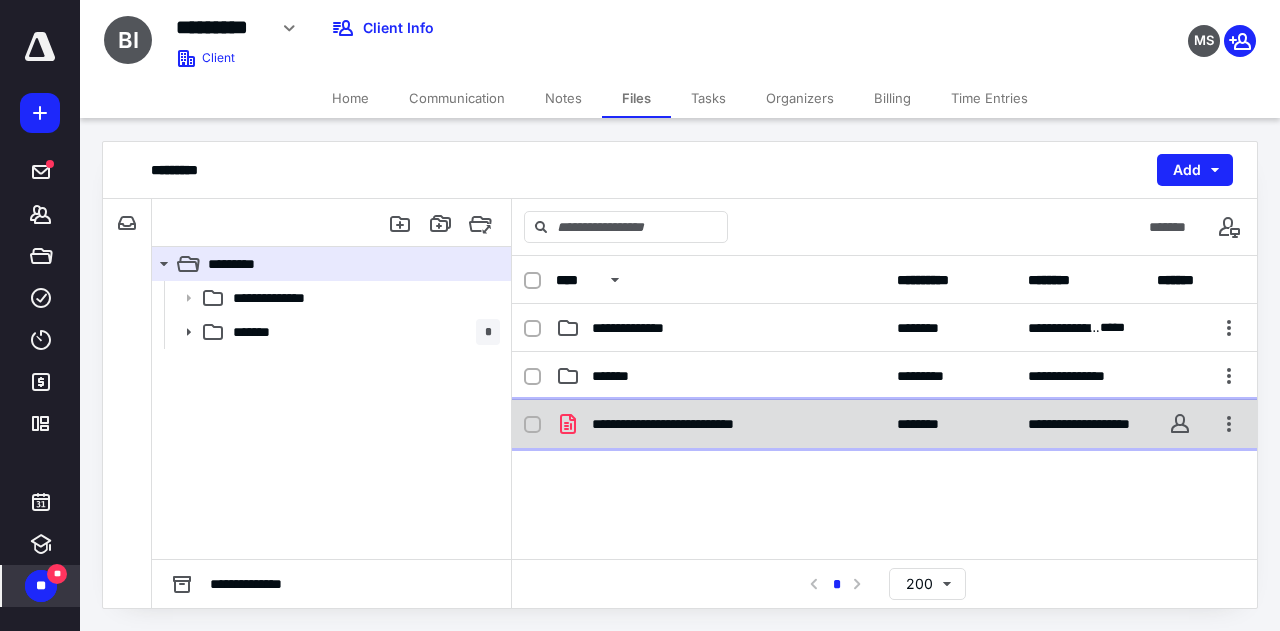 click on "**********" at bounding box center (705, 424) 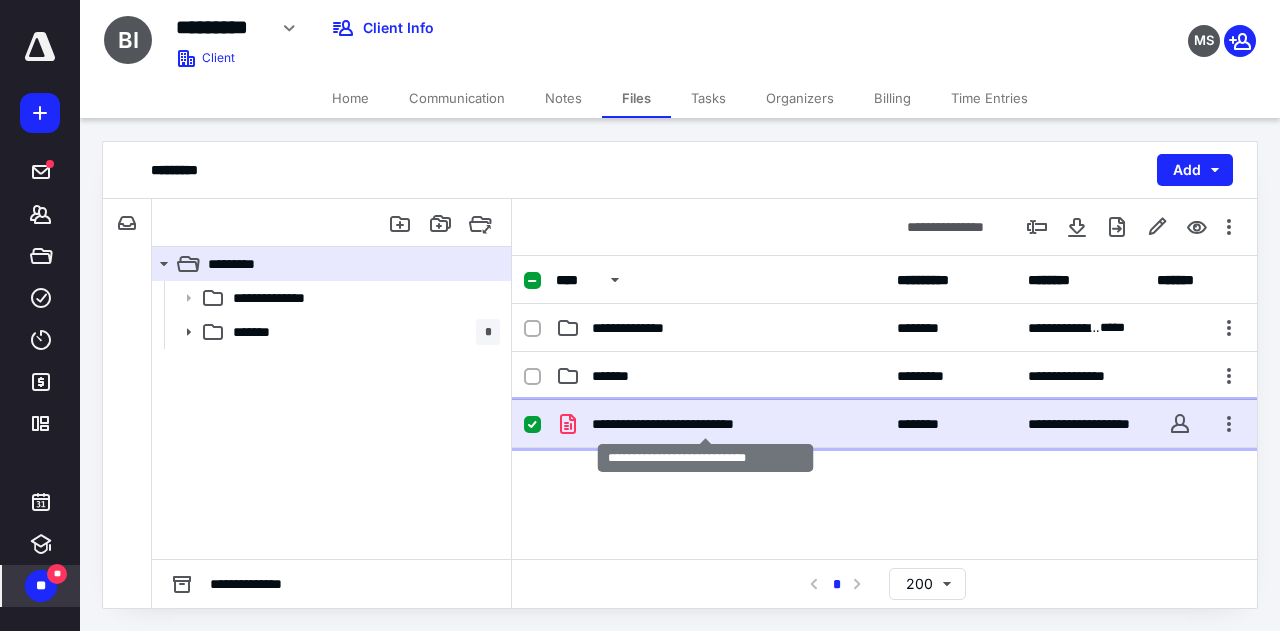 click on "**********" at bounding box center [705, 424] 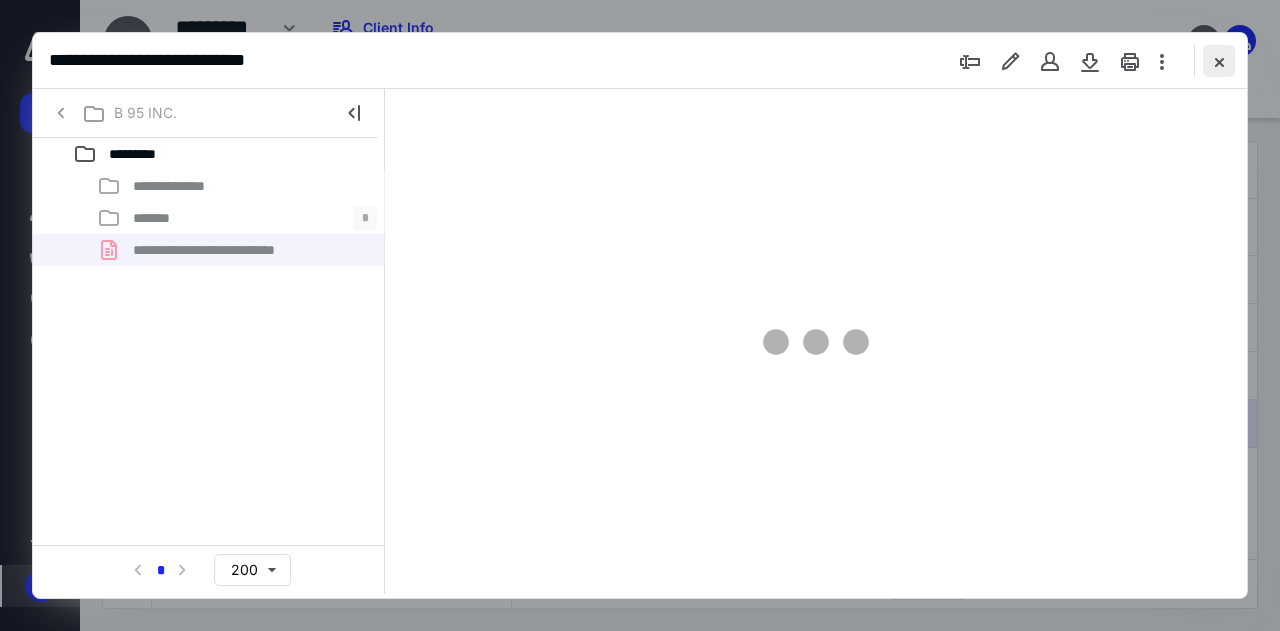 scroll, scrollTop: 0, scrollLeft: 0, axis: both 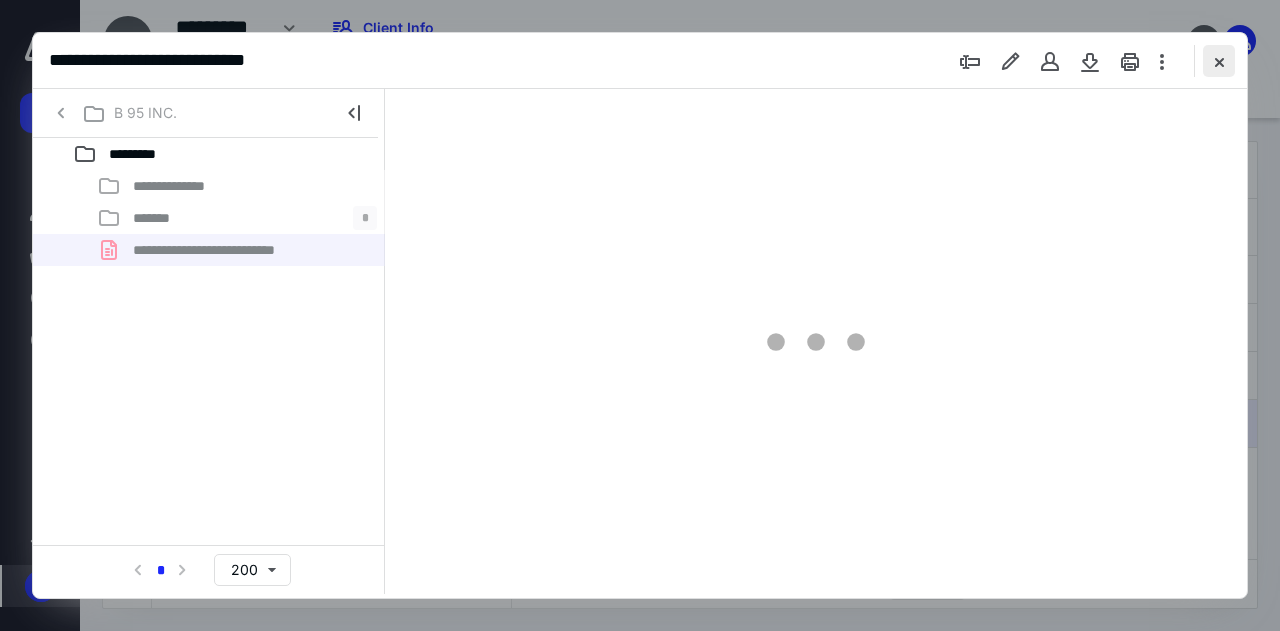 type on "51" 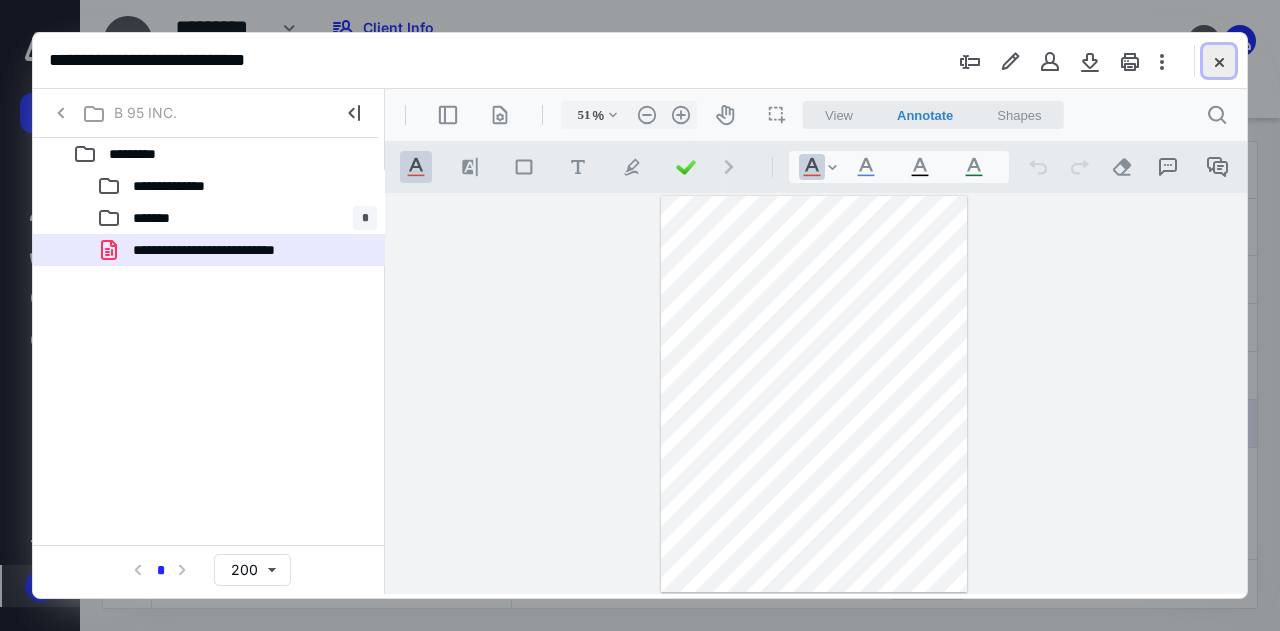 click at bounding box center (1219, 61) 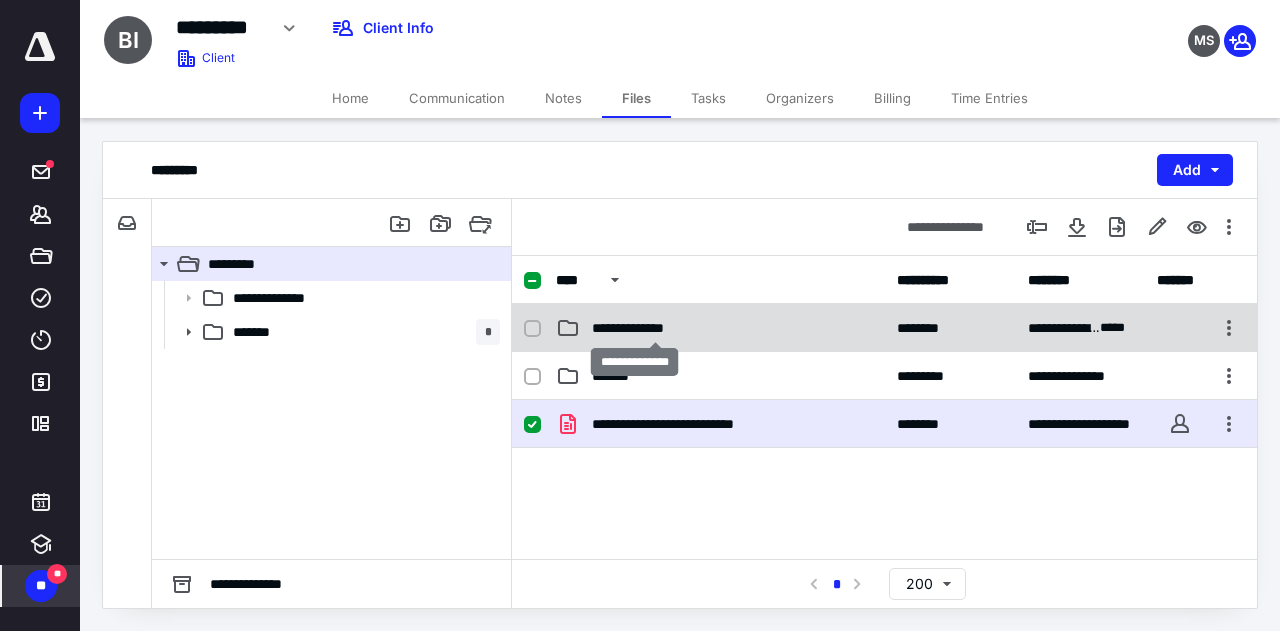 click on "**********" at bounding box center [655, 328] 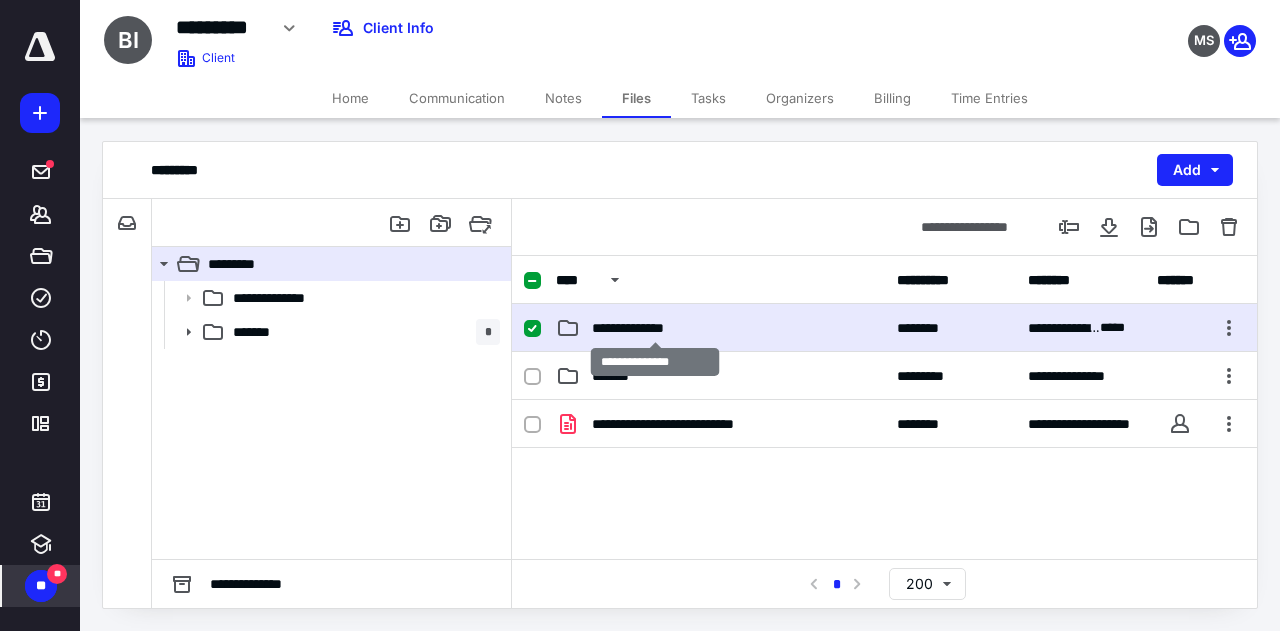 click on "**********" at bounding box center (655, 328) 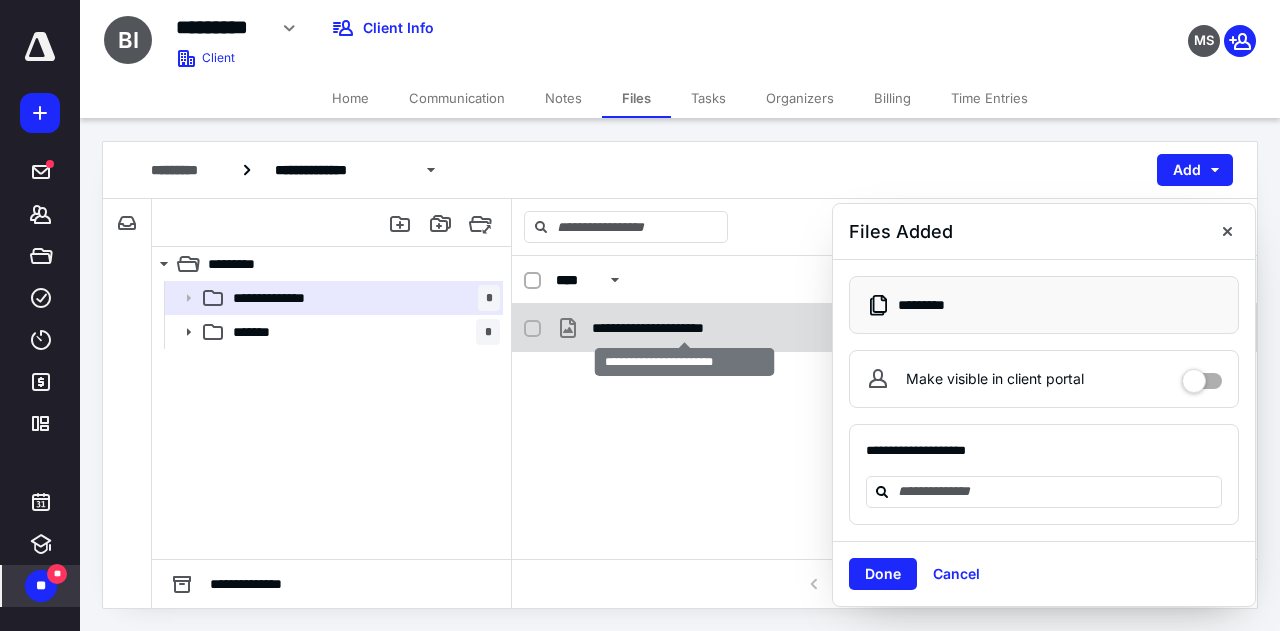 click on "**********" at bounding box center [684, 328] 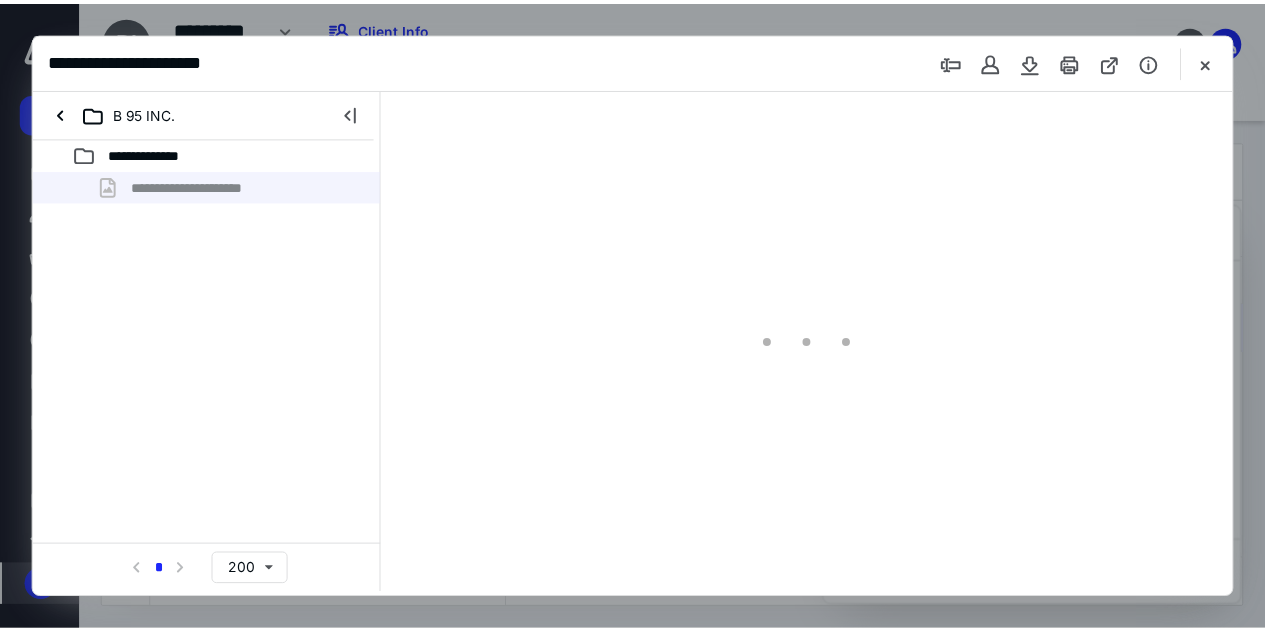 scroll, scrollTop: 0, scrollLeft: 0, axis: both 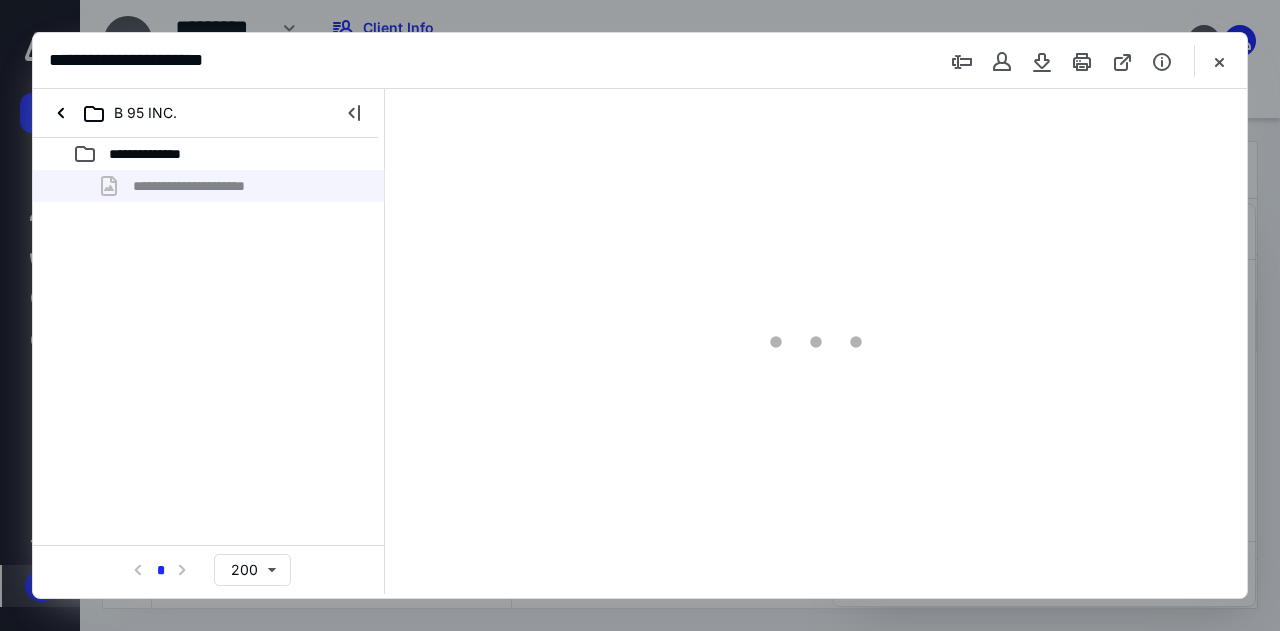 type on "70" 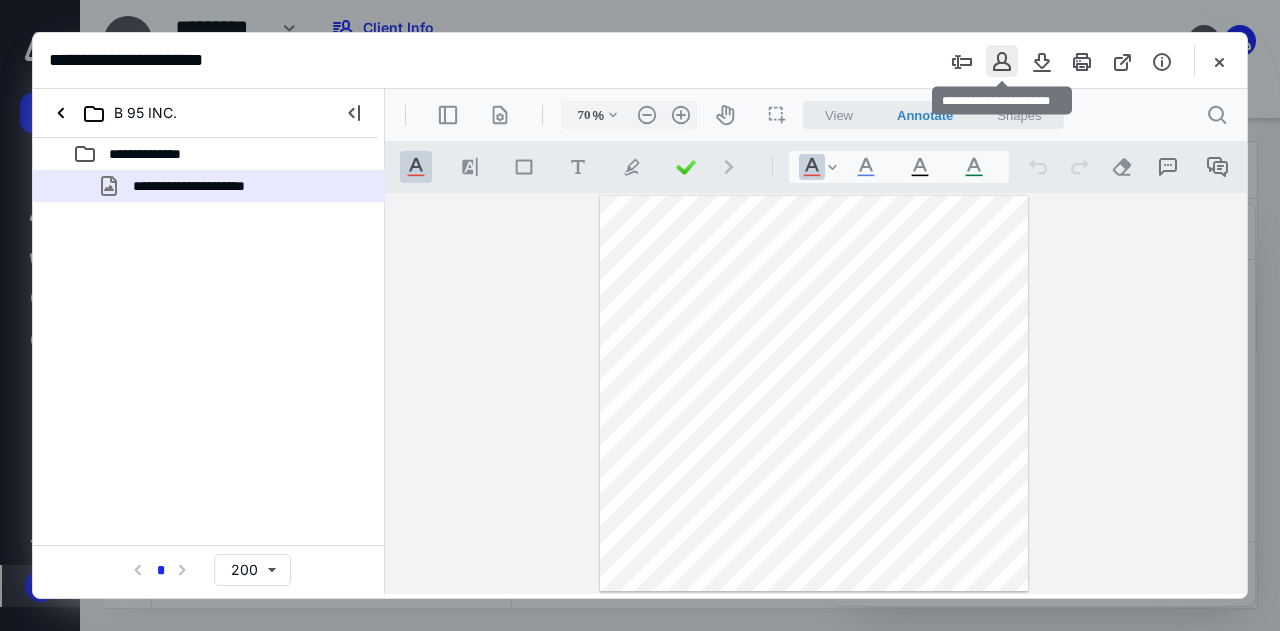 click at bounding box center [1002, 61] 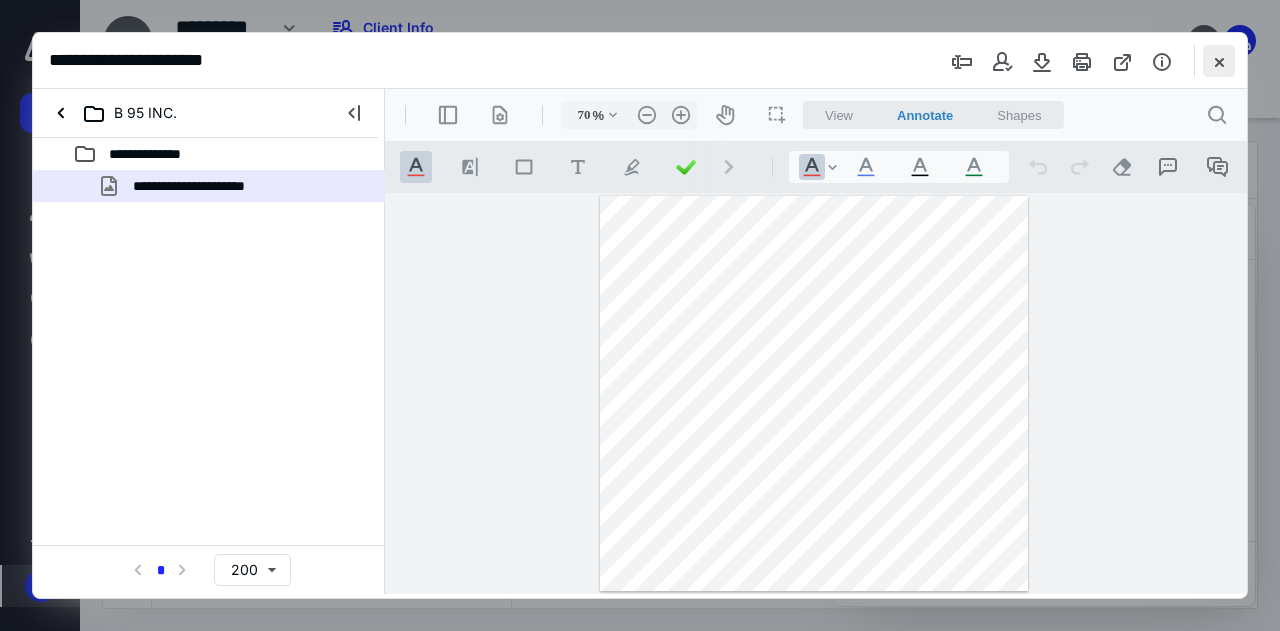 click at bounding box center (1219, 61) 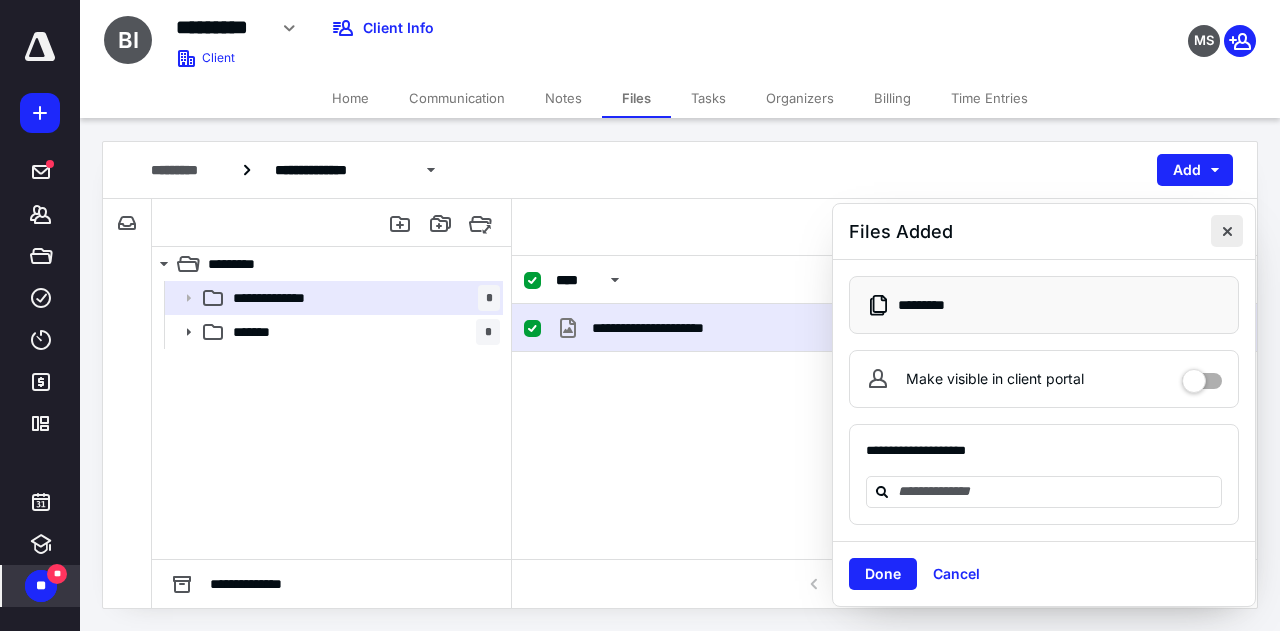 click at bounding box center [1227, 231] 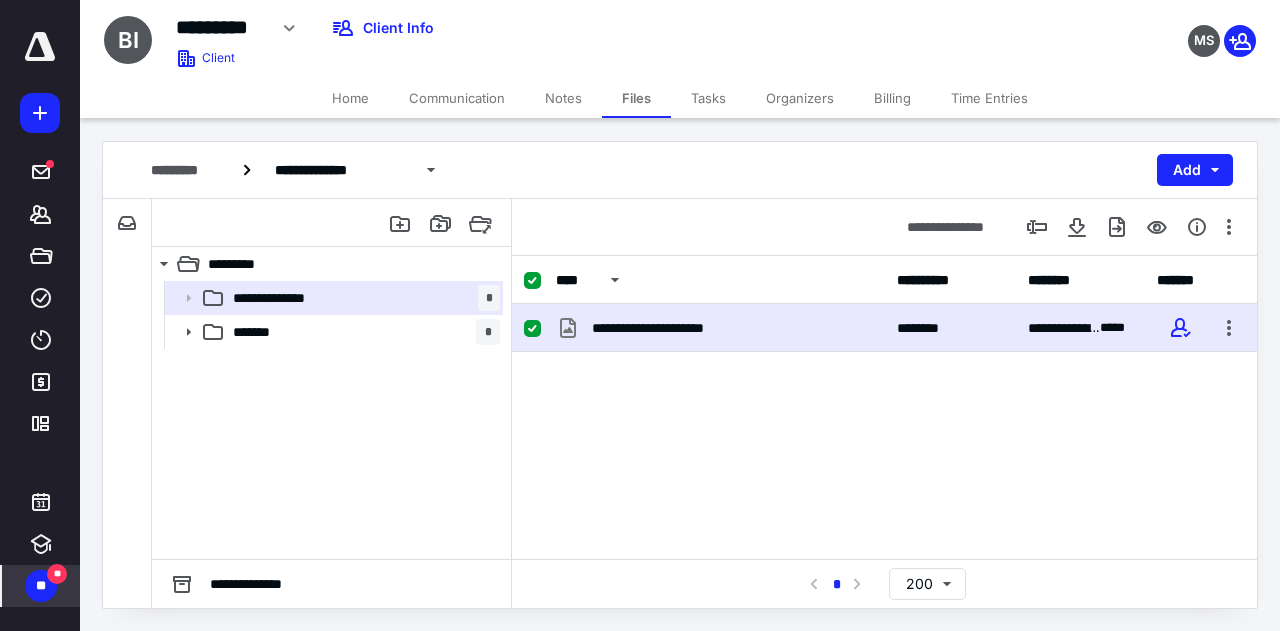 click on "Home" at bounding box center (350, 98) 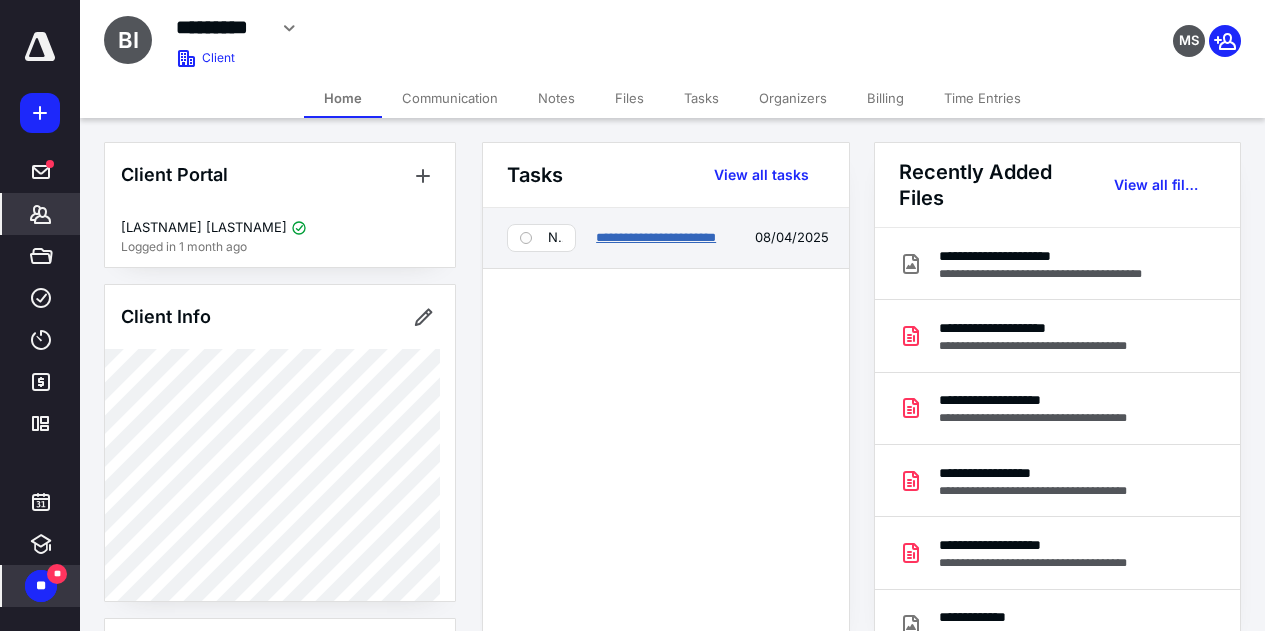 click on "**********" at bounding box center [656, 237] 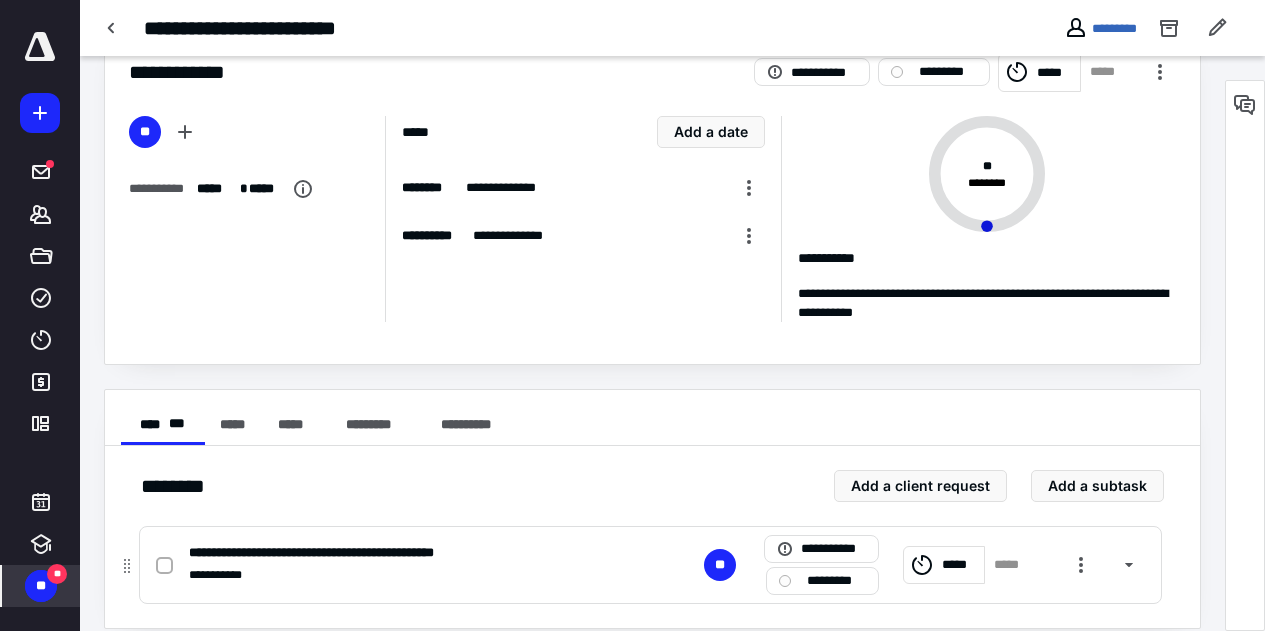 scroll, scrollTop: 74, scrollLeft: 0, axis: vertical 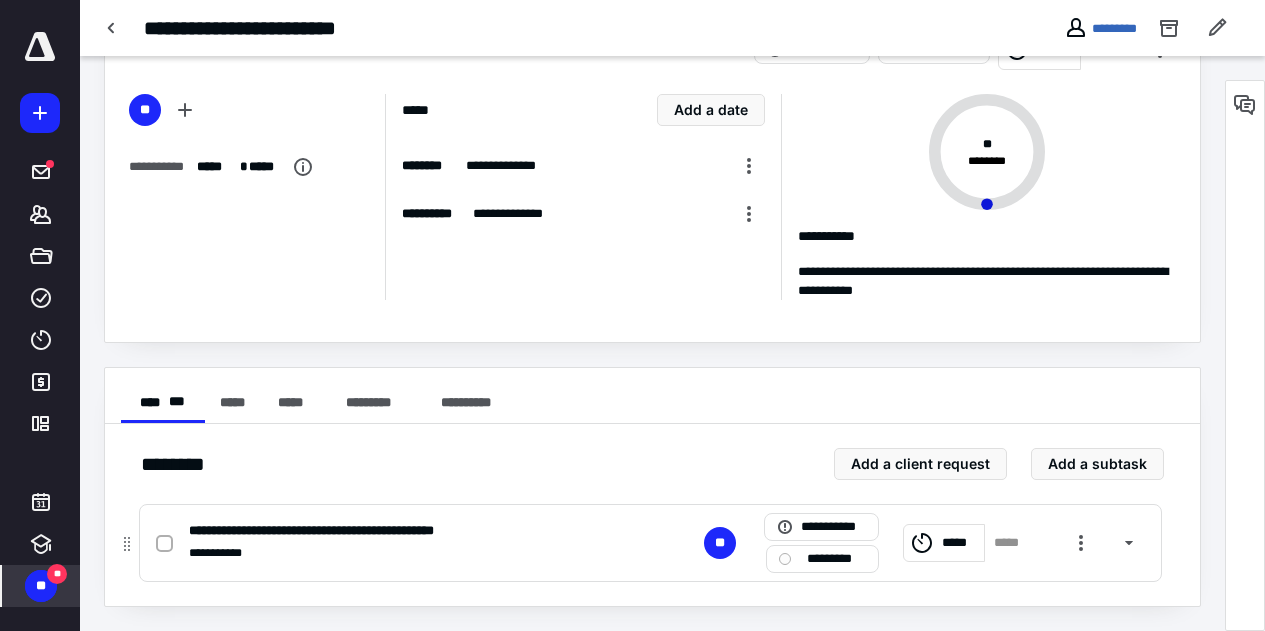 click at bounding box center (164, 544) 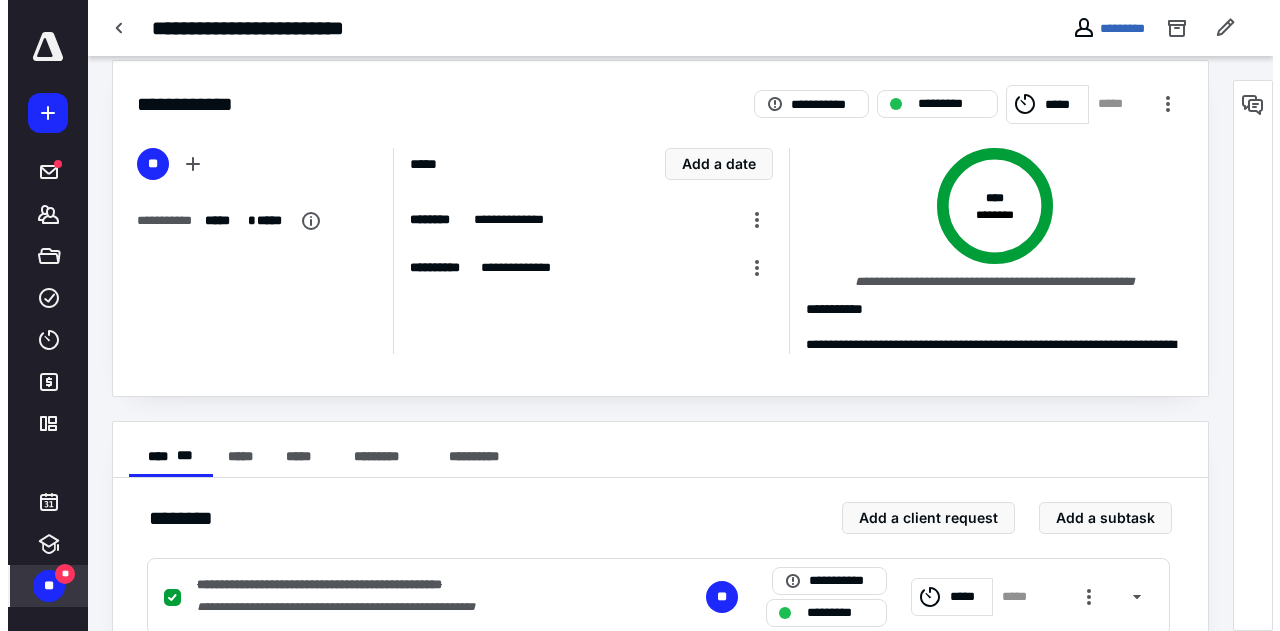 scroll, scrollTop: 0, scrollLeft: 0, axis: both 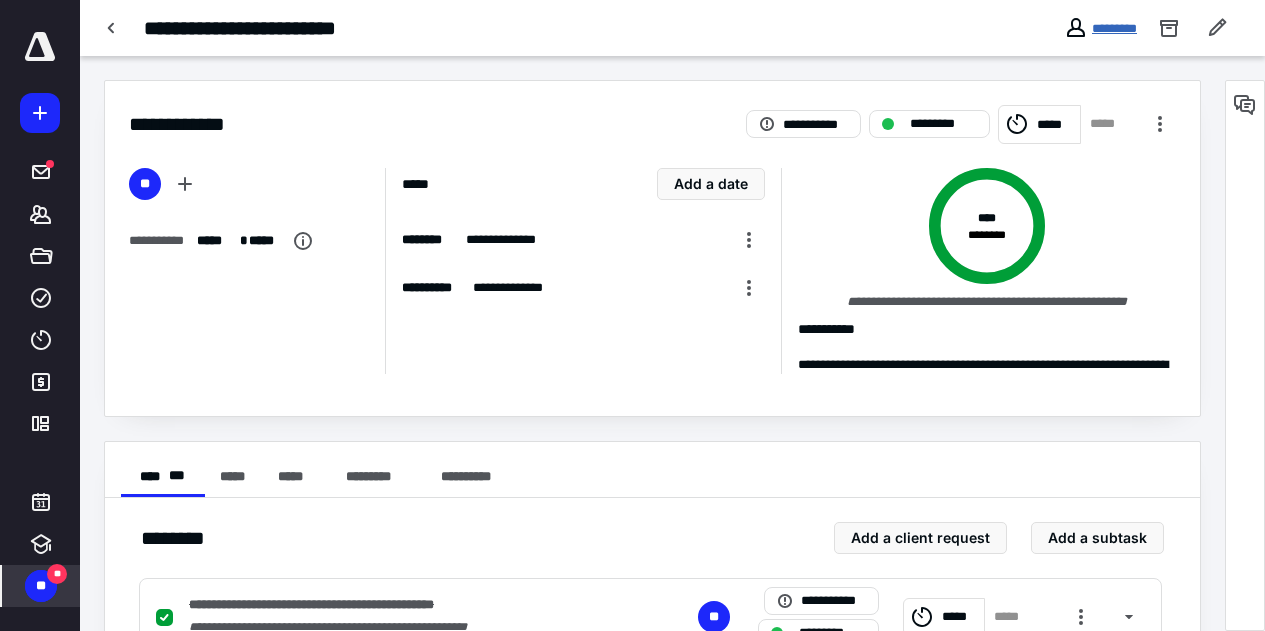 click on "*********" at bounding box center [1114, 28] 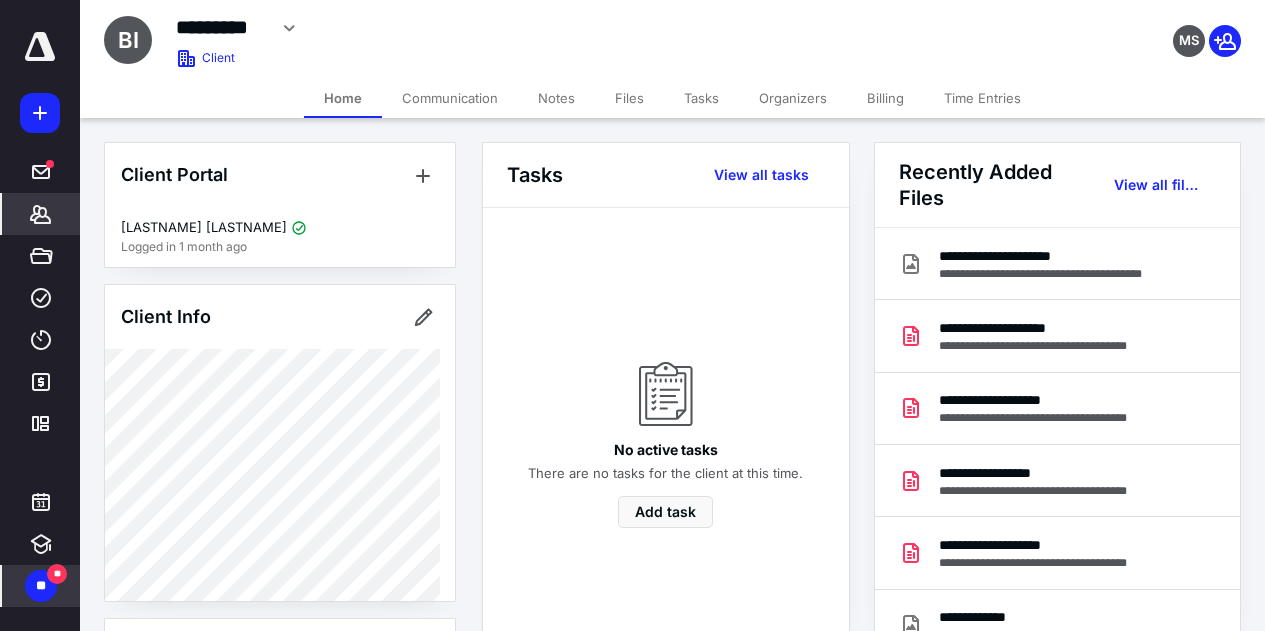 click on "Files" at bounding box center [629, 98] 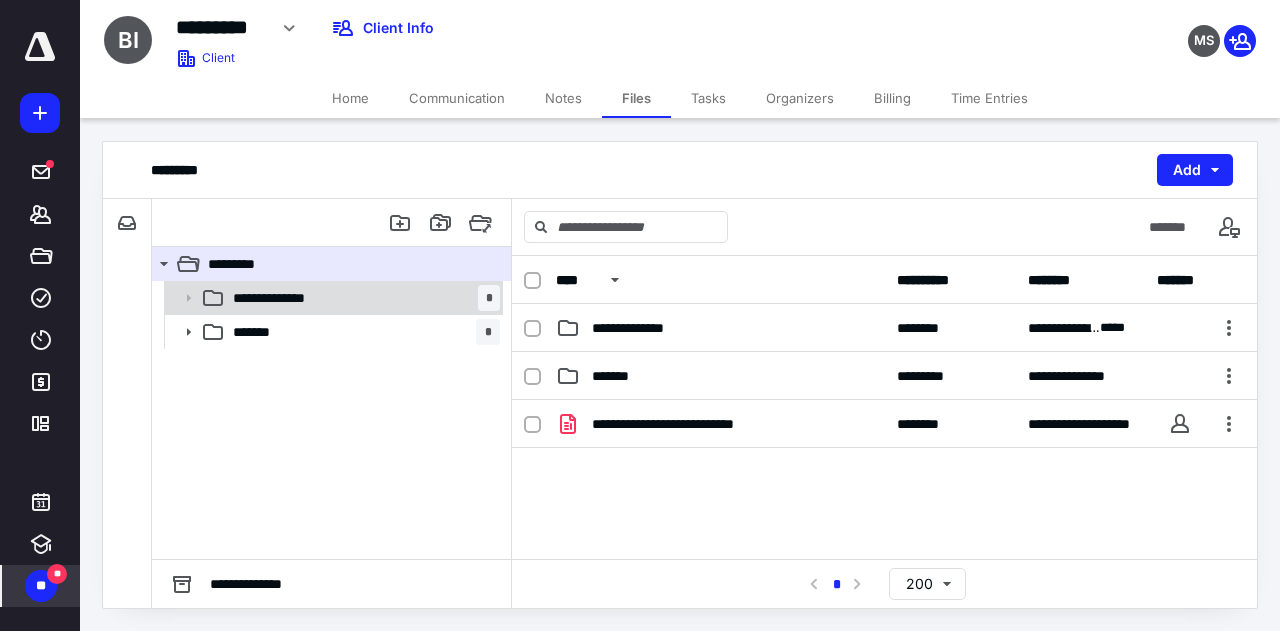 click on "**********" at bounding box center (362, 298) 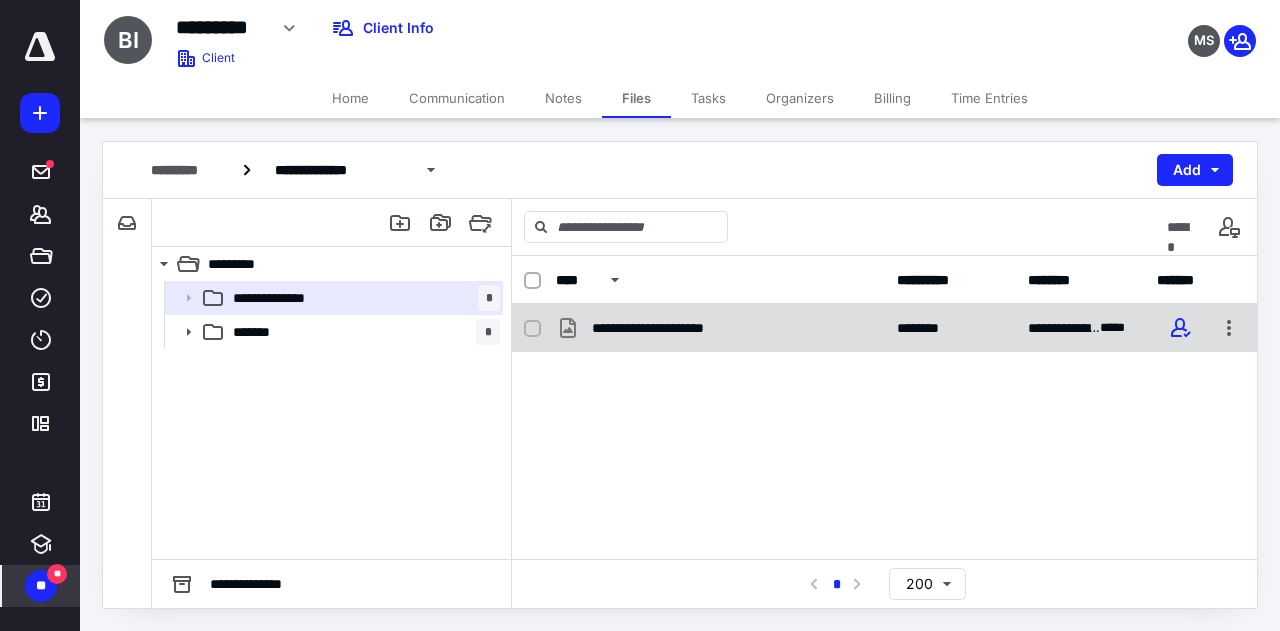 click on "**********" at bounding box center (684, 328) 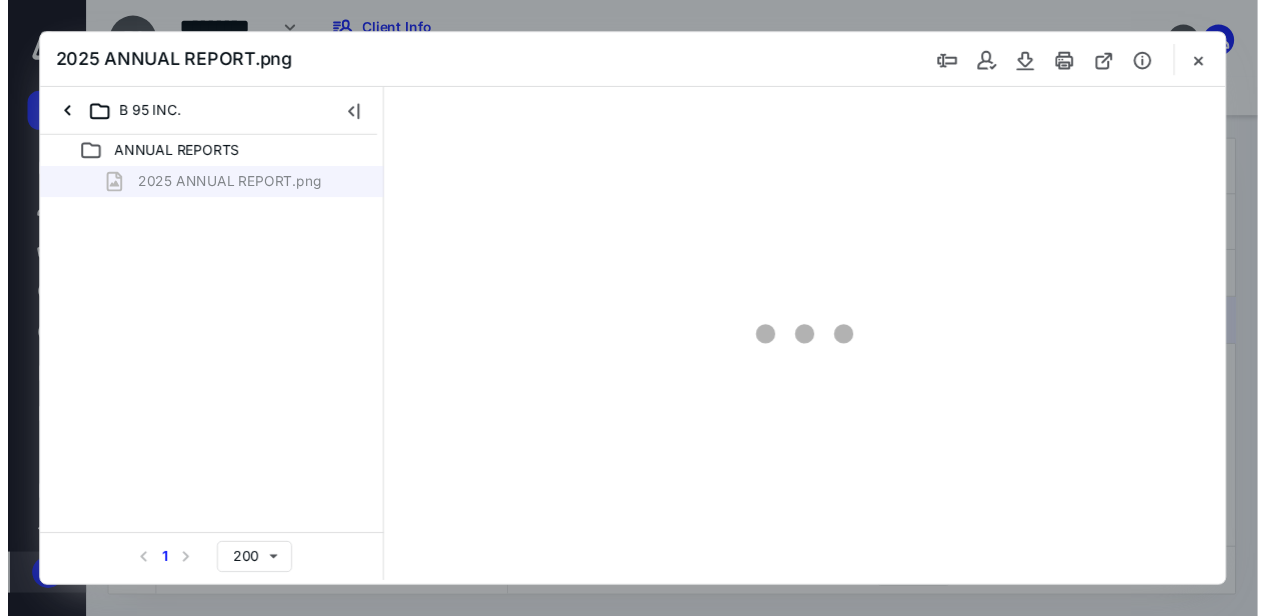 scroll, scrollTop: 0, scrollLeft: 0, axis: both 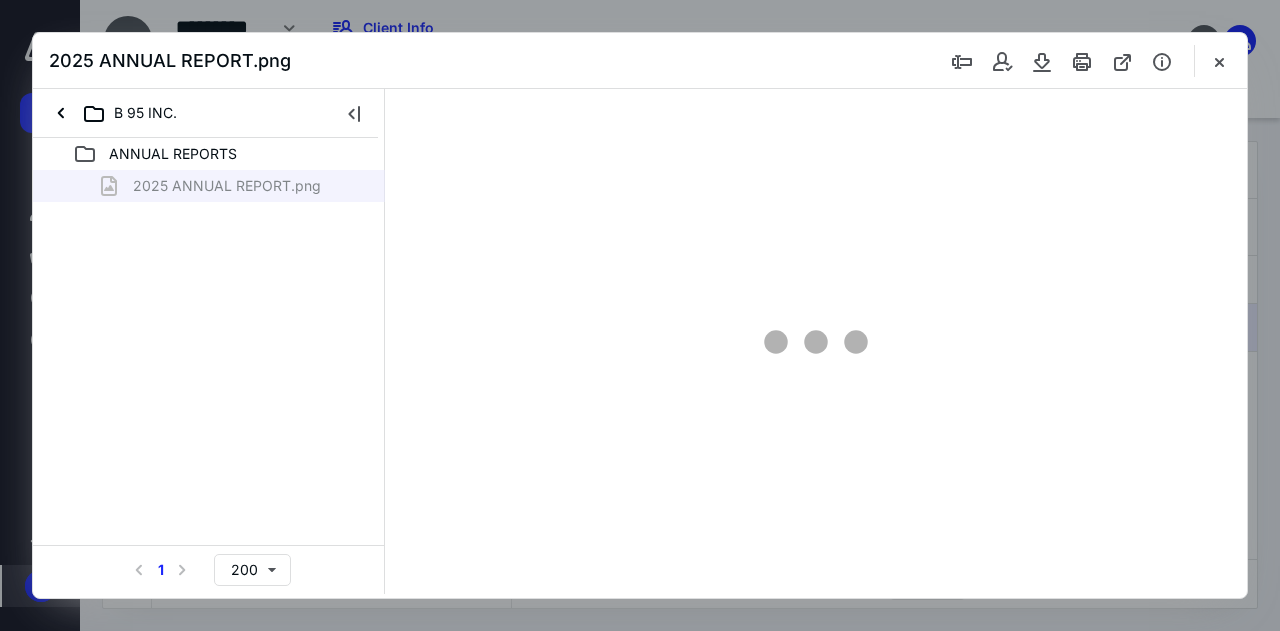 type on "70" 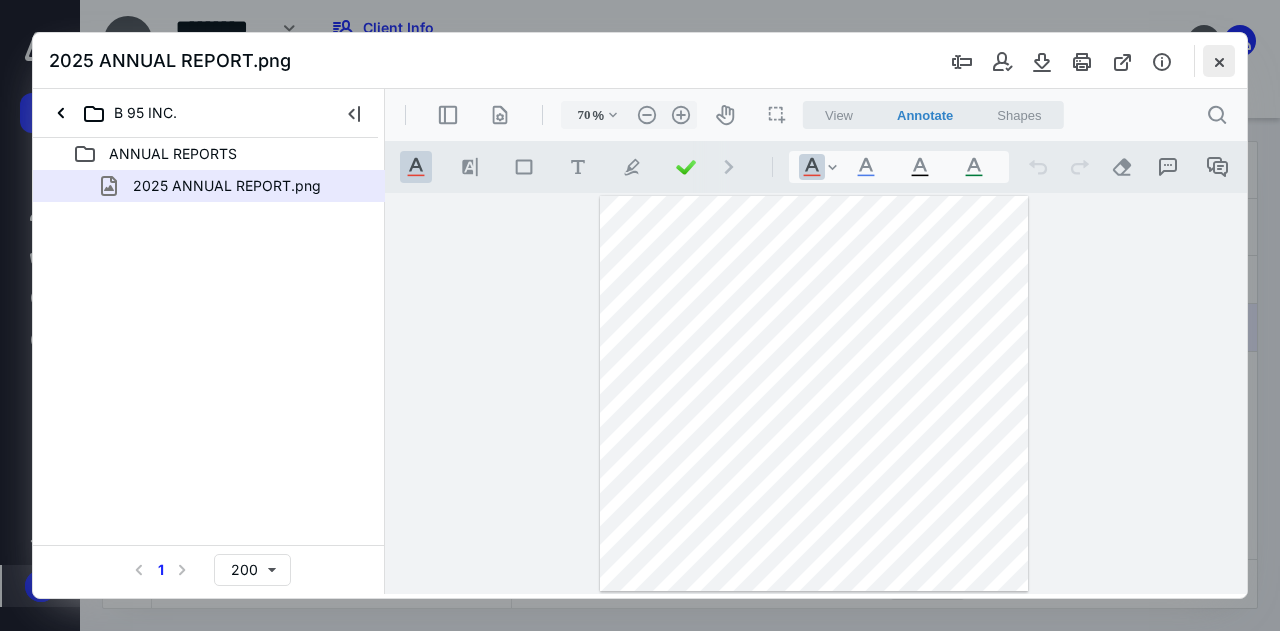 click at bounding box center [1219, 61] 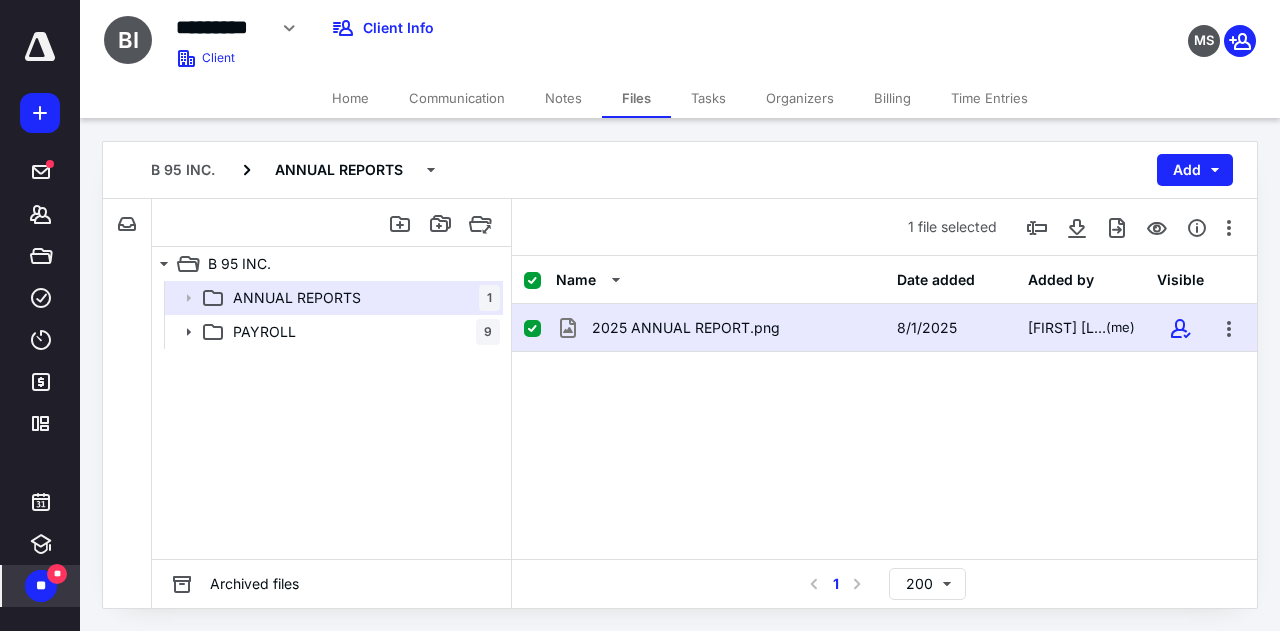 click on "Home" at bounding box center (350, 98) 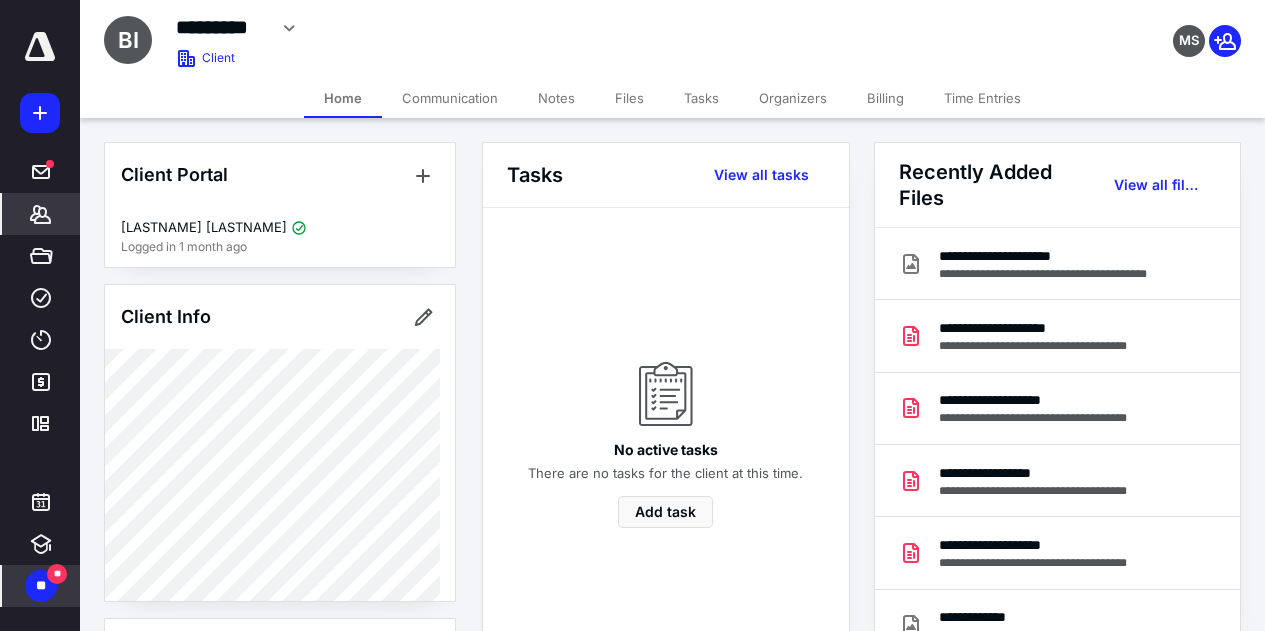 click at bounding box center [40, 47] 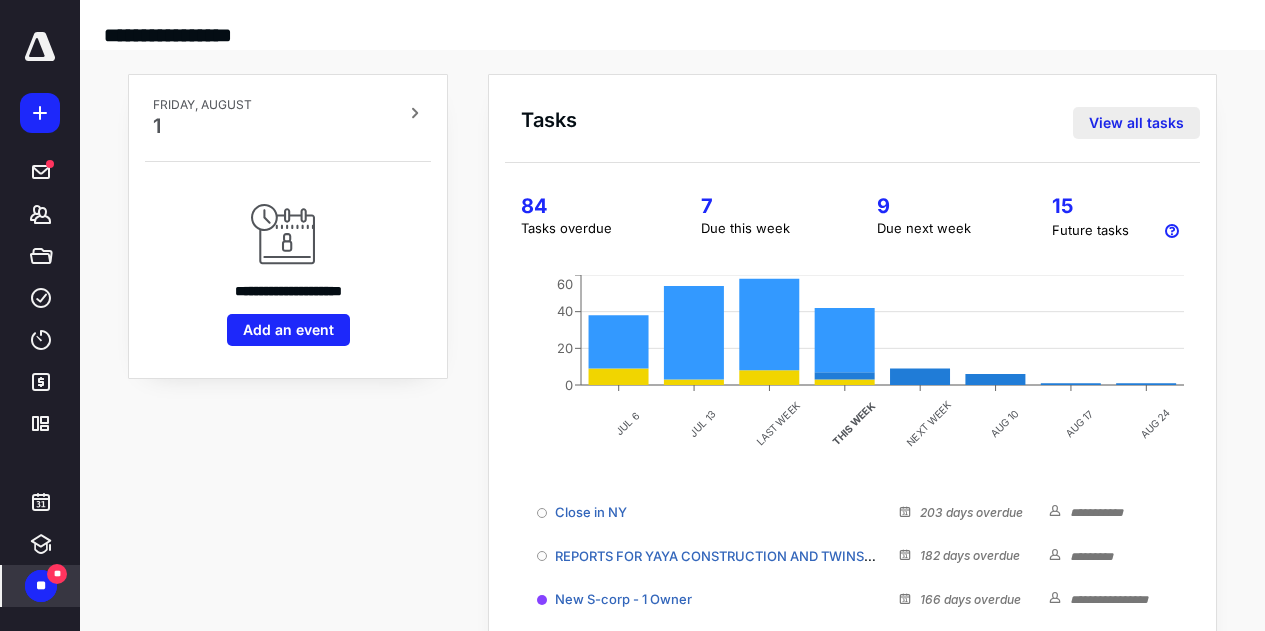 click on "View all tasks" at bounding box center (1136, 123) 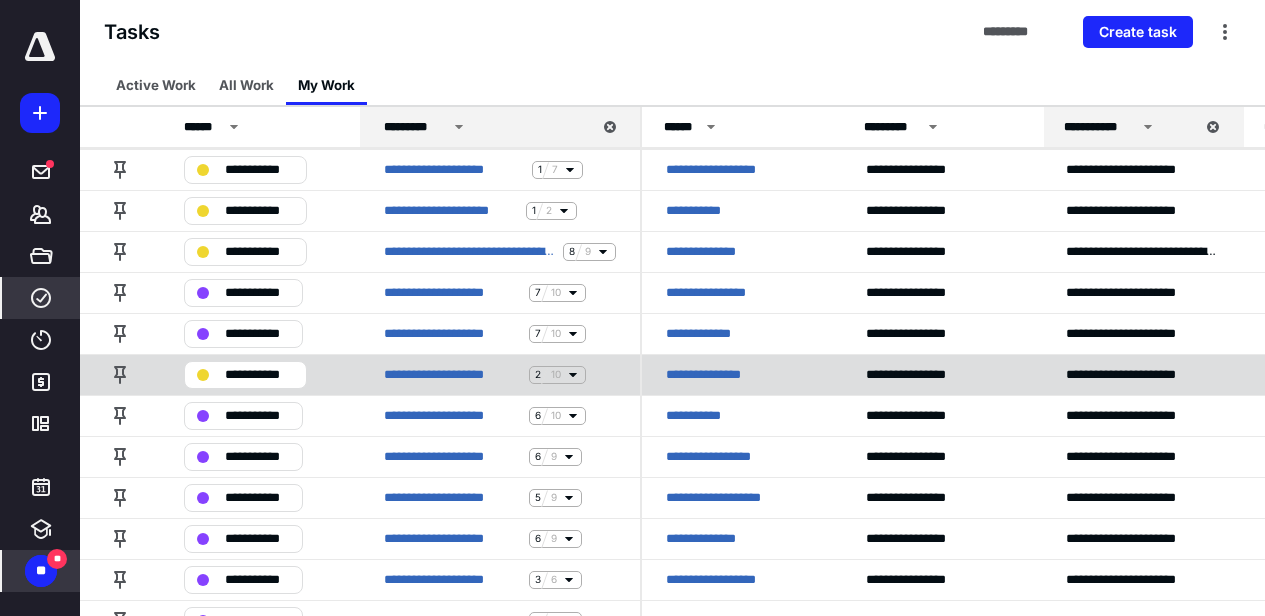 scroll, scrollTop: 2400, scrollLeft: 0, axis: vertical 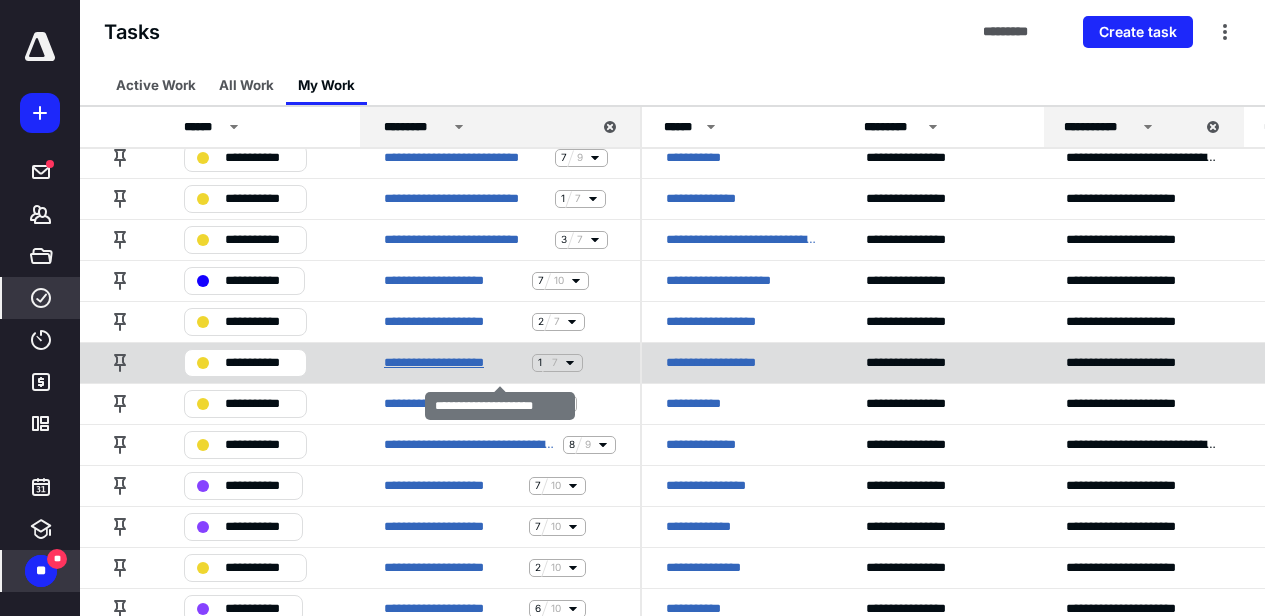 click on "**********" at bounding box center [454, 363] 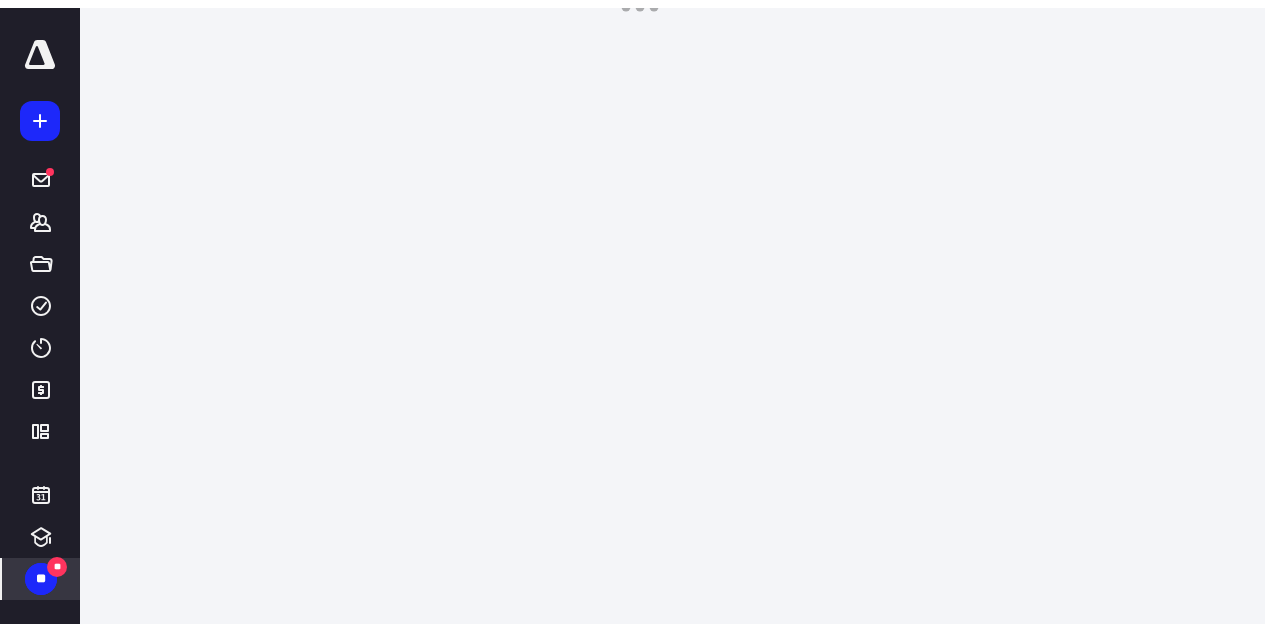 scroll, scrollTop: 0, scrollLeft: 0, axis: both 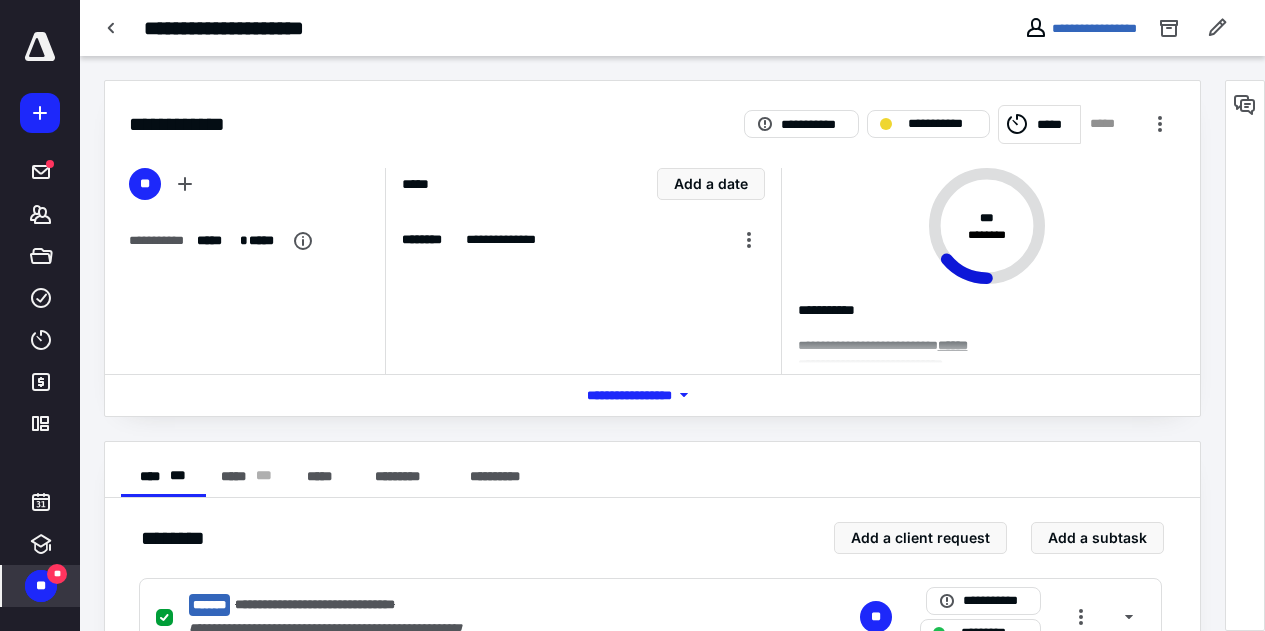 click on "*** **** *******" at bounding box center [653, 395] 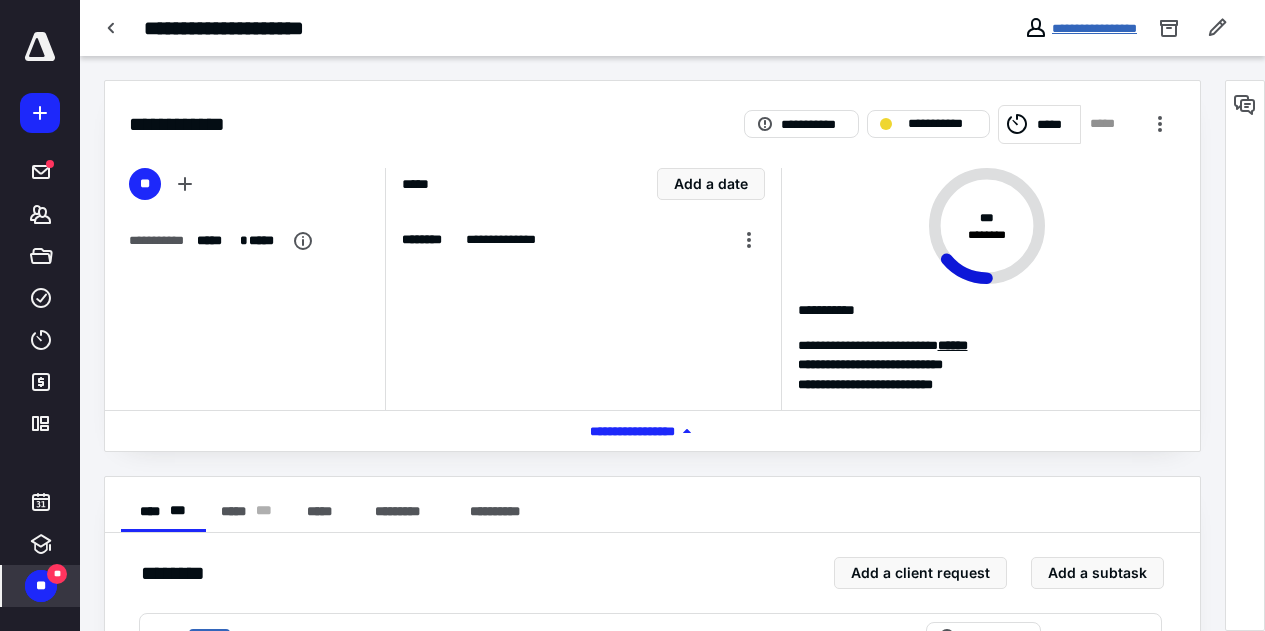click on "**********" at bounding box center [1094, 28] 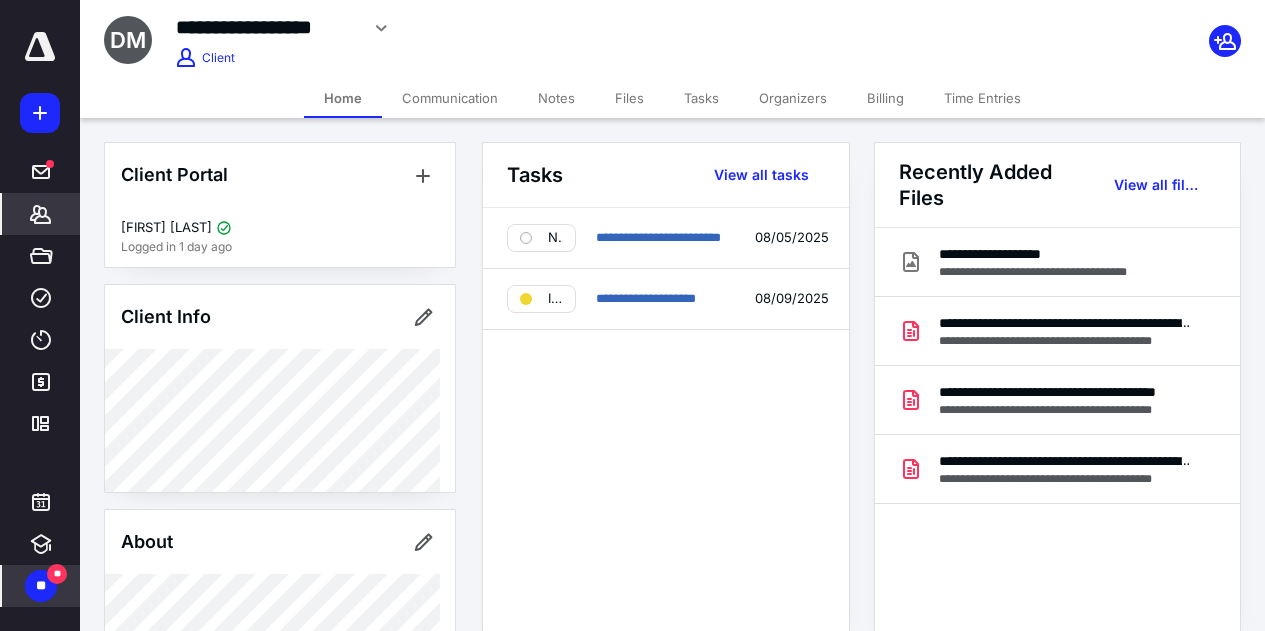 click on "Files" at bounding box center (629, 98) 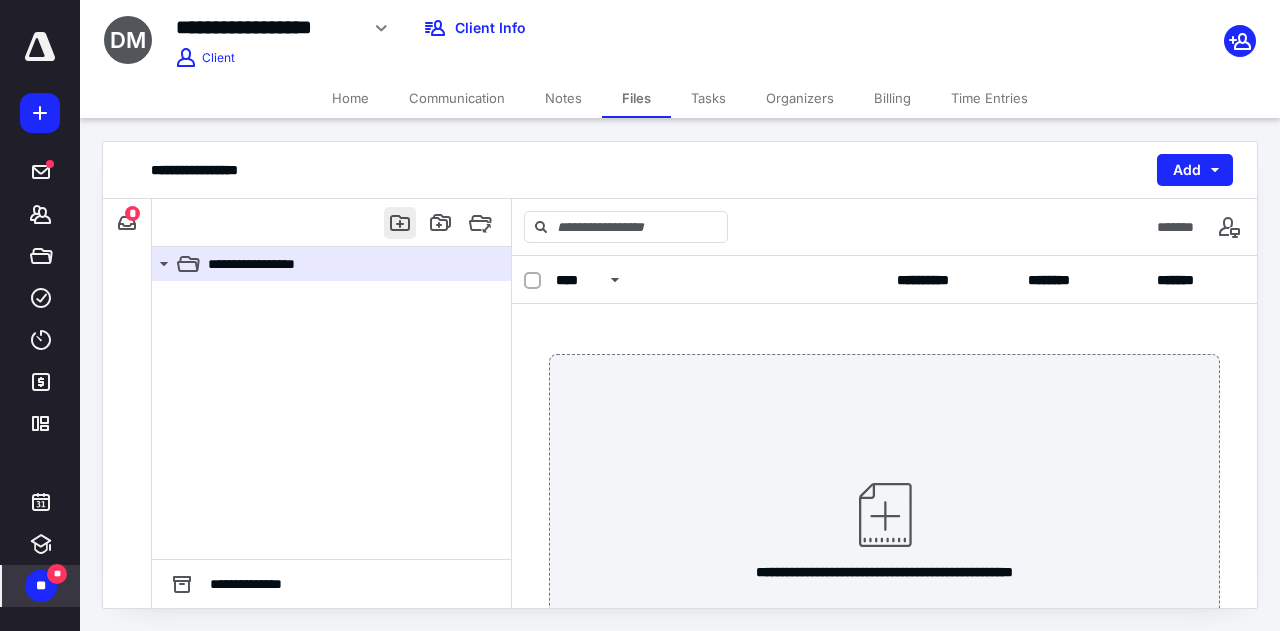 click at bounding box center (400, 223) 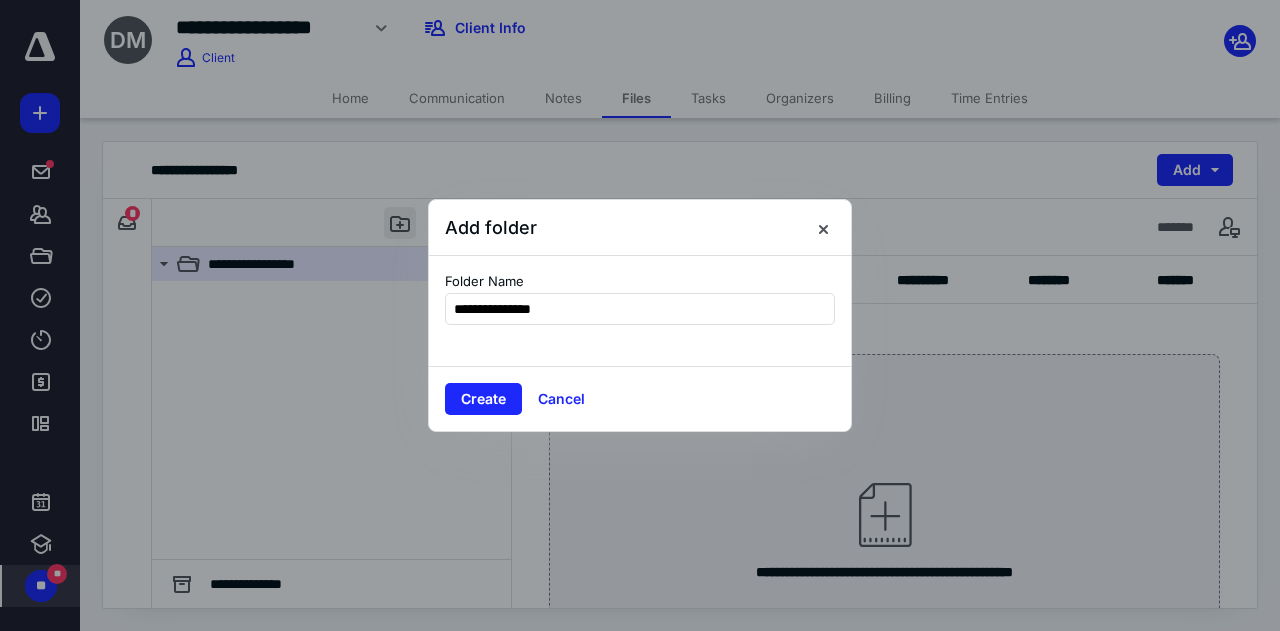 type on "**********" 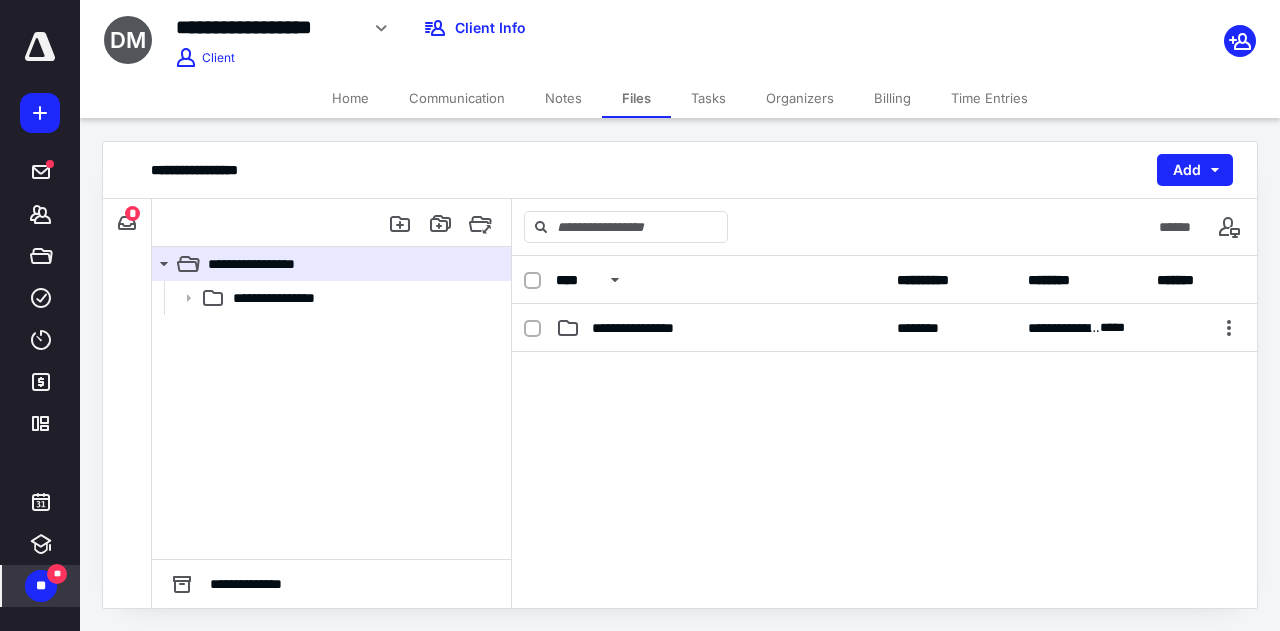 click on "Home" at bounding box center (350, 98) 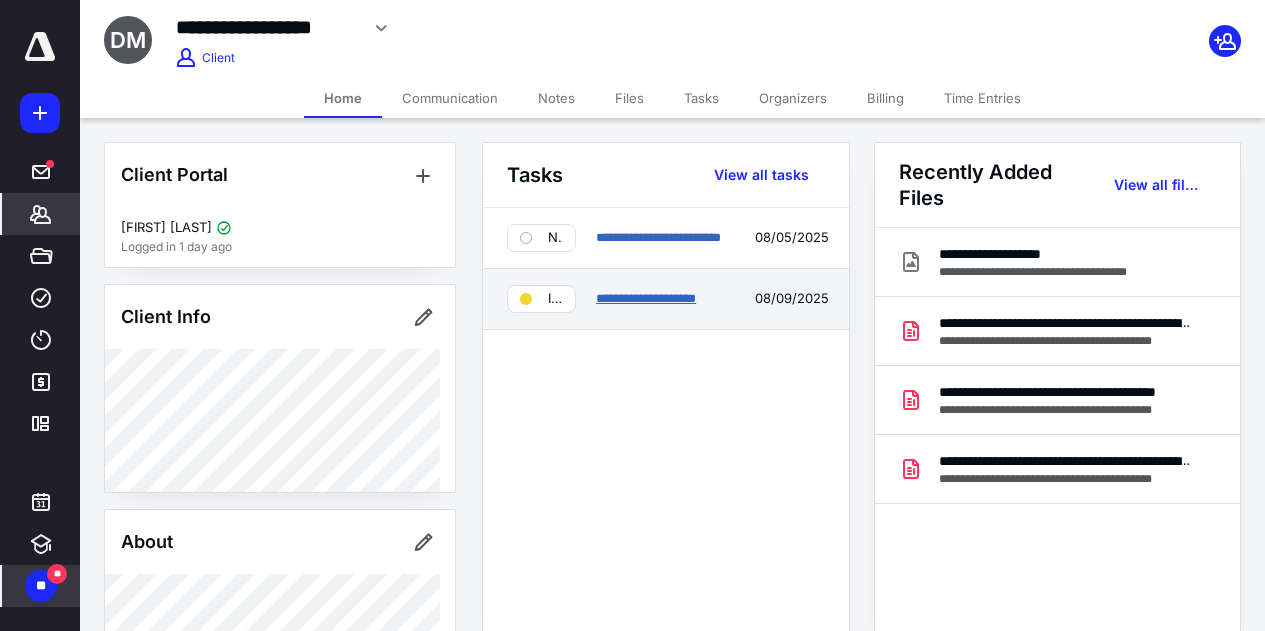 click on "**********" at bounding box center [646, 298] 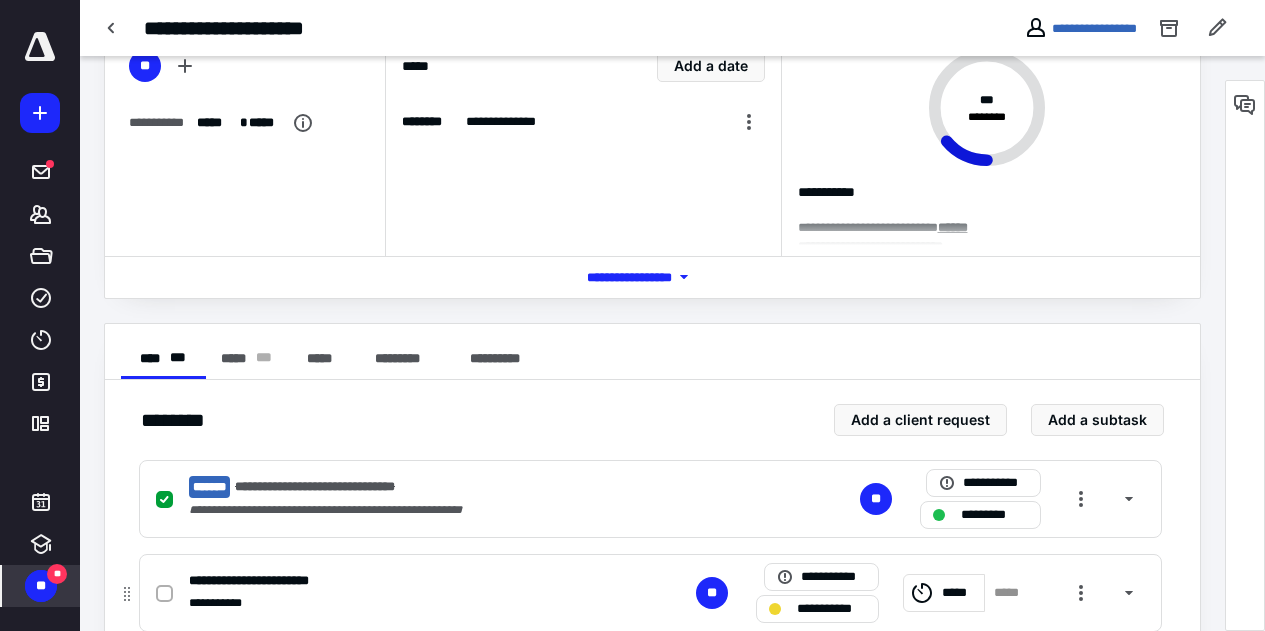 scroll, scrollTop: 400, scrollLeft: 0, axis: vertical 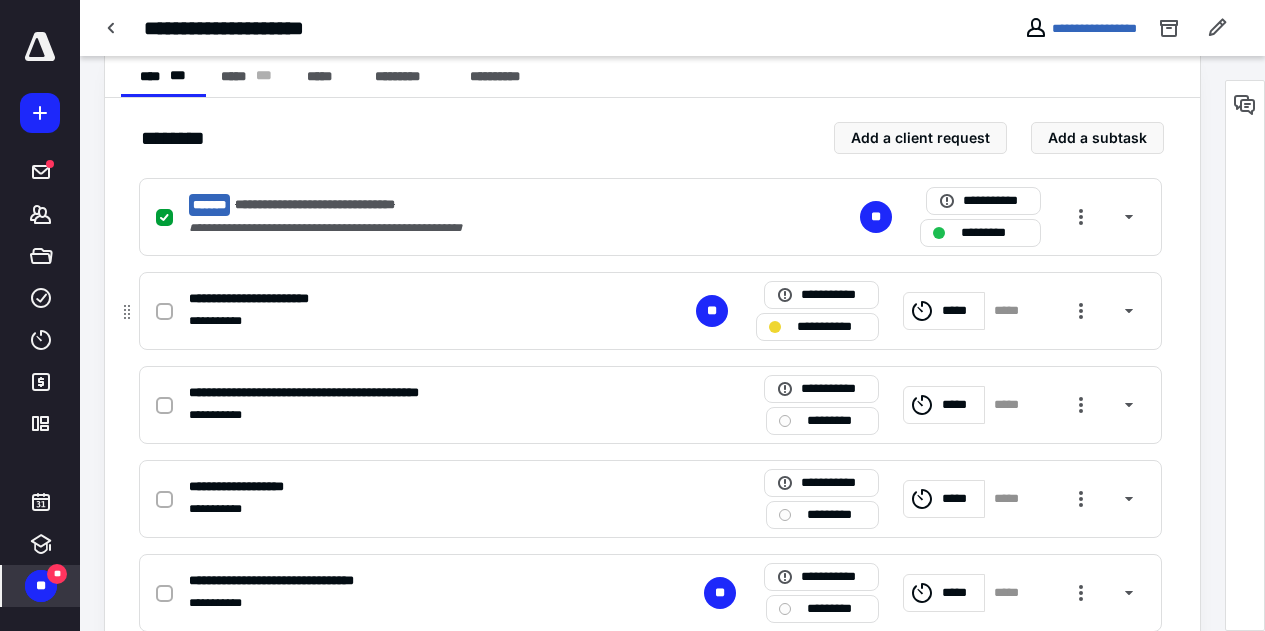 click on "**********" at bounding box center (388, 321) 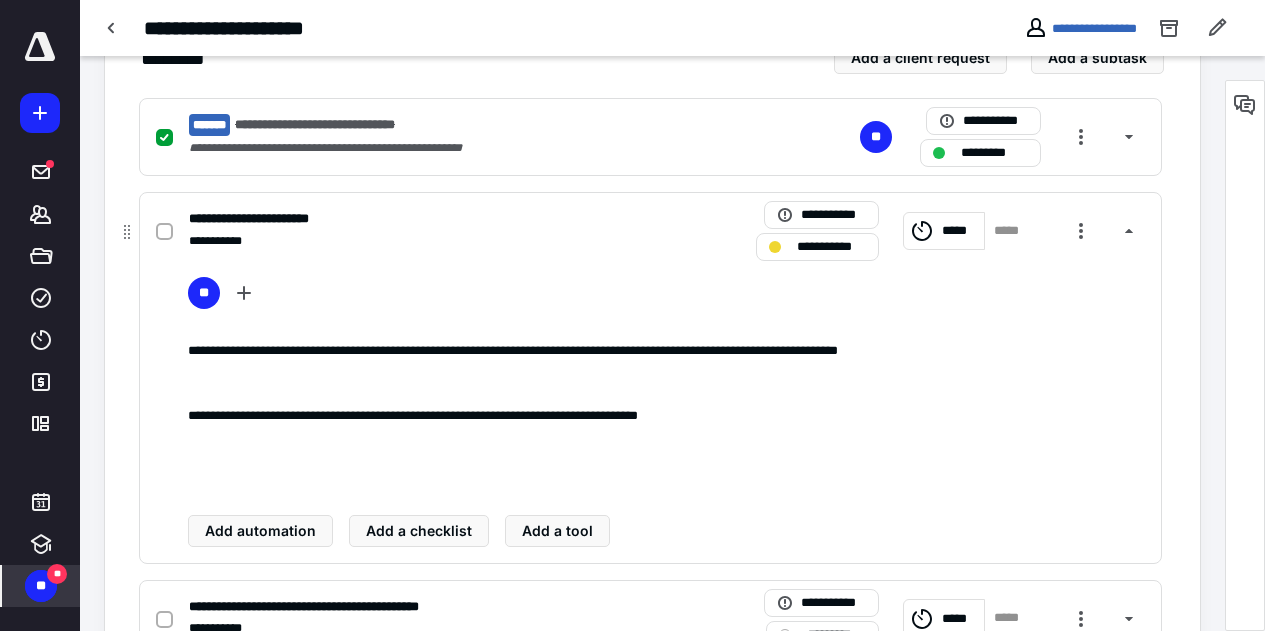 scroll, scrollTop: 500, scrollLeft: 0, axis: vertical 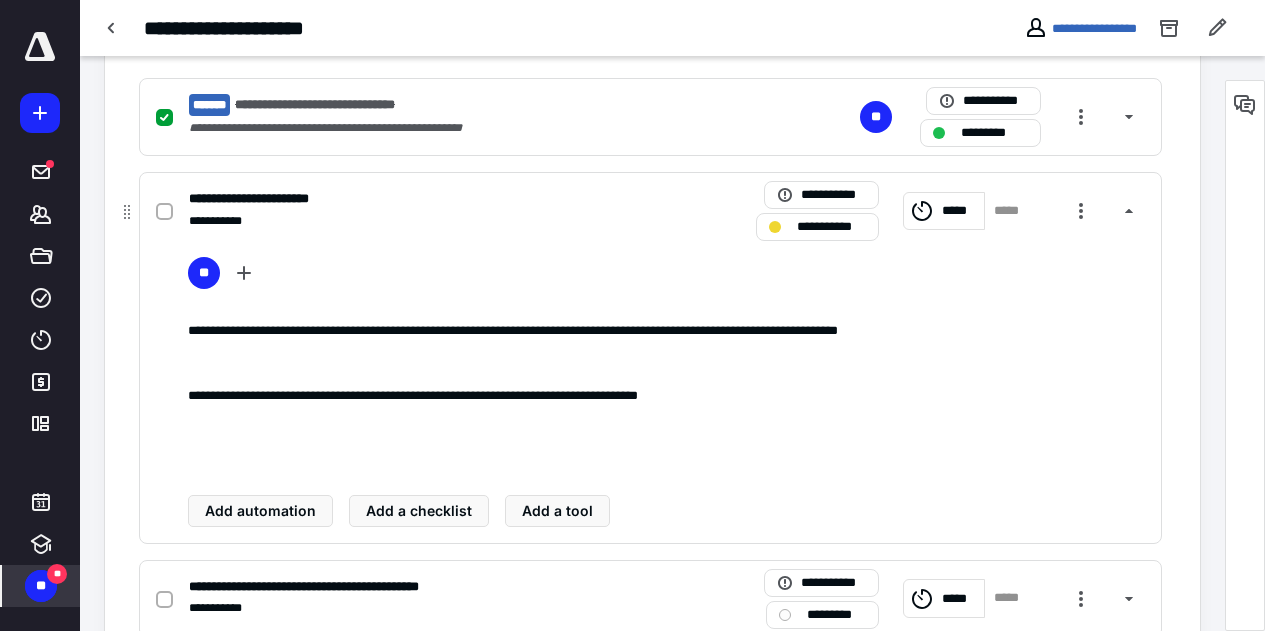click 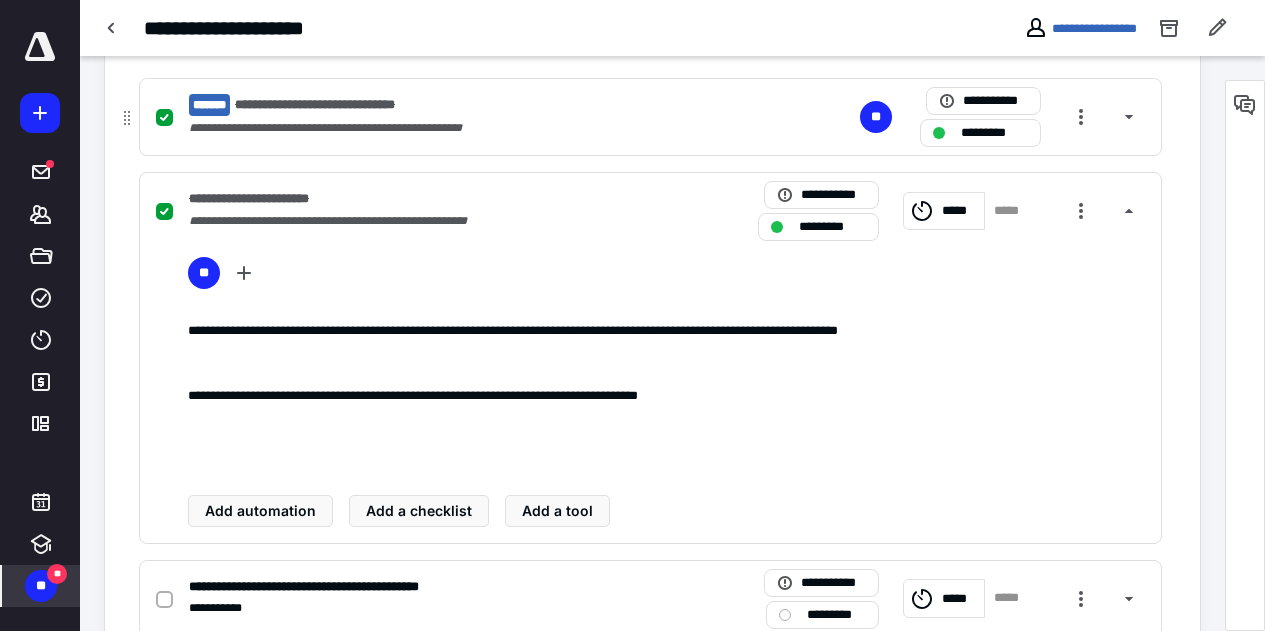 click on "**********" at bounding box center (359, 128) 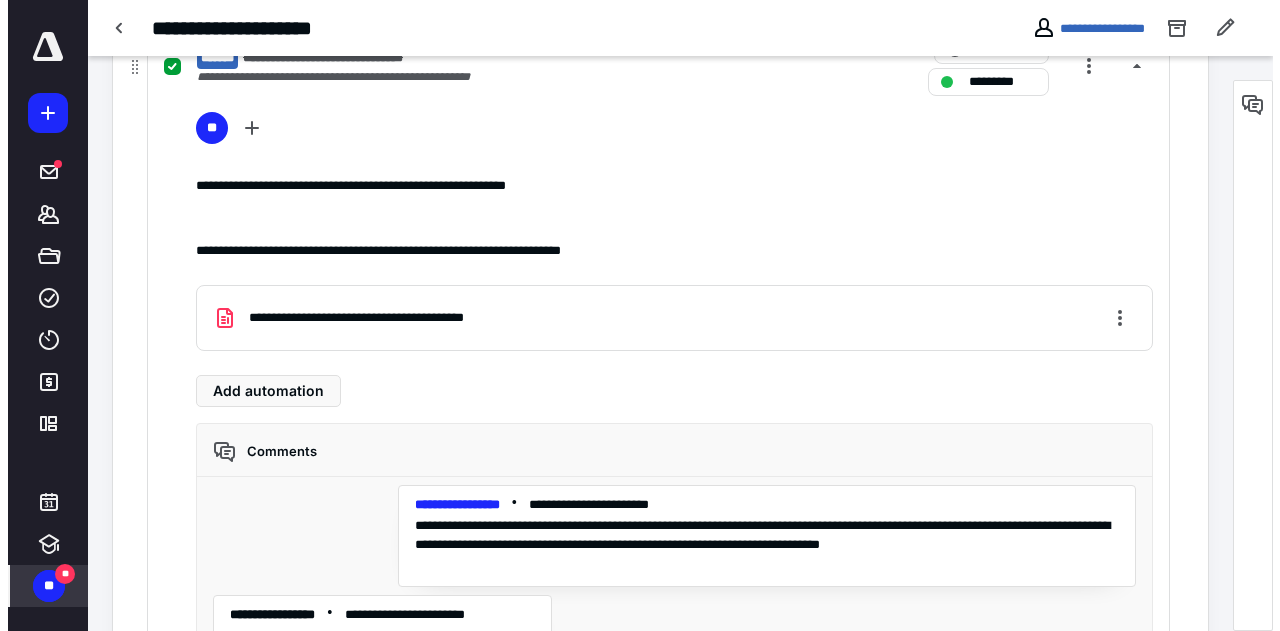 scroll, scrollTop: 500, scrollLeft: 0, axis: vertical 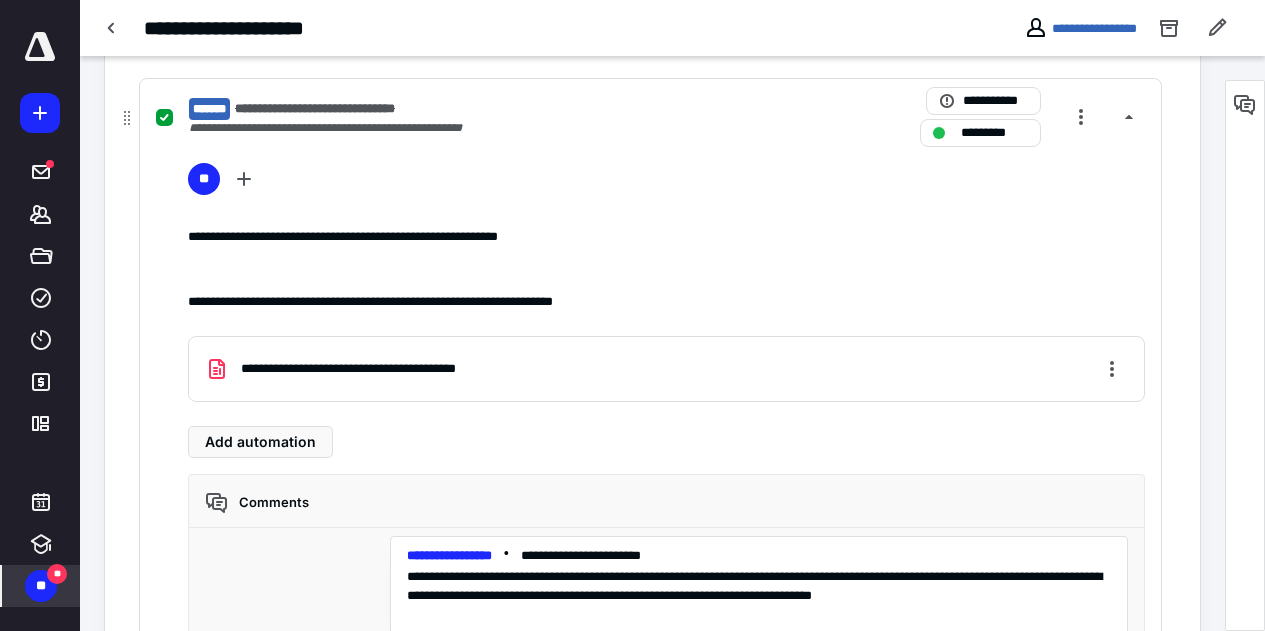 click on "**********" at bounding box center [381, 369] 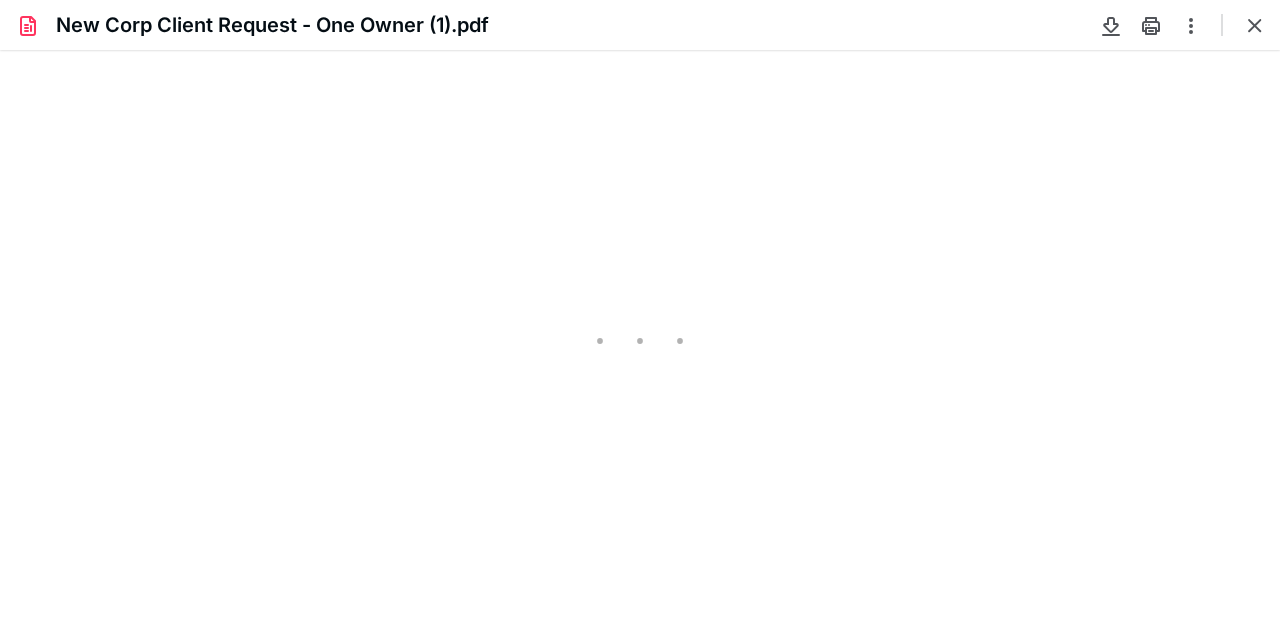 scroll, scrollTop: 0, scrollLeft: 0, axis: both 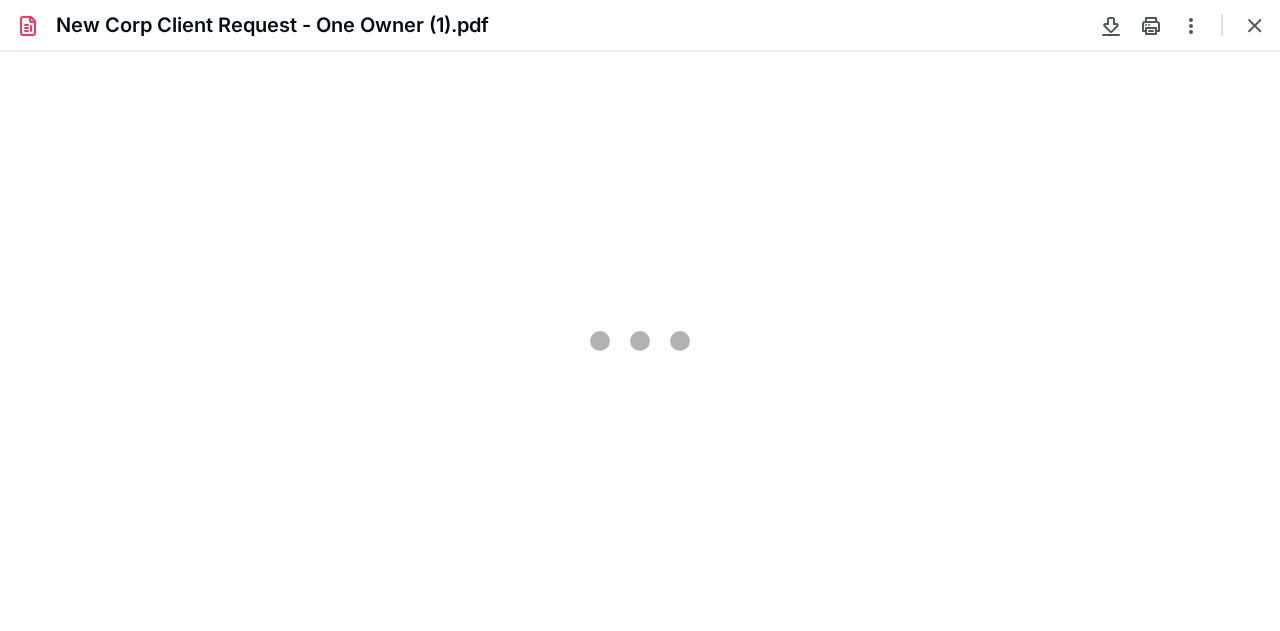 type on "64" 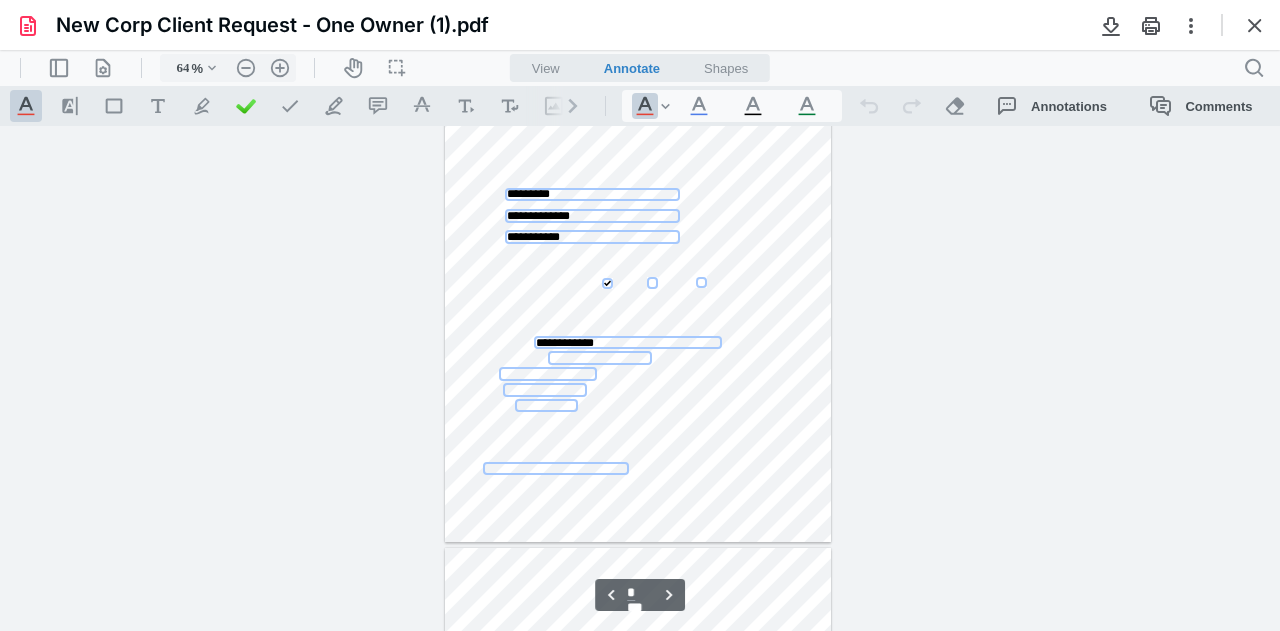 scroll, scrollTop: 679, scrollLeft: 0, axis: vertical 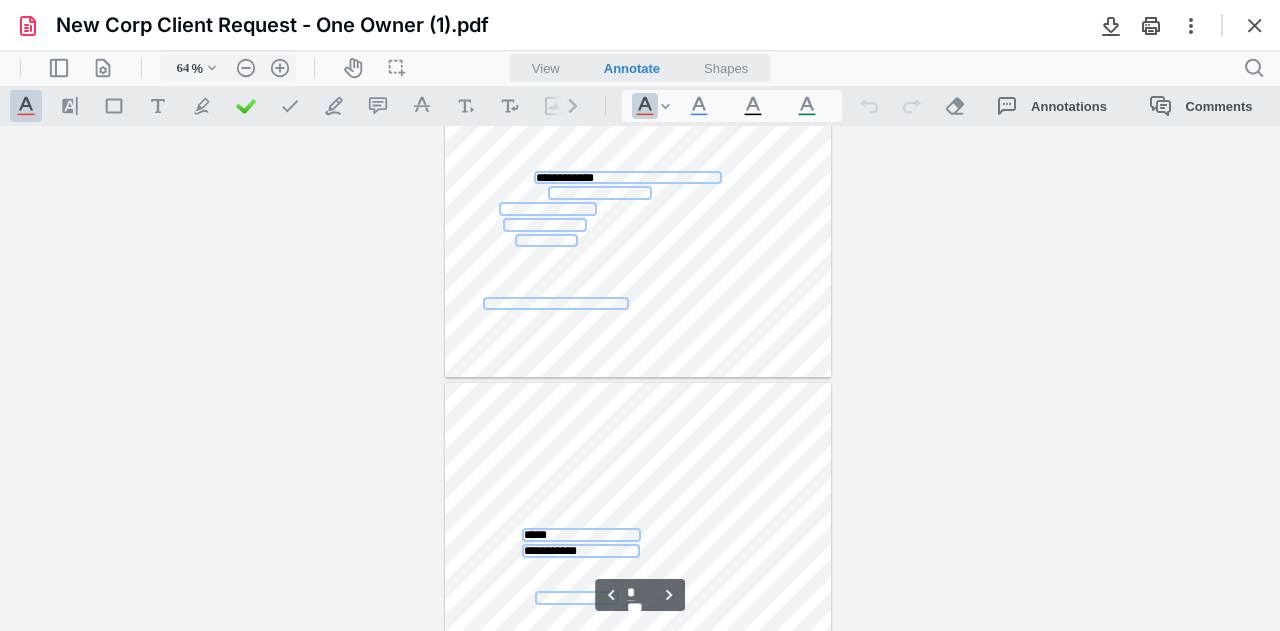 type on "*" 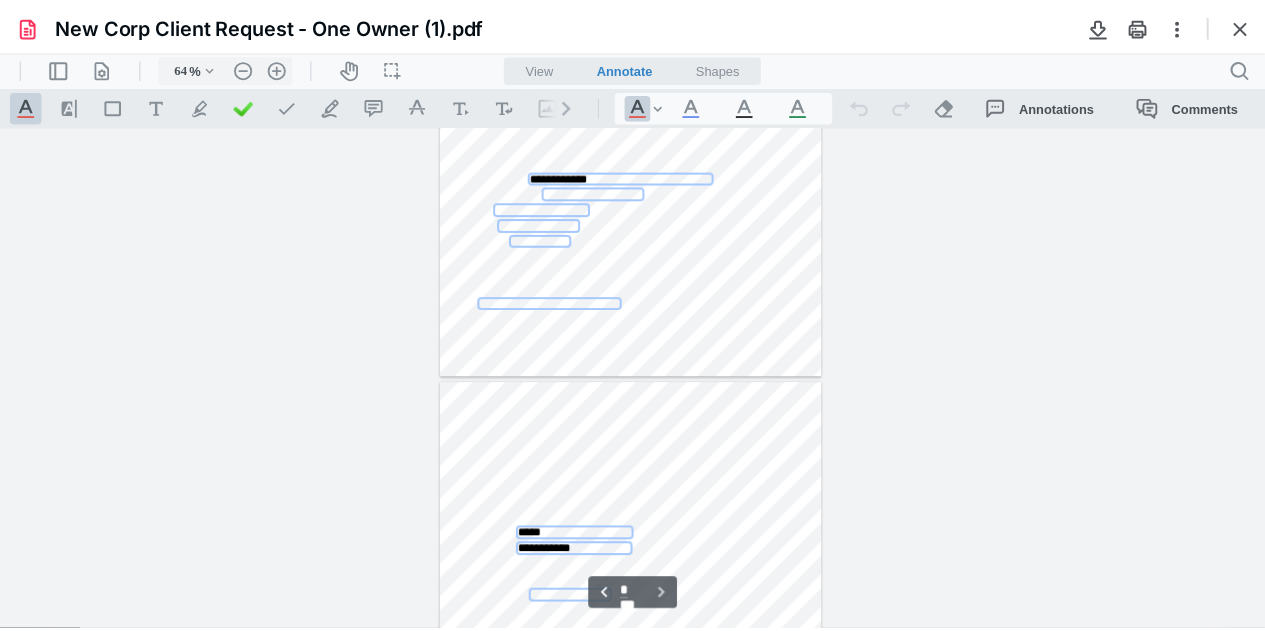 scroll, scrollTop: 879, scrollLeft: 0, axis: vertical 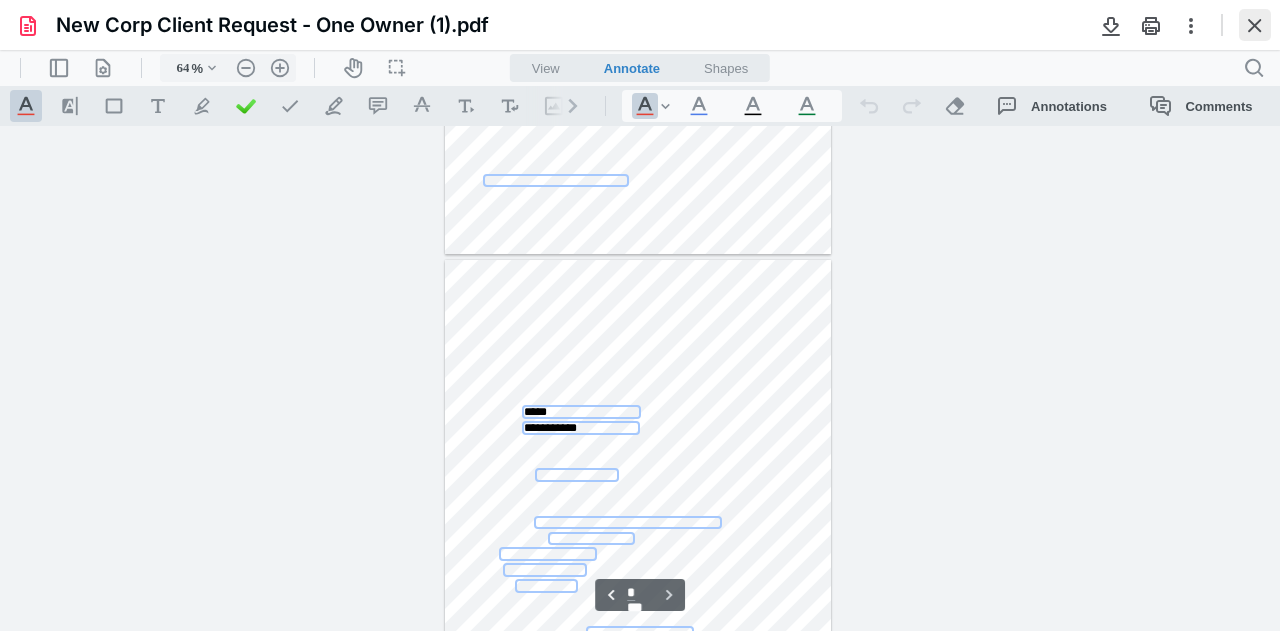 click at bounding box center [1255, 25] 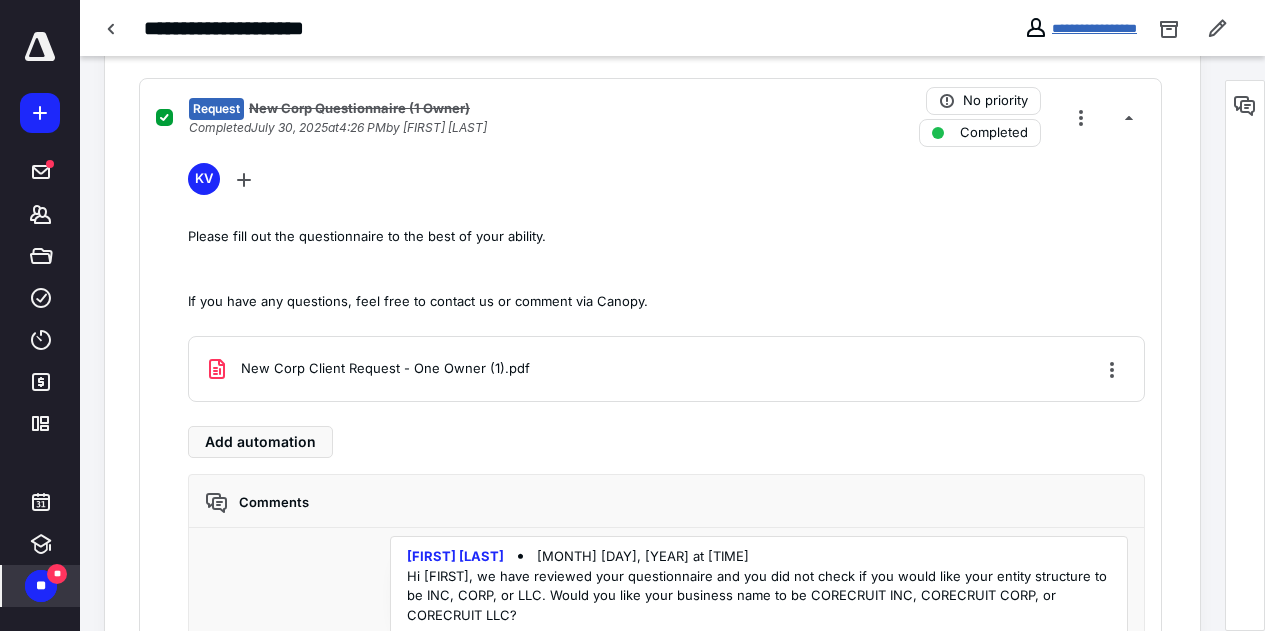 click on "**********" at bounding box center [1094, 28] 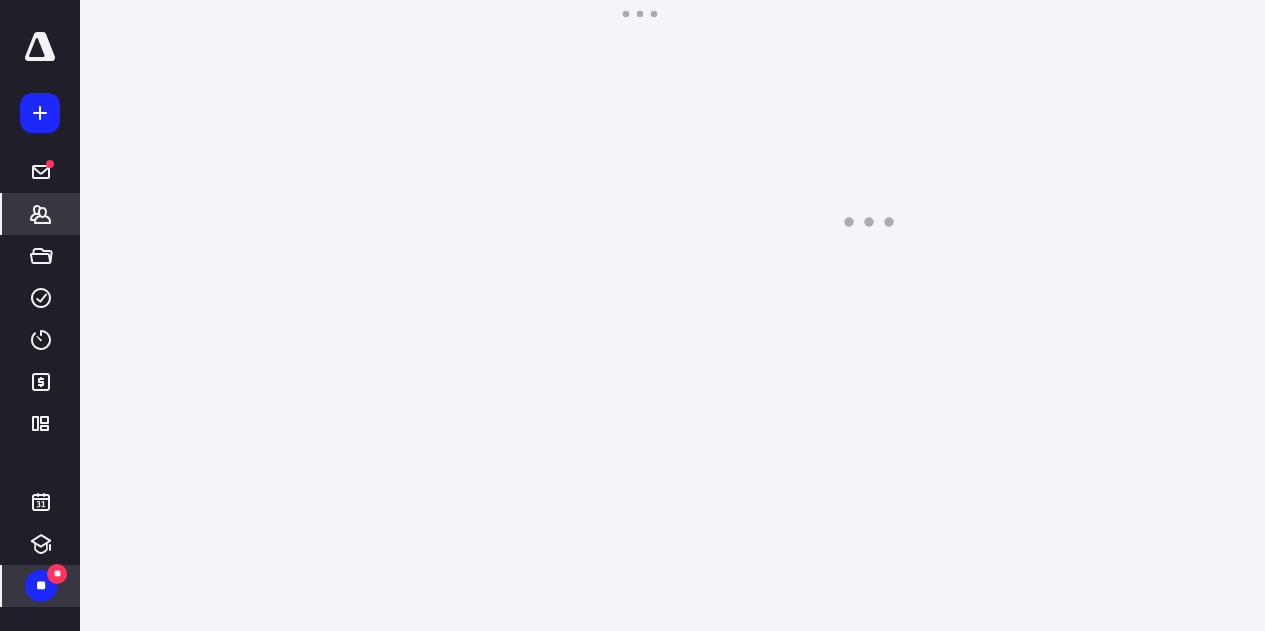 scroll, scrollTop: 0, scrollLeft: 0, axis: both 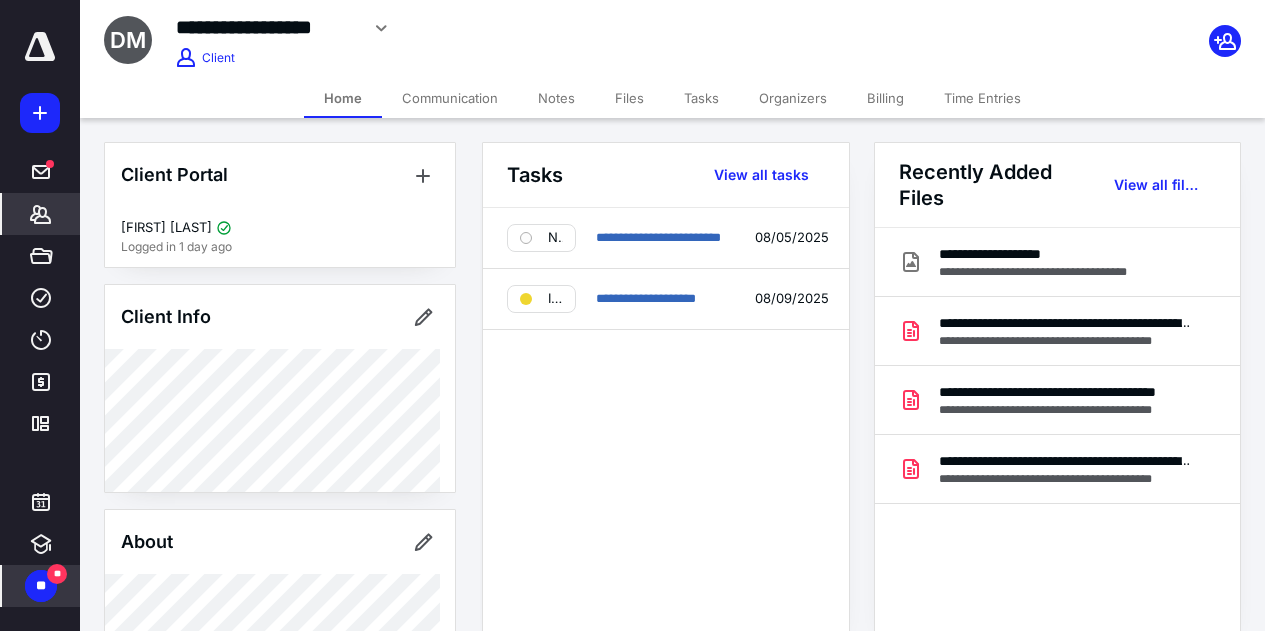click on "Files" at bounding box center (629, 98) 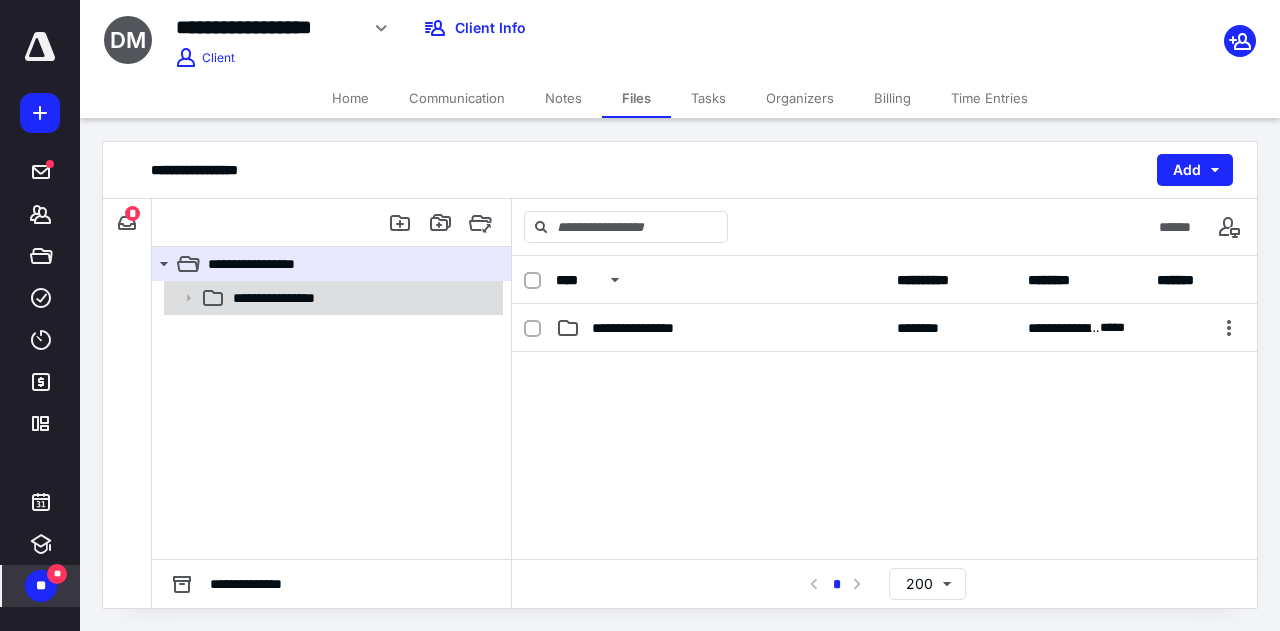 click on "**********" at bounding box center (332, 298) 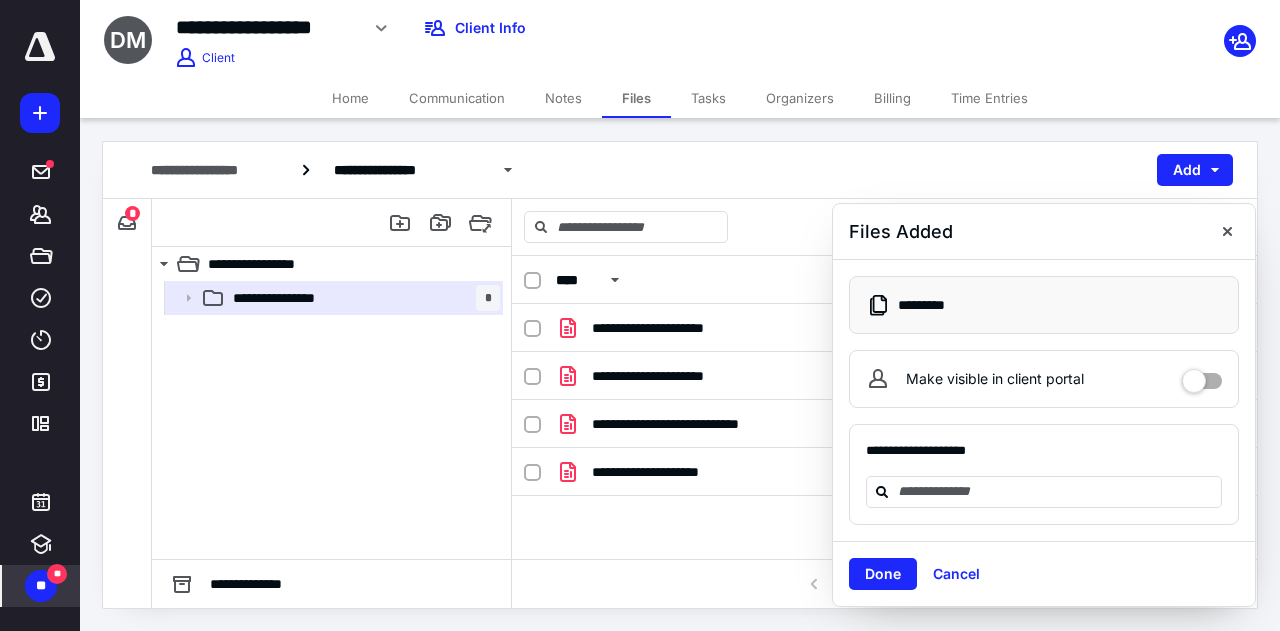 click on "Home" at bounding box center [350, 98] 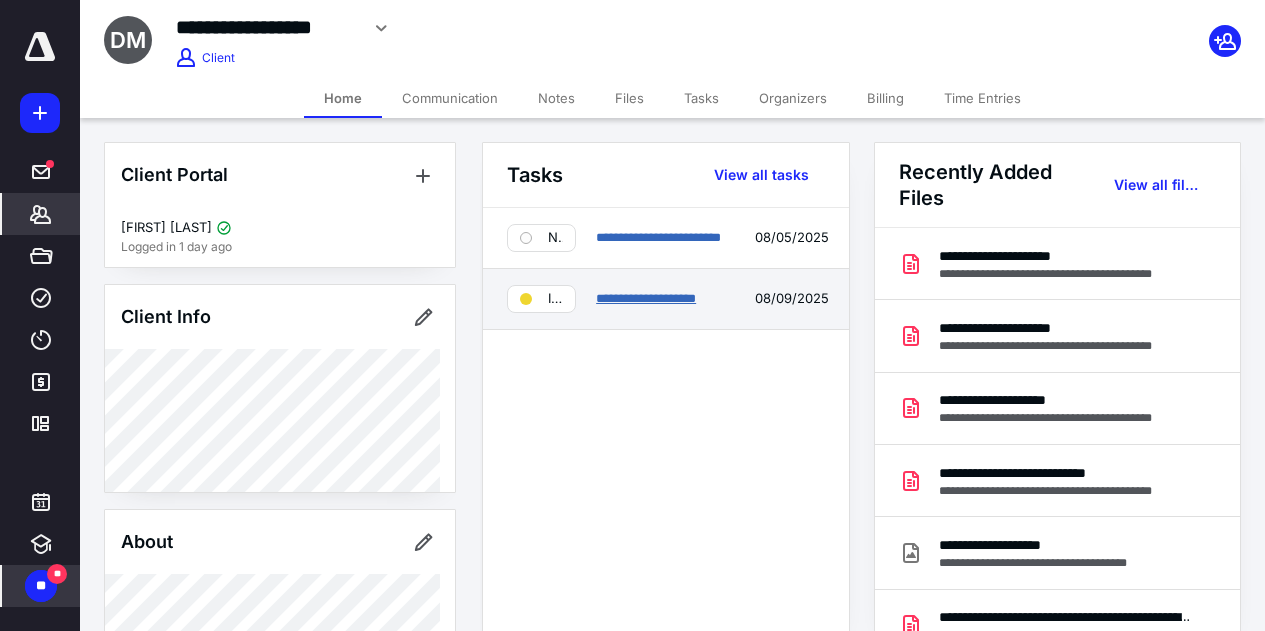 click on "**********" at bounding box center [646, 298] 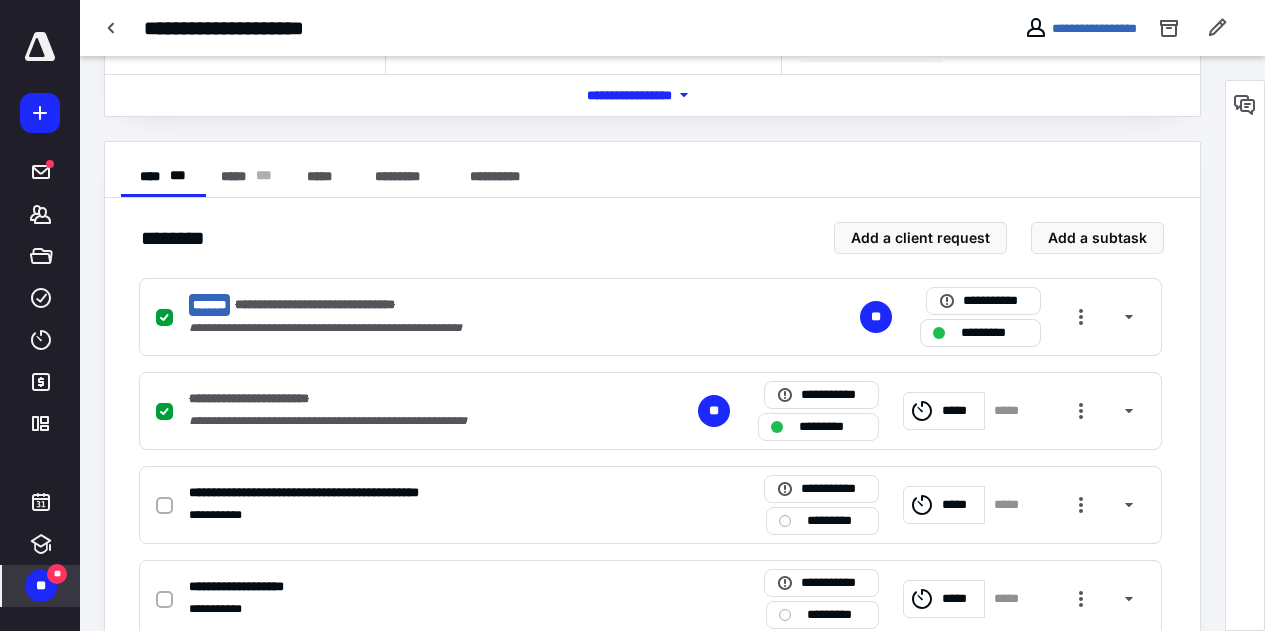 scroll, scrollTop: 400, scrollLeft: 0, axis: vertical 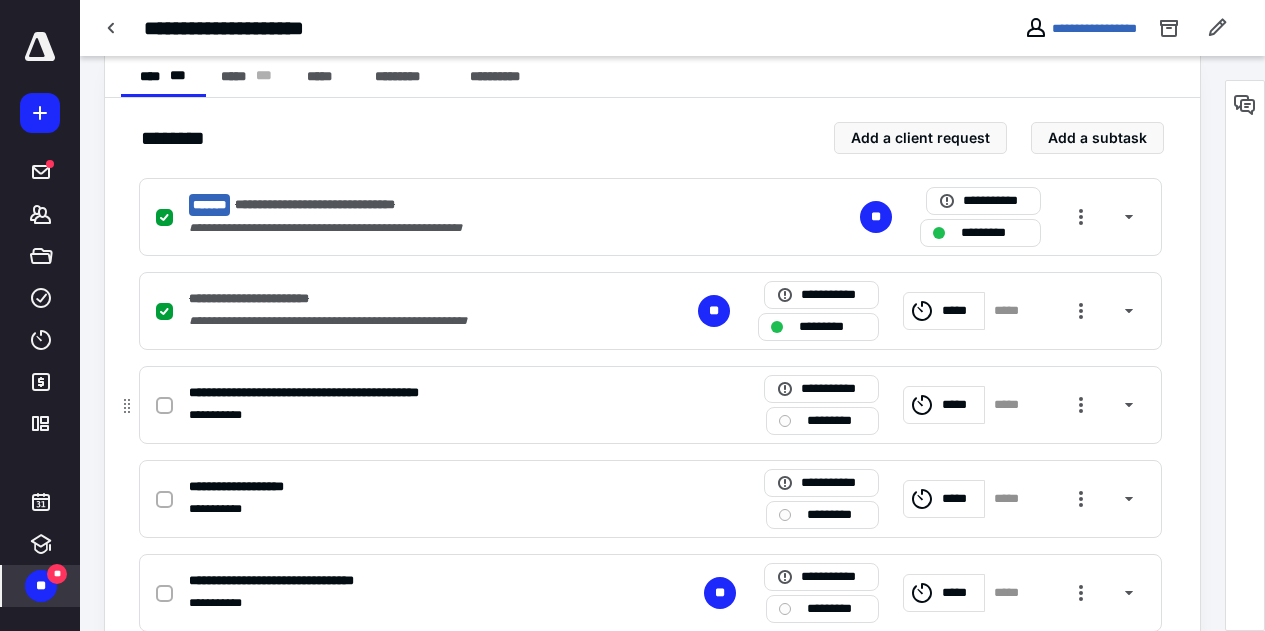 click on "**********" at bounding box center (347, 393) 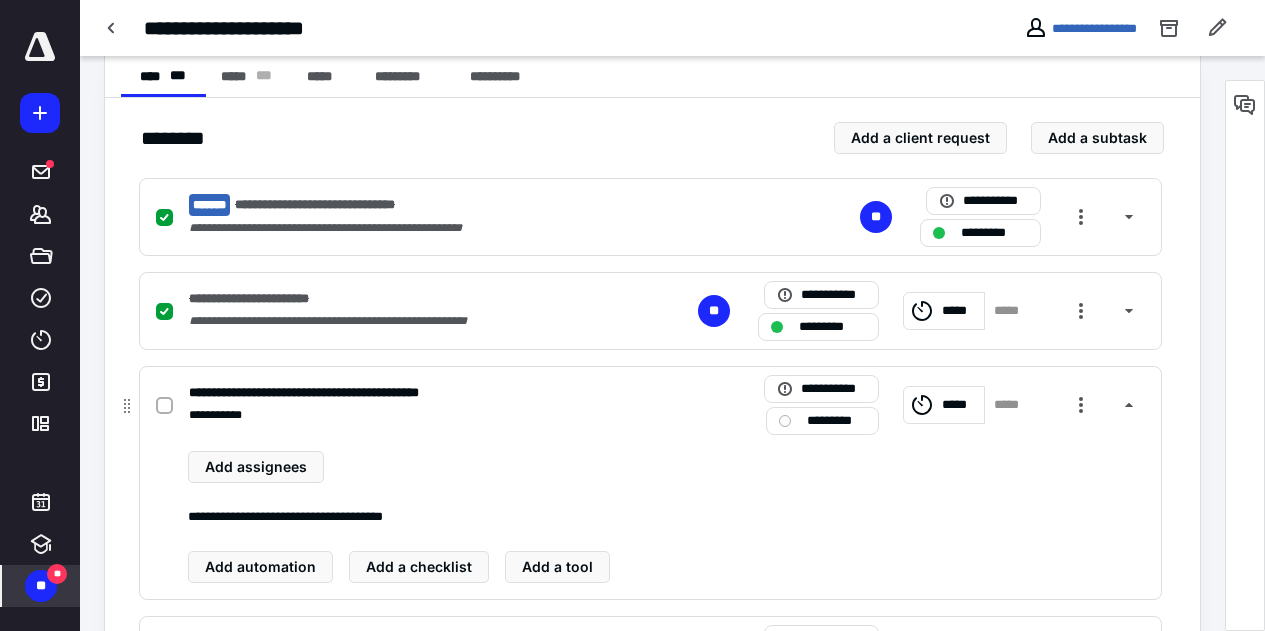 click on "*********" at bounding box center [836, 421] 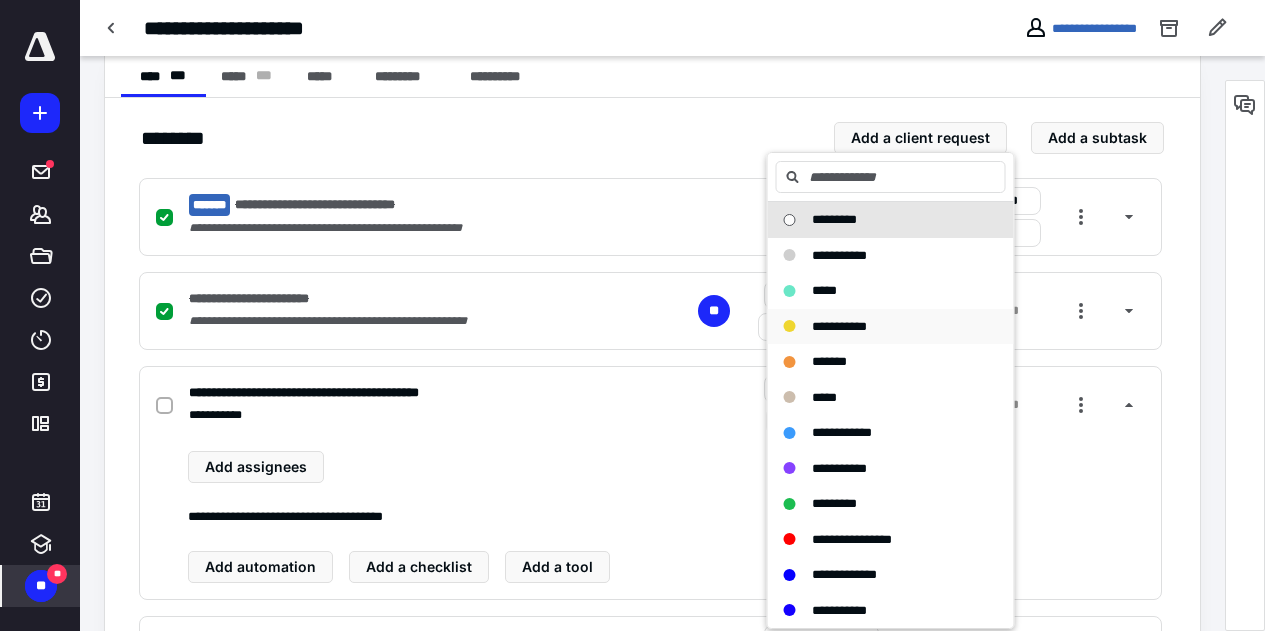 click on "**********" at bounding box center [839, 326] 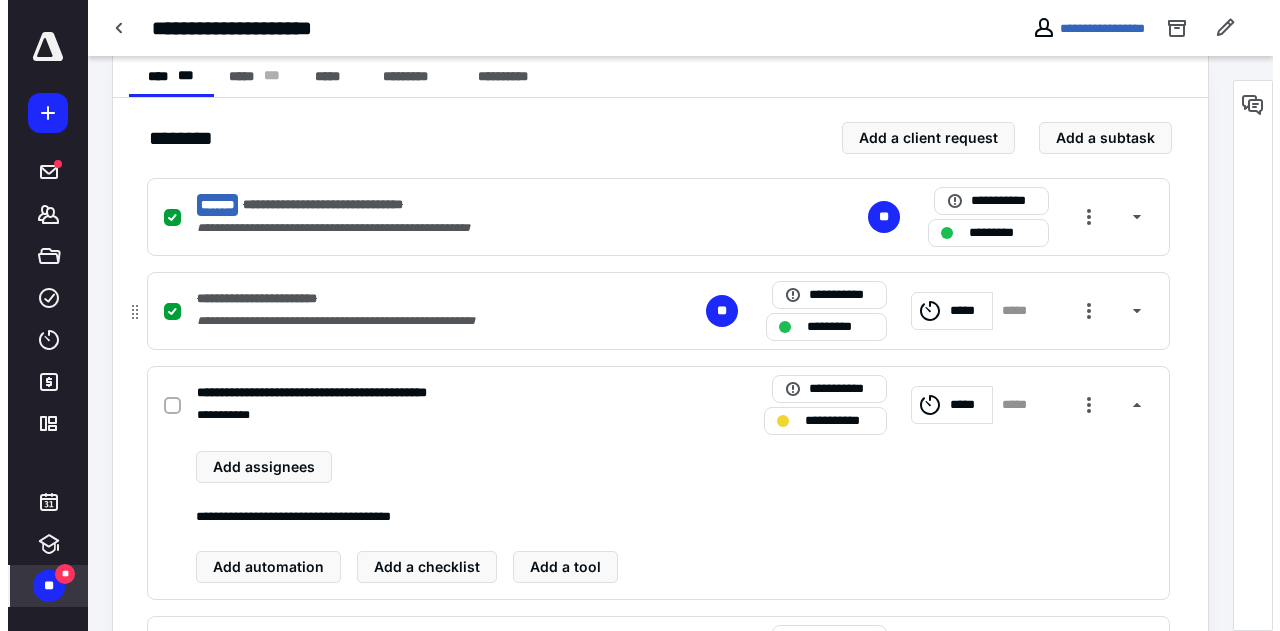scroll, scrollTop: 0, scrollLeft: 0, axis: both 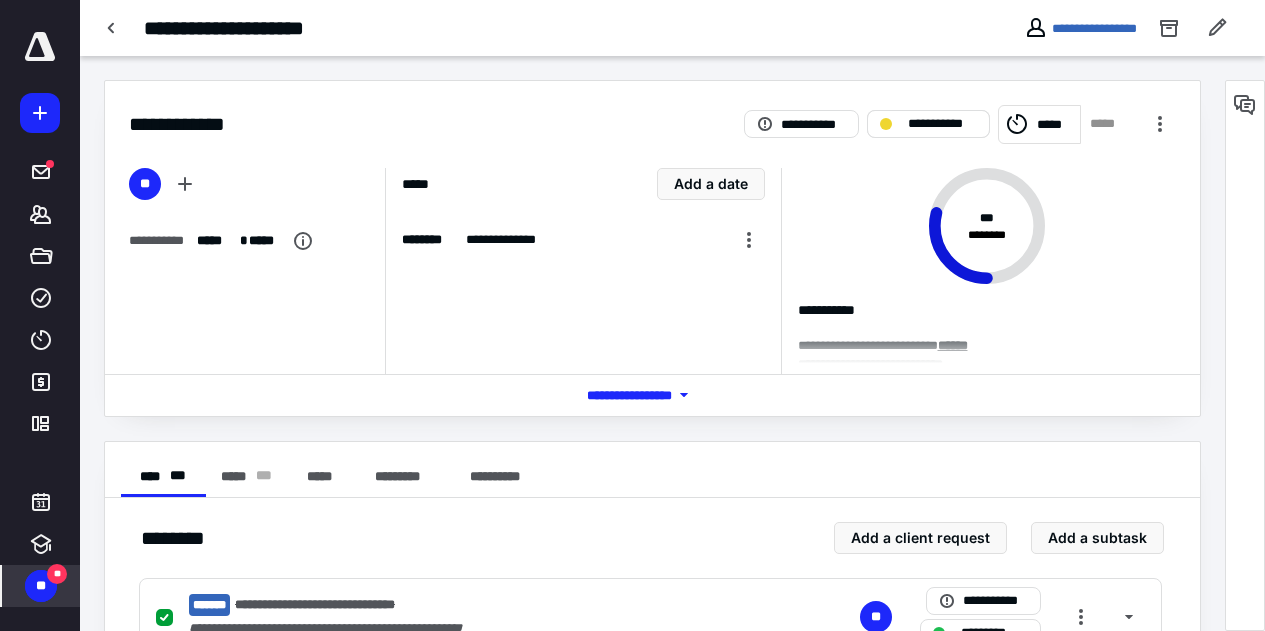 click on "**********" at bounding box center (942, 124) 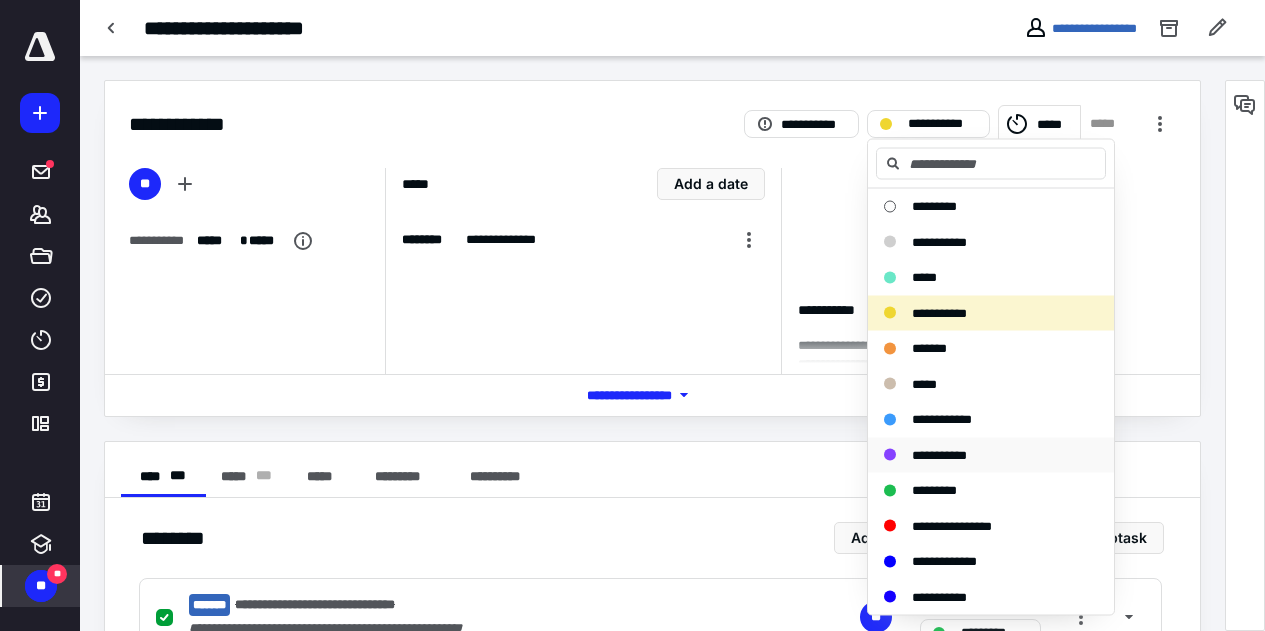 click on "**********" at bounding box center [939, 455] 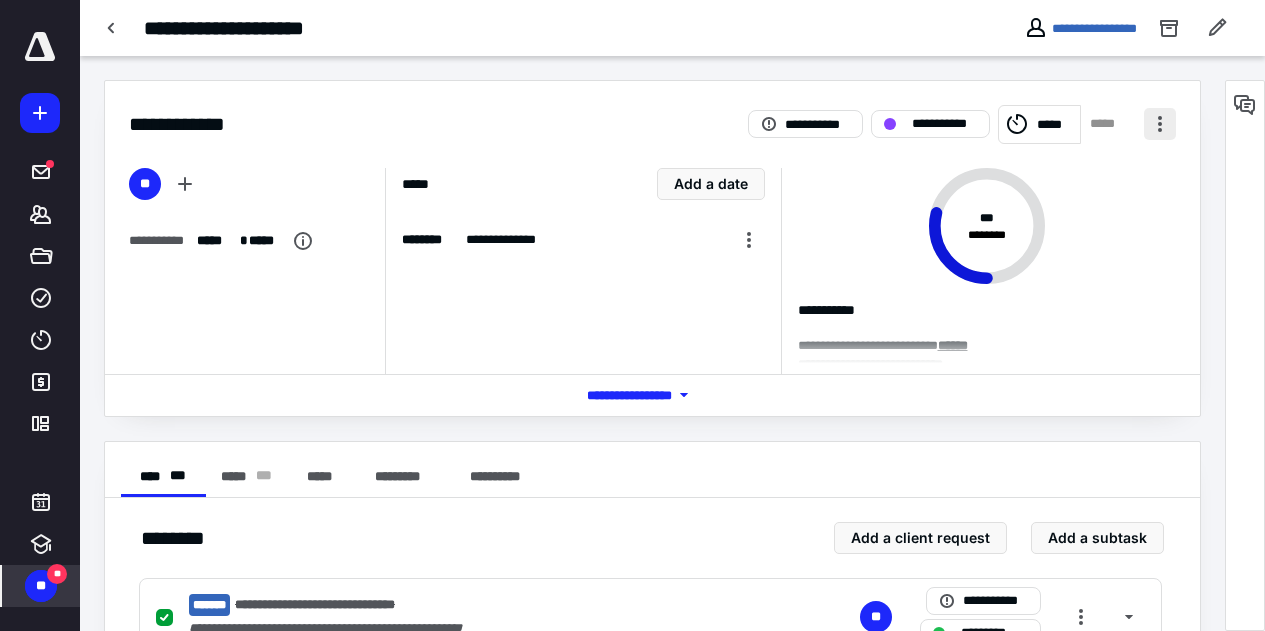 click at bounding box center [1160, 124] 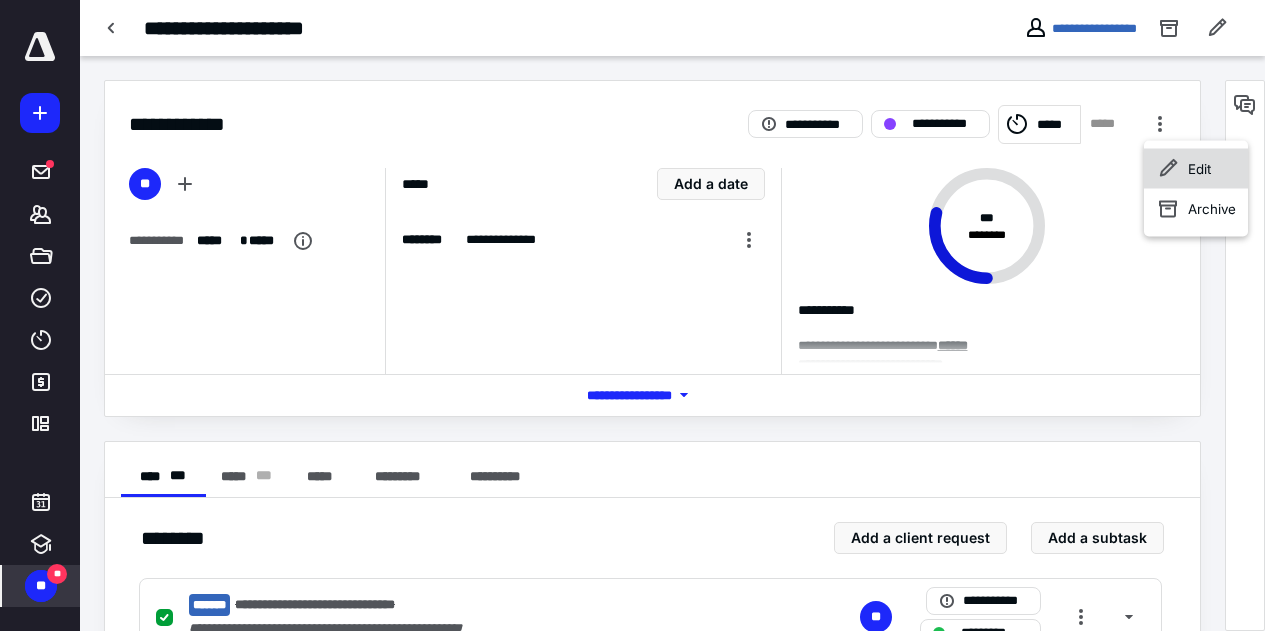click on "Edit" at bounding box center (1196, 169) 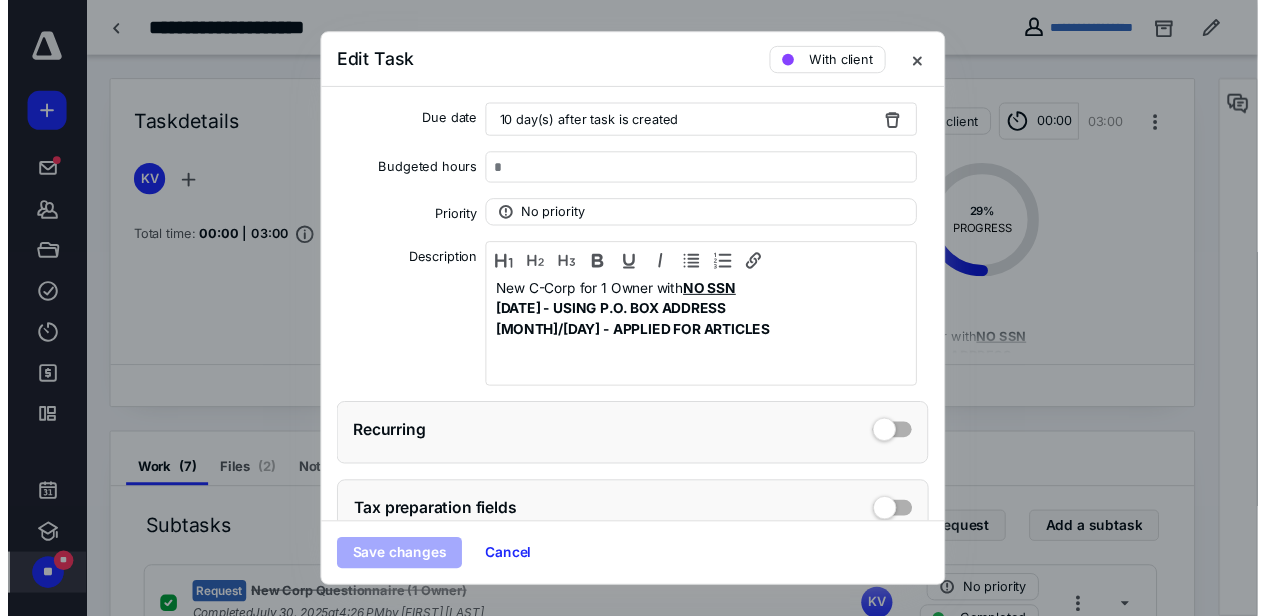 scroll, scrollTop: 356, scrollLeft: 0, axis: vertical 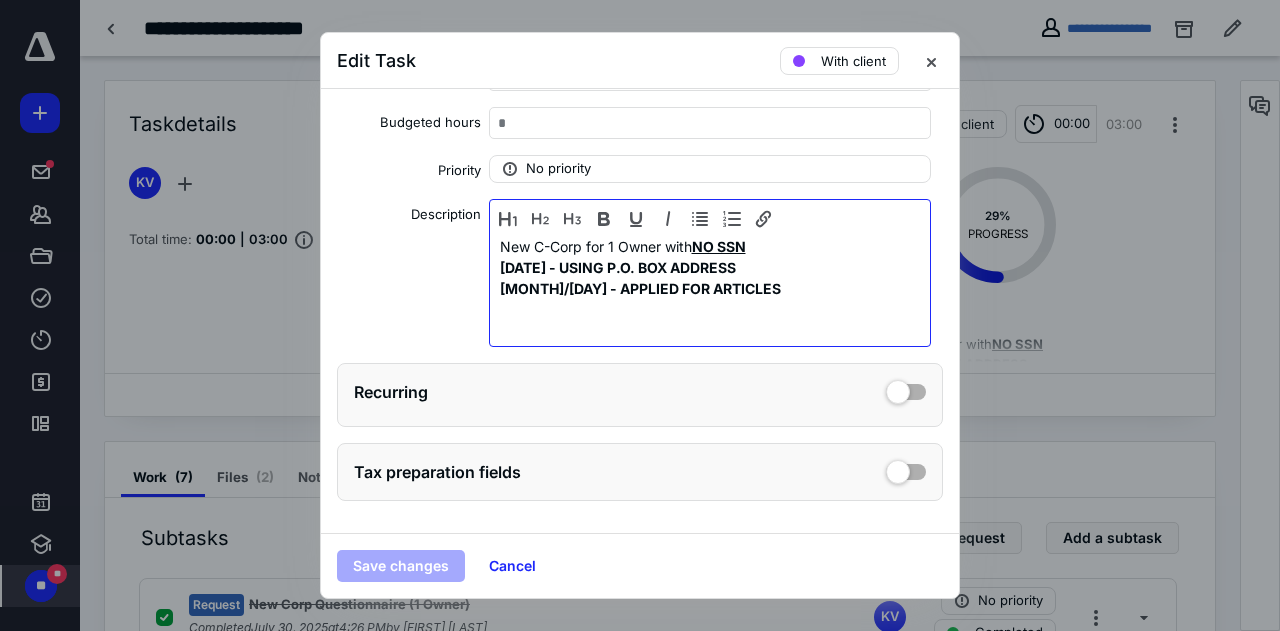 click on "[MONTH]/[DAY] - APPLIED FOR ARTICLES" at bounding box center [710, 288] 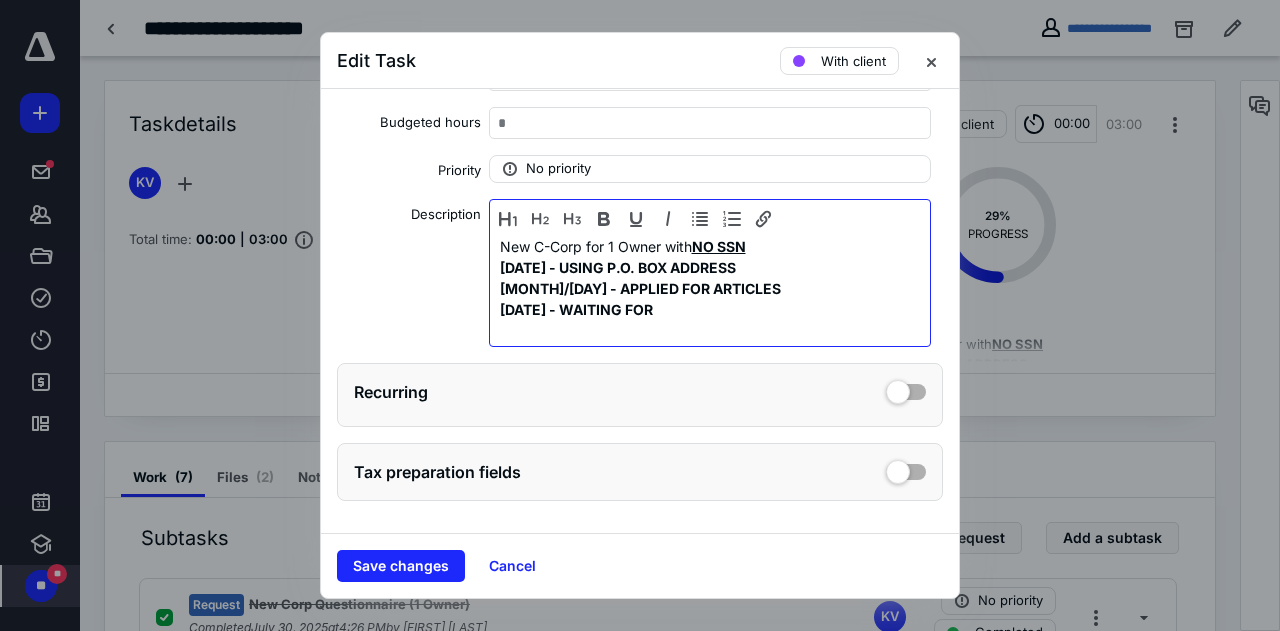 click on "[DATE] - WAITING FOR" at bounding box center [710, 309] 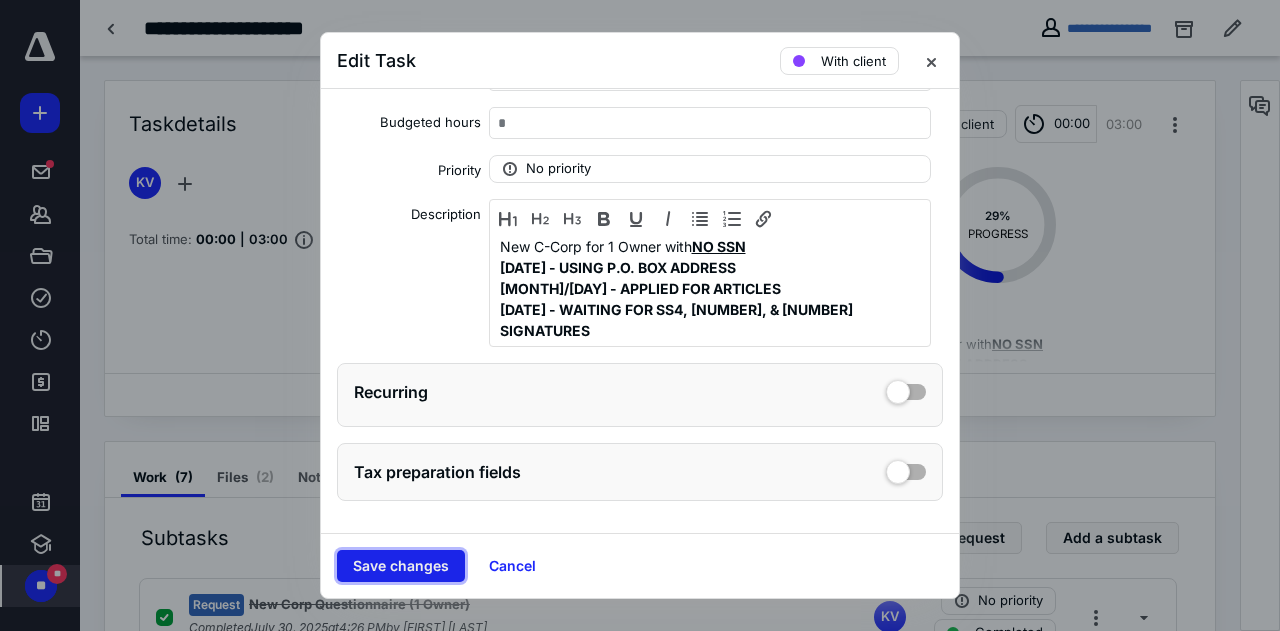click on "Save changes" at bounding box center (401, 566) 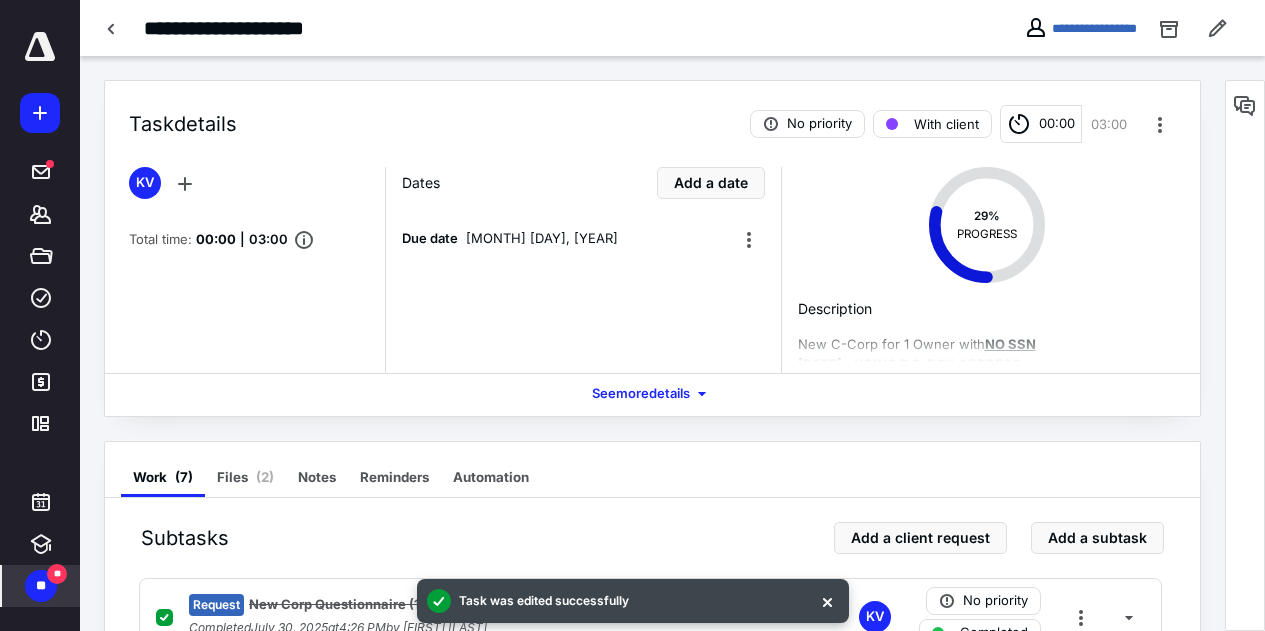 click at bounding box center [40, 47] 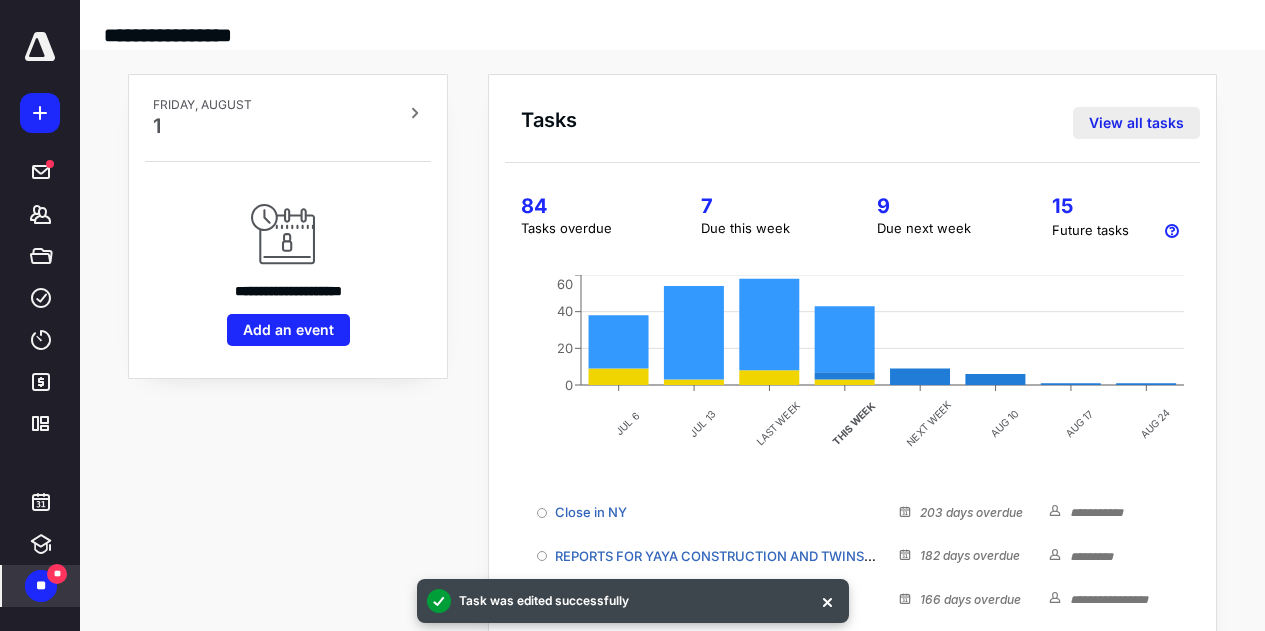 click on "View all tasks" at bounding box center [1136, 123] 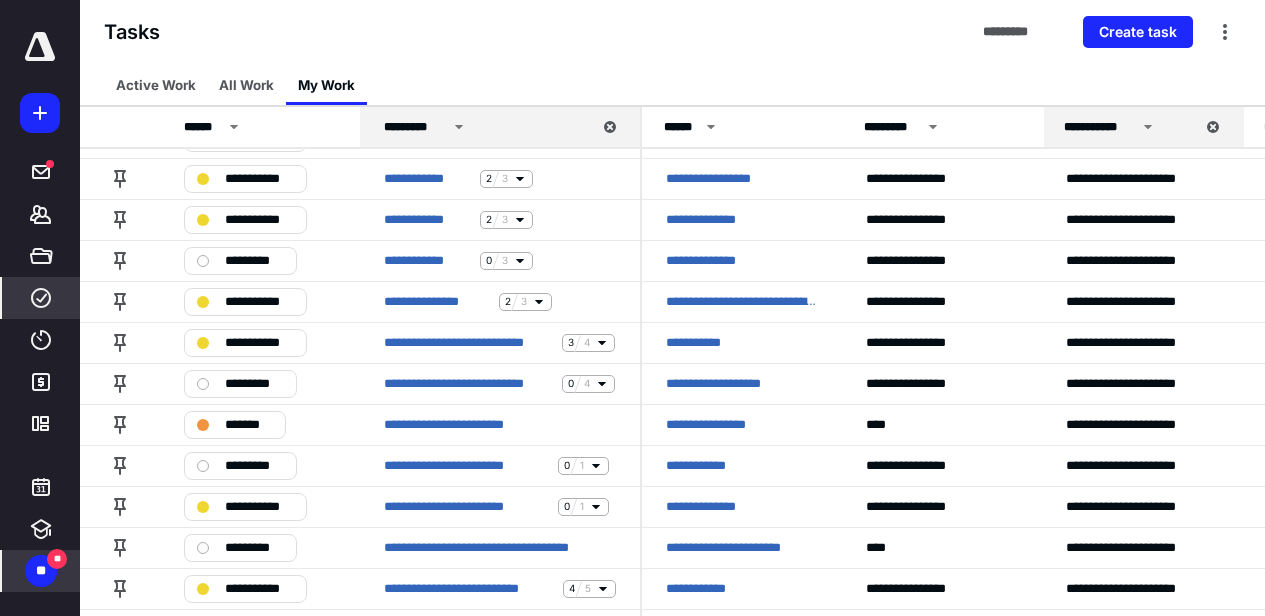 scroll, scrollTop: 1500, scrollLeft: 0, axis: vertical 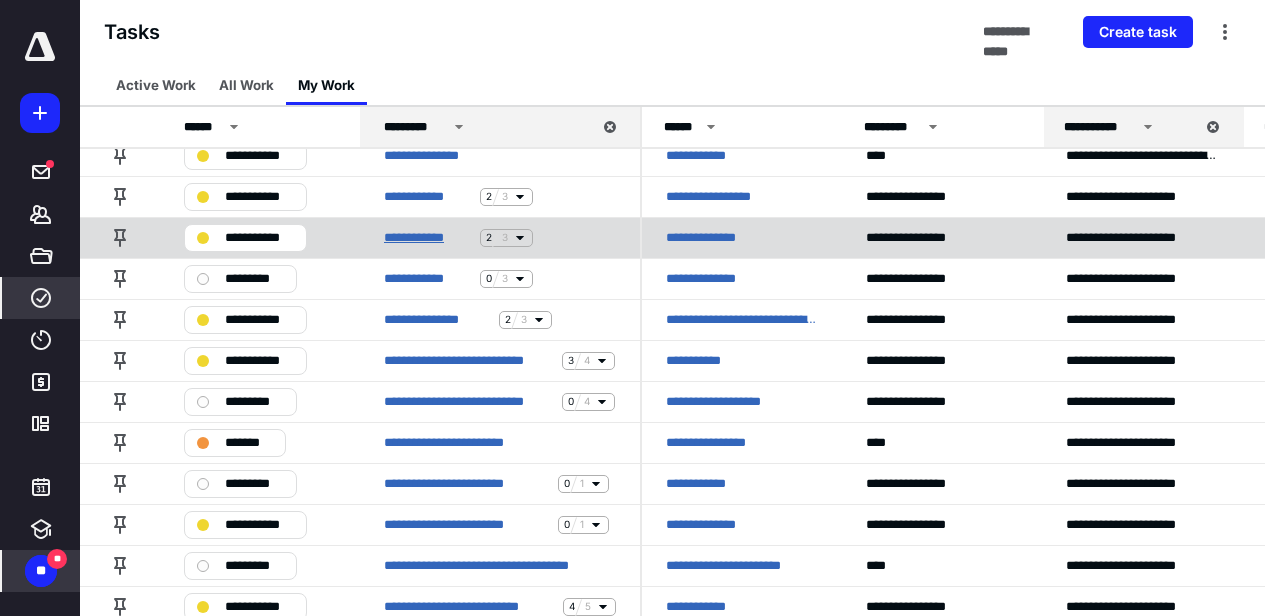 click on "**********" at bounding box center (428, 238) 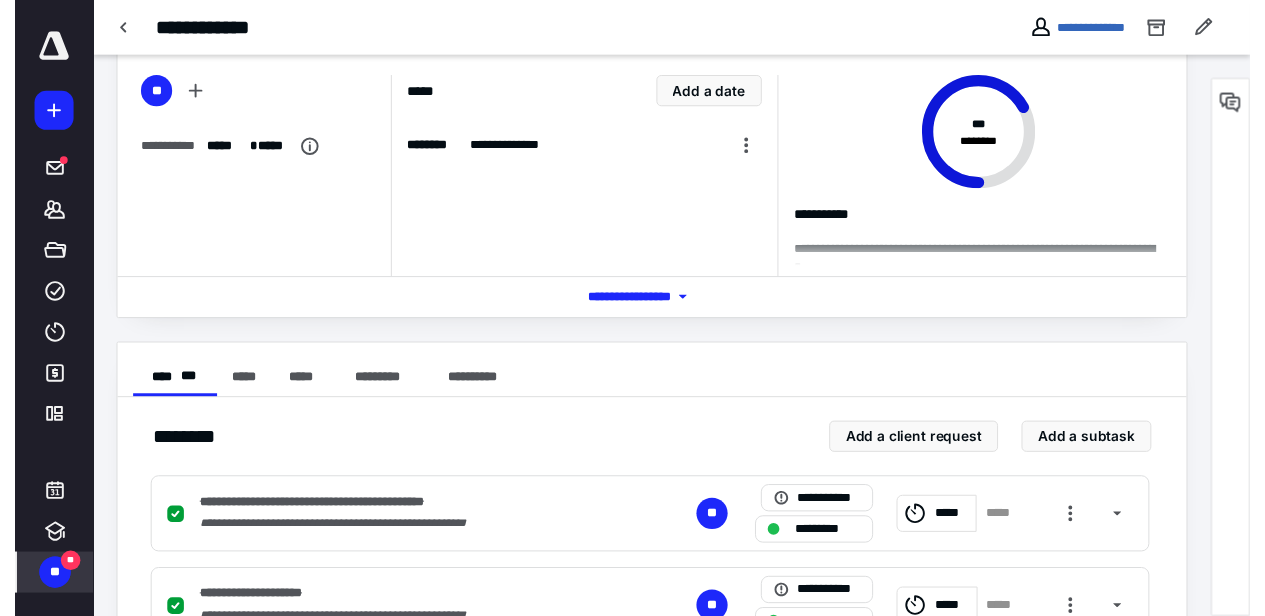 scroll, scrollTop: 0, scrollLeft: 0, axis: both 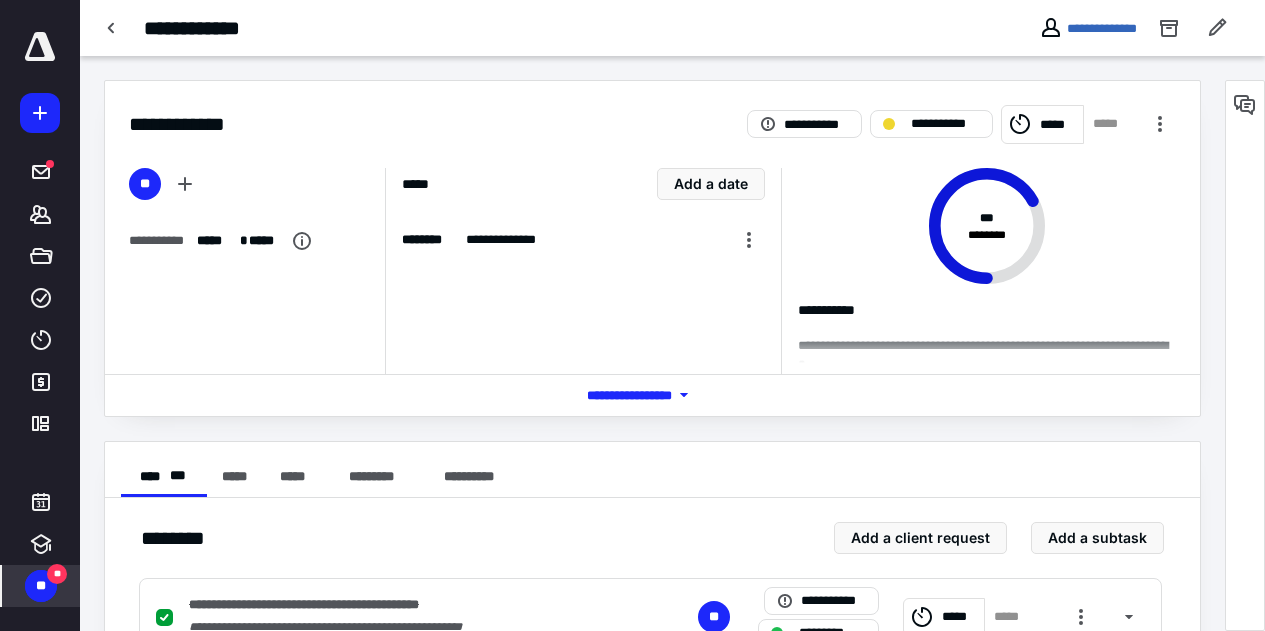 click on "**********" at bounding box center (672, 28) 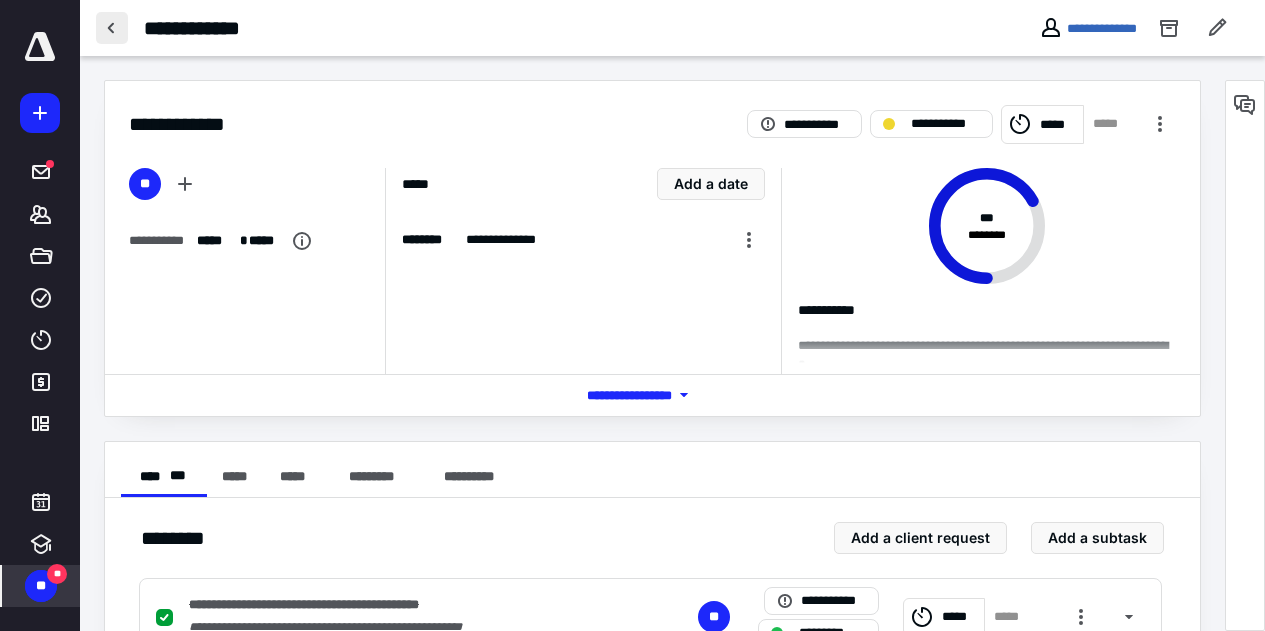 click at bounding box center [112, 28] 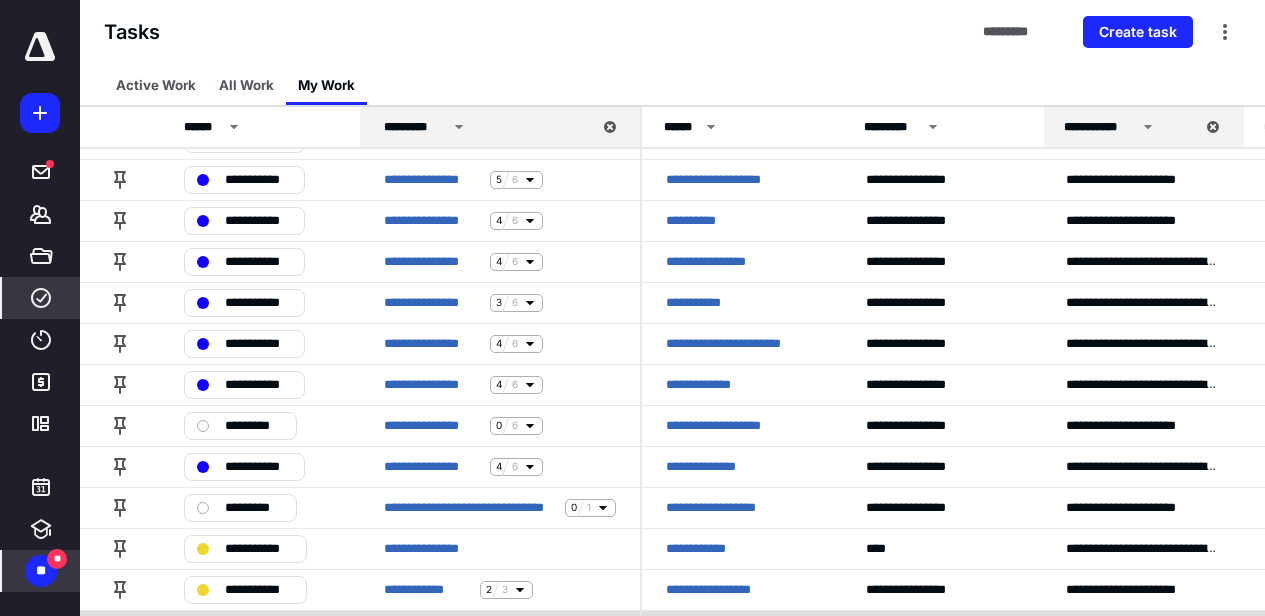 scroll, scrollTop: 1300, scrollLeft: 0, axis: vertical 